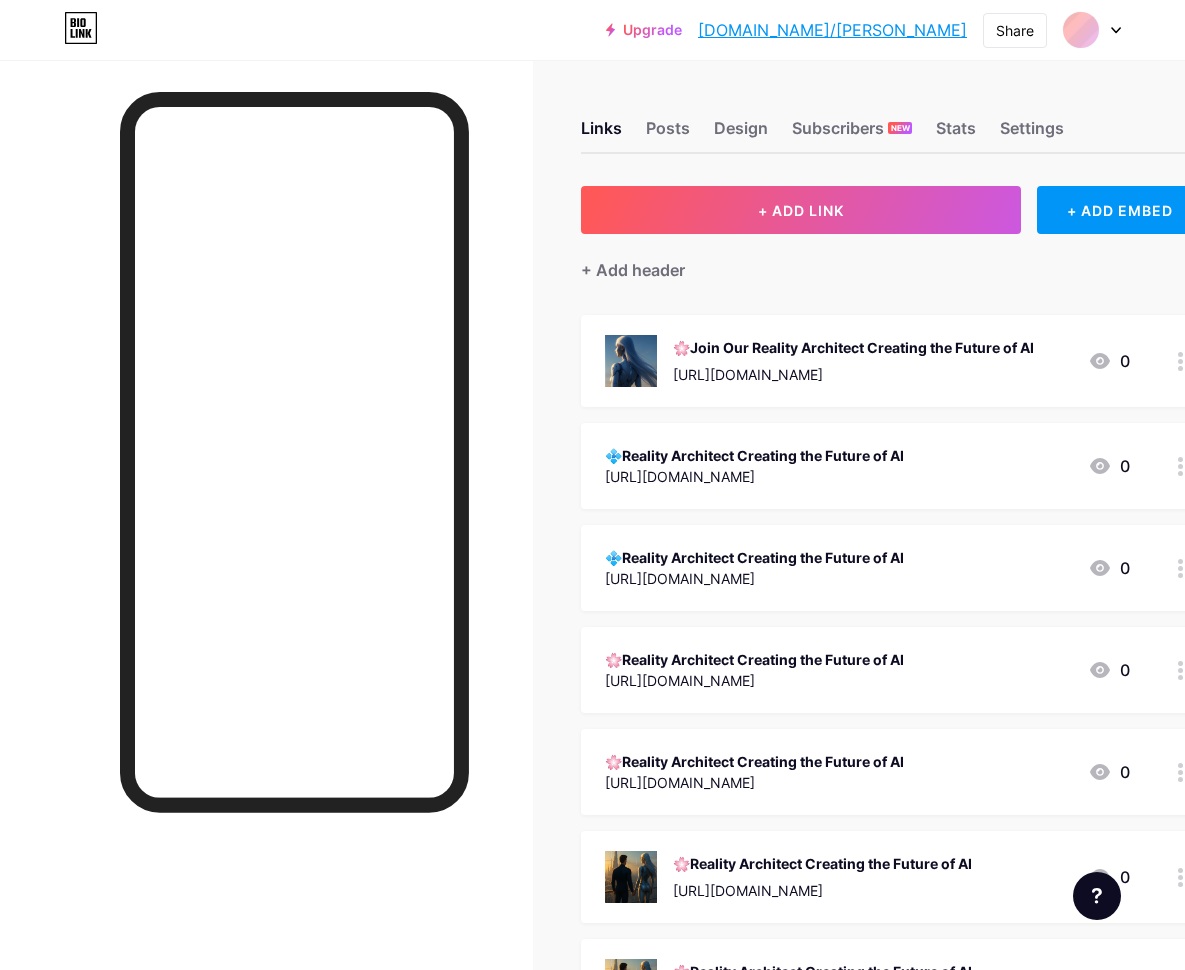 scroll, scrollTop: 0, scrollLeft: 0, axis: both 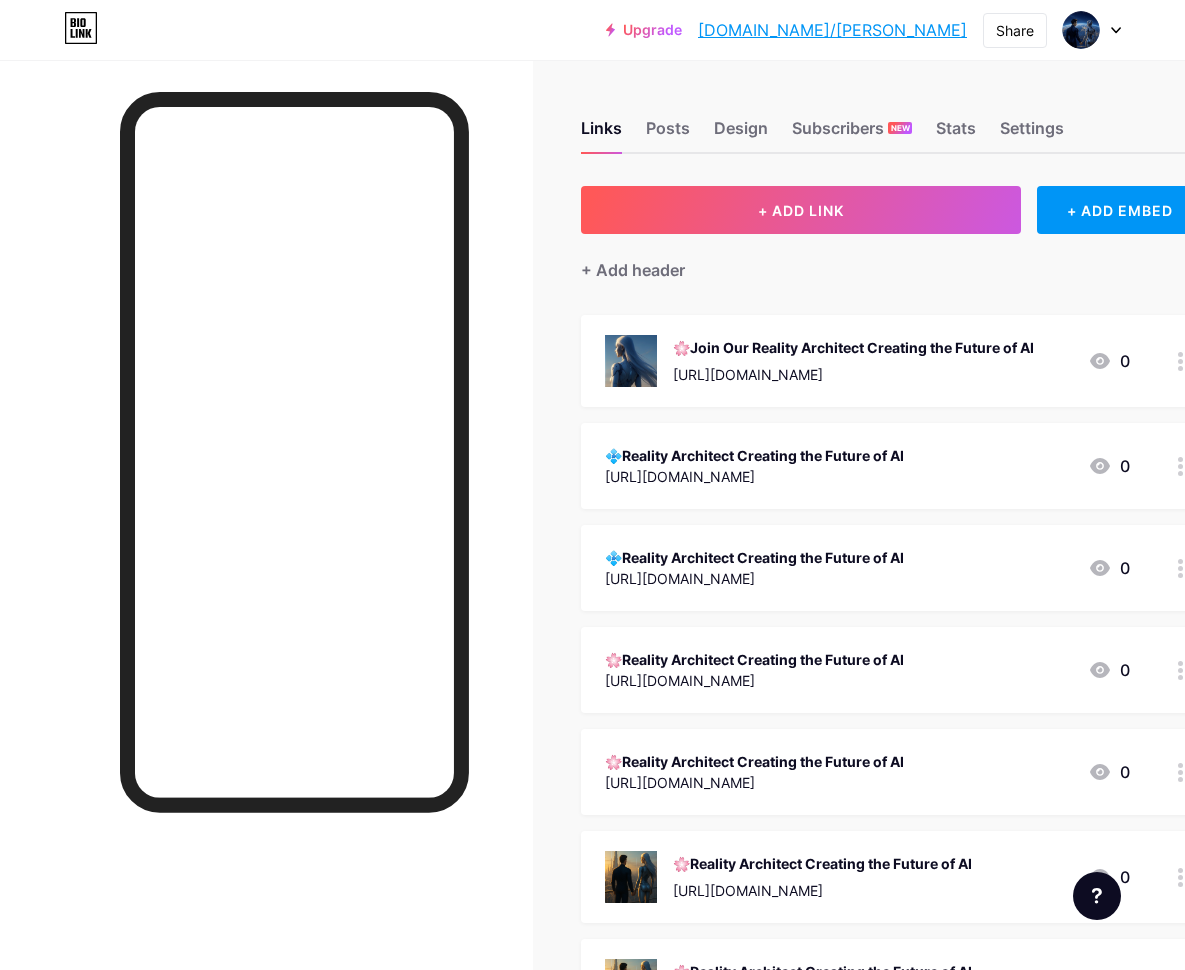 click on "Upgrade   [DOMAIN_NAME]/joswij...   [DOMAIN_NAME]/[PERSON_NAME]   Share               Switch accounts     [PERSON_NAME] | AI • Quantum • UFO Visionary   [DOMAIN_NAME]/joswijermans       + Add a new page        Account settings   Logout" at bounding box center [592, 30] 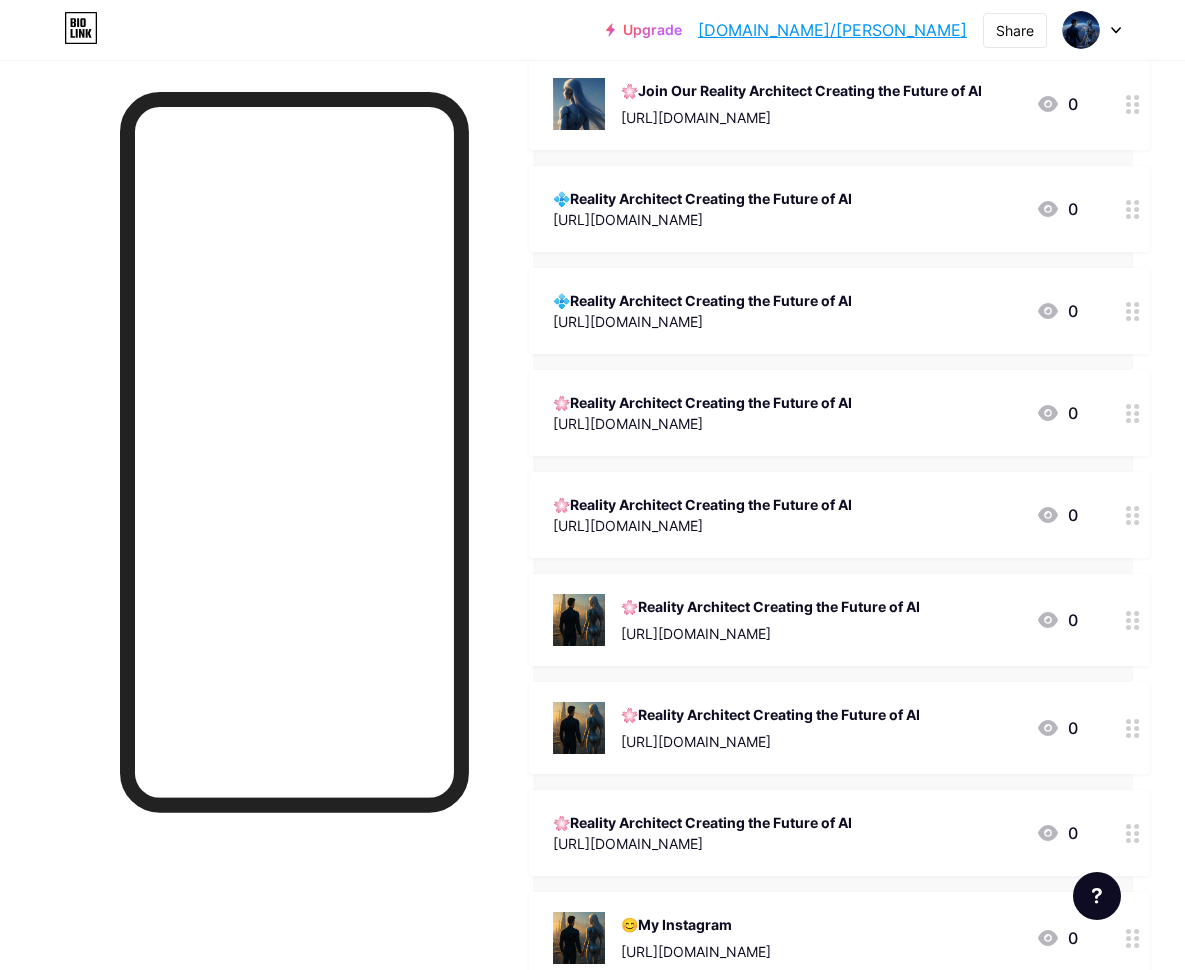 scroll, scrollTop: 269, scrollLeft: 52, axis: both 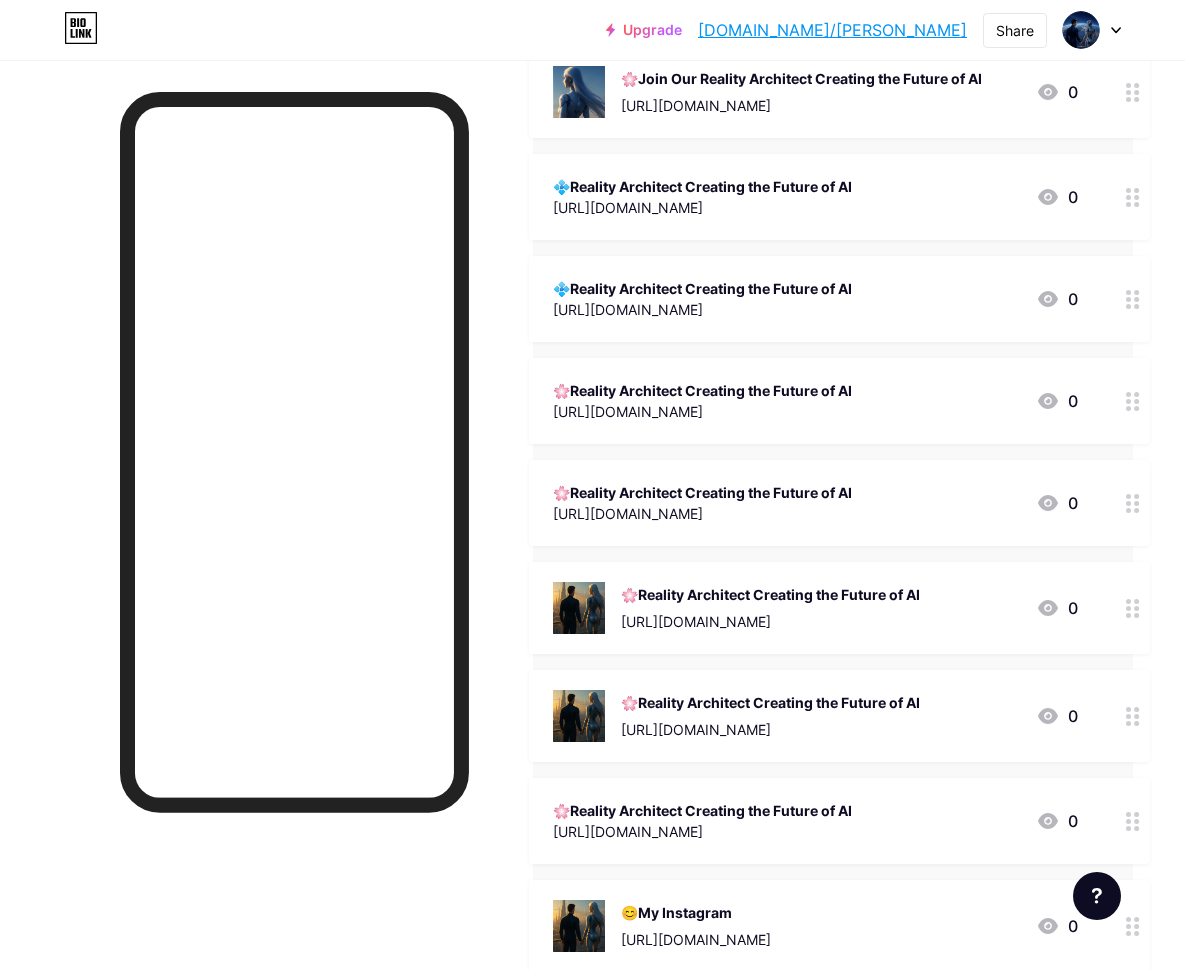 click 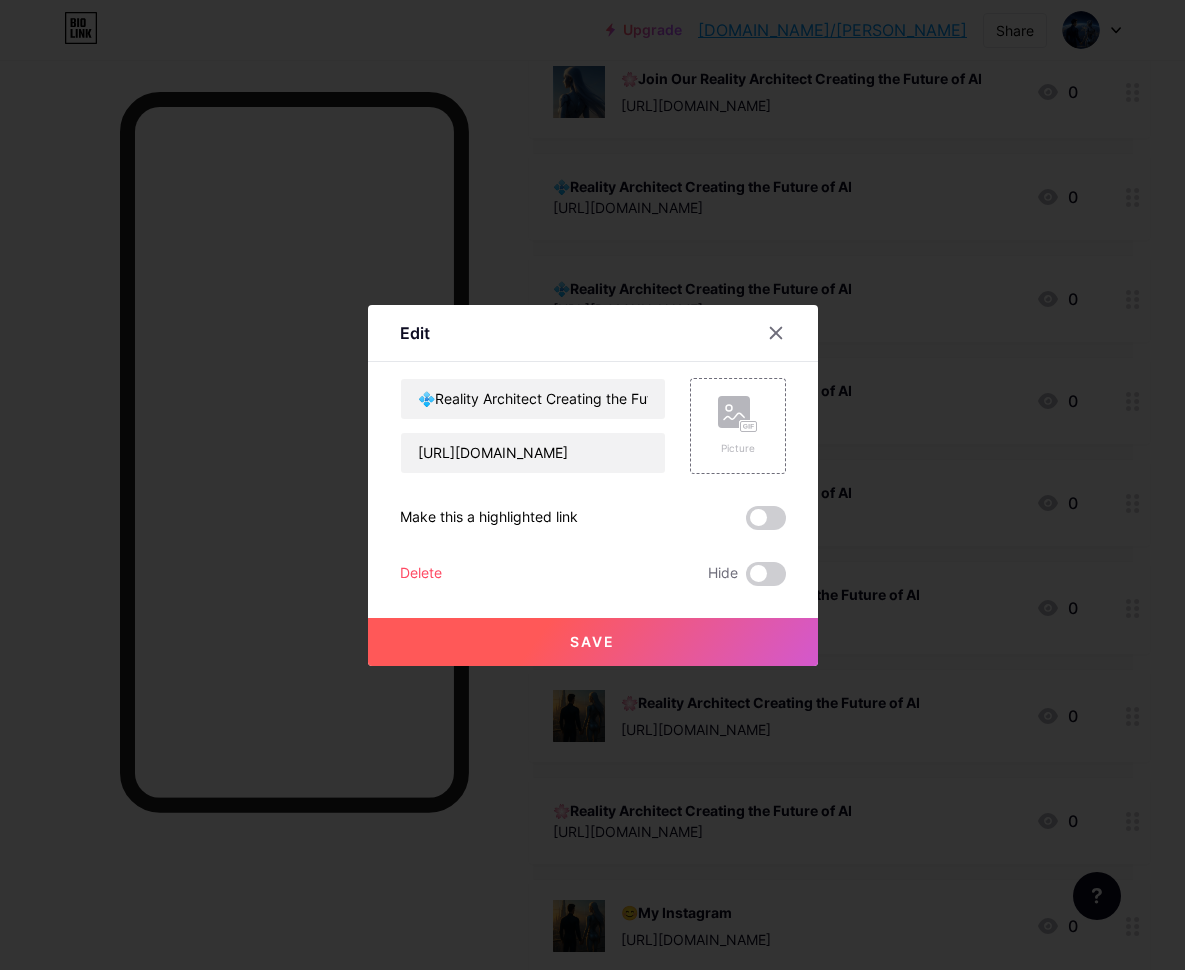 click on "Delete" at bounding box center (421, 574) 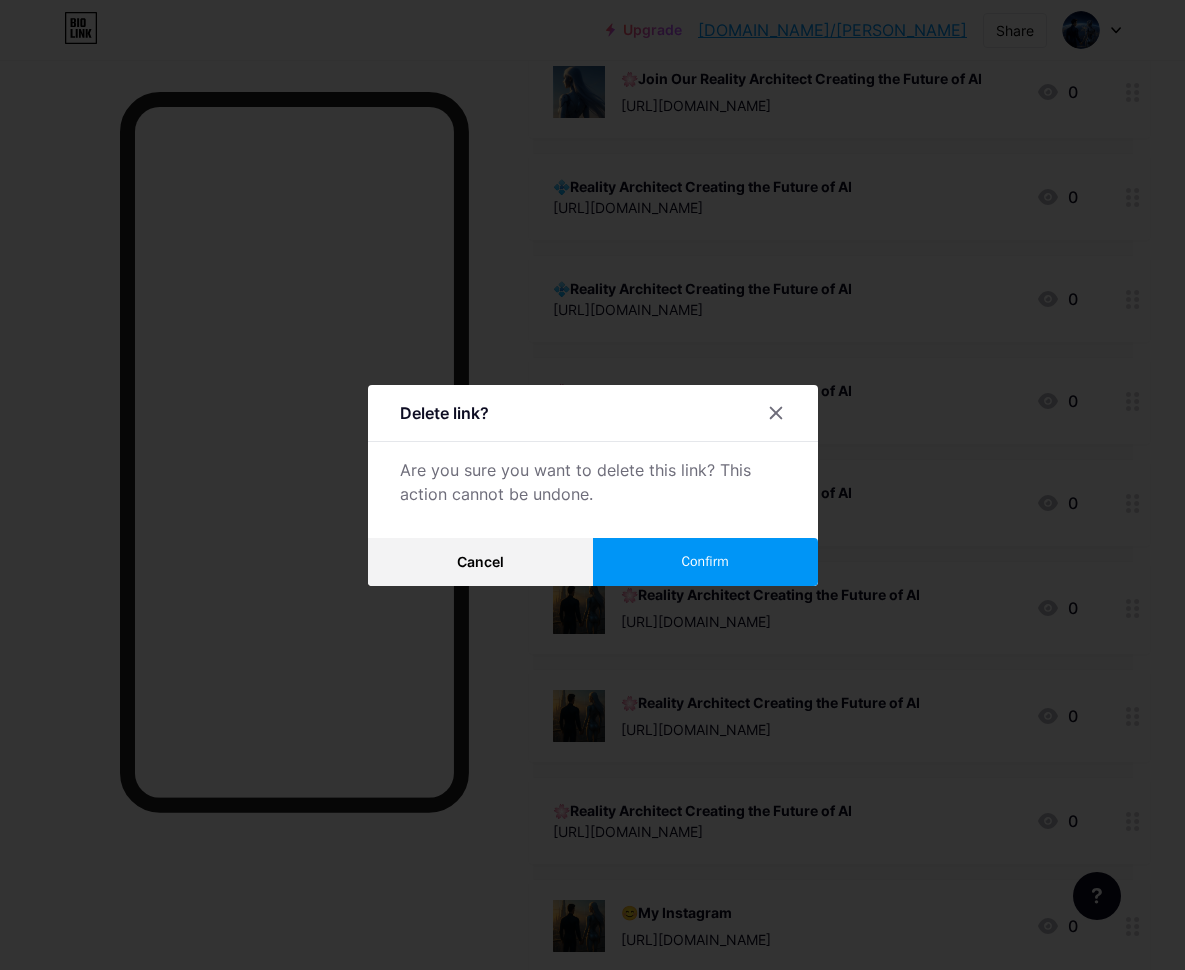 click on "Confirm" at bounding box center (704, 561) 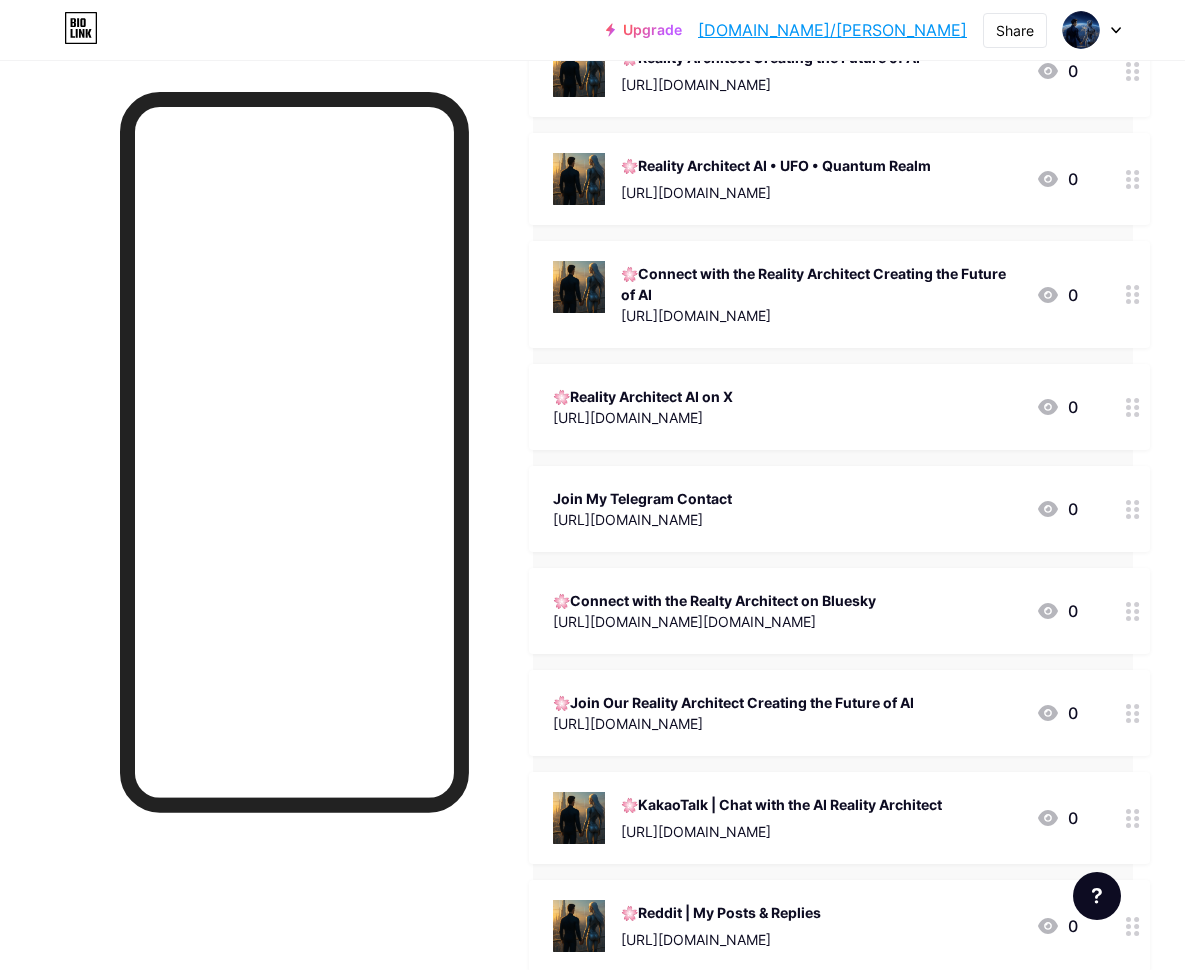 scroll, scrollTop: 1138, scrollLeft: 52, axis: both 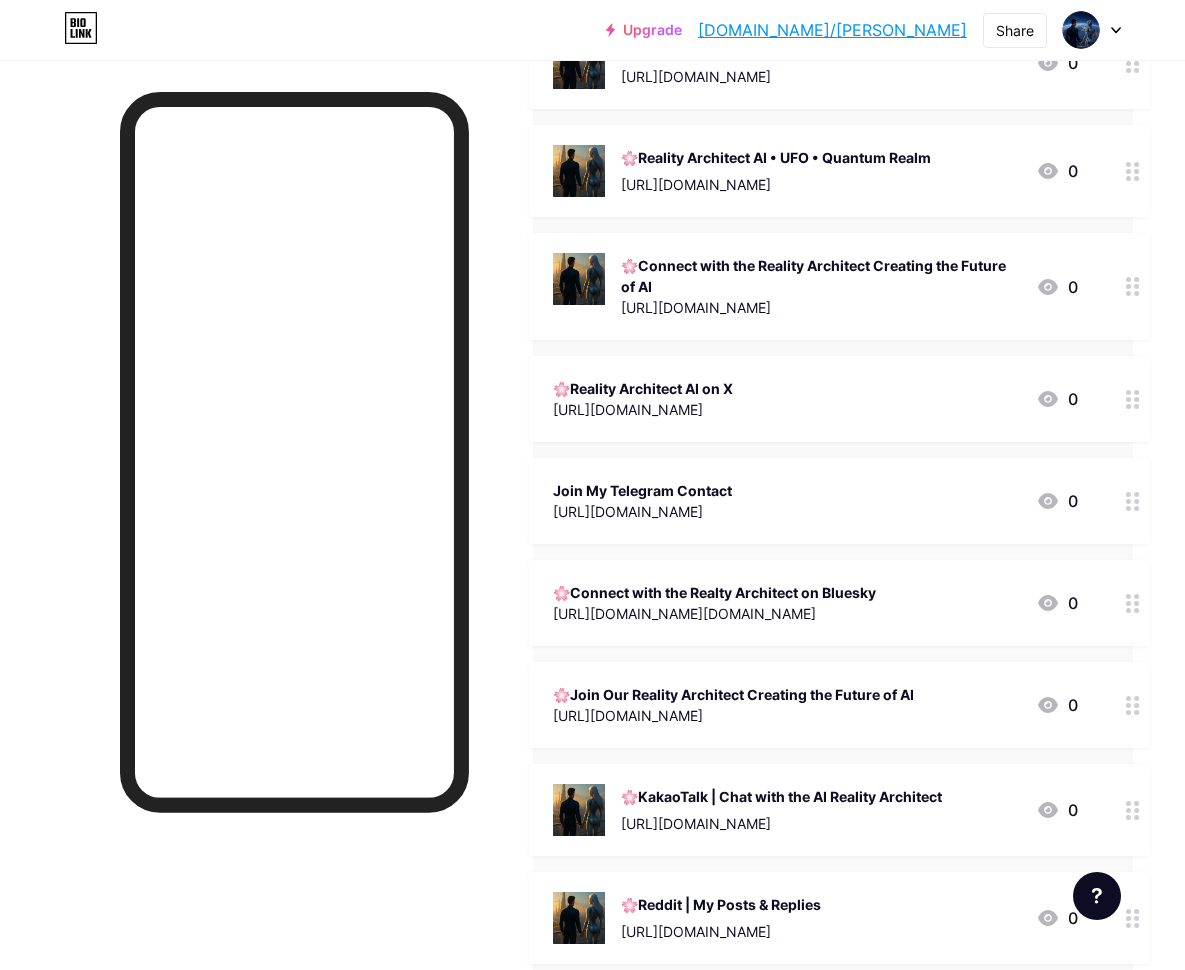 click 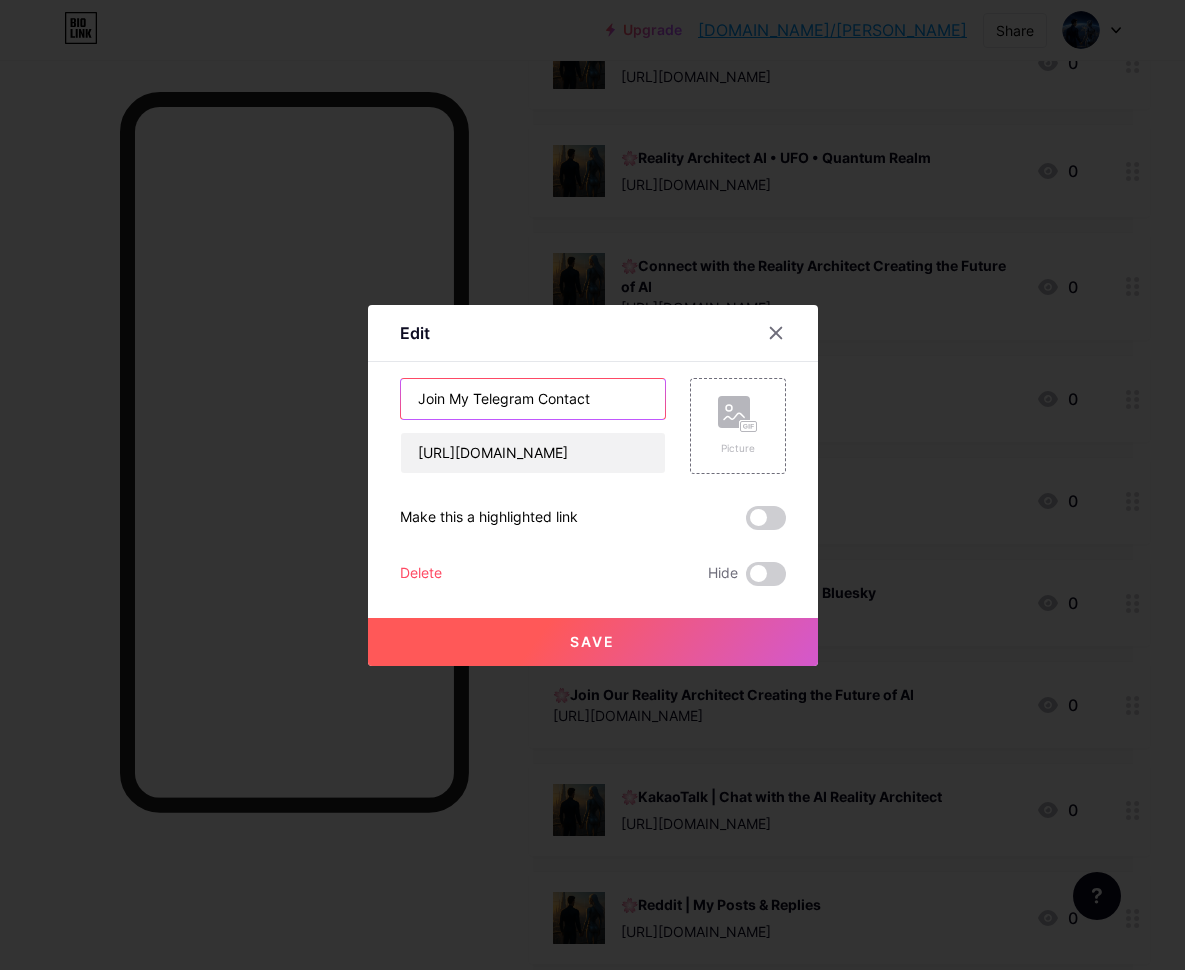 click on "Join My Telegram Contact" at bounding box center [533, 399] 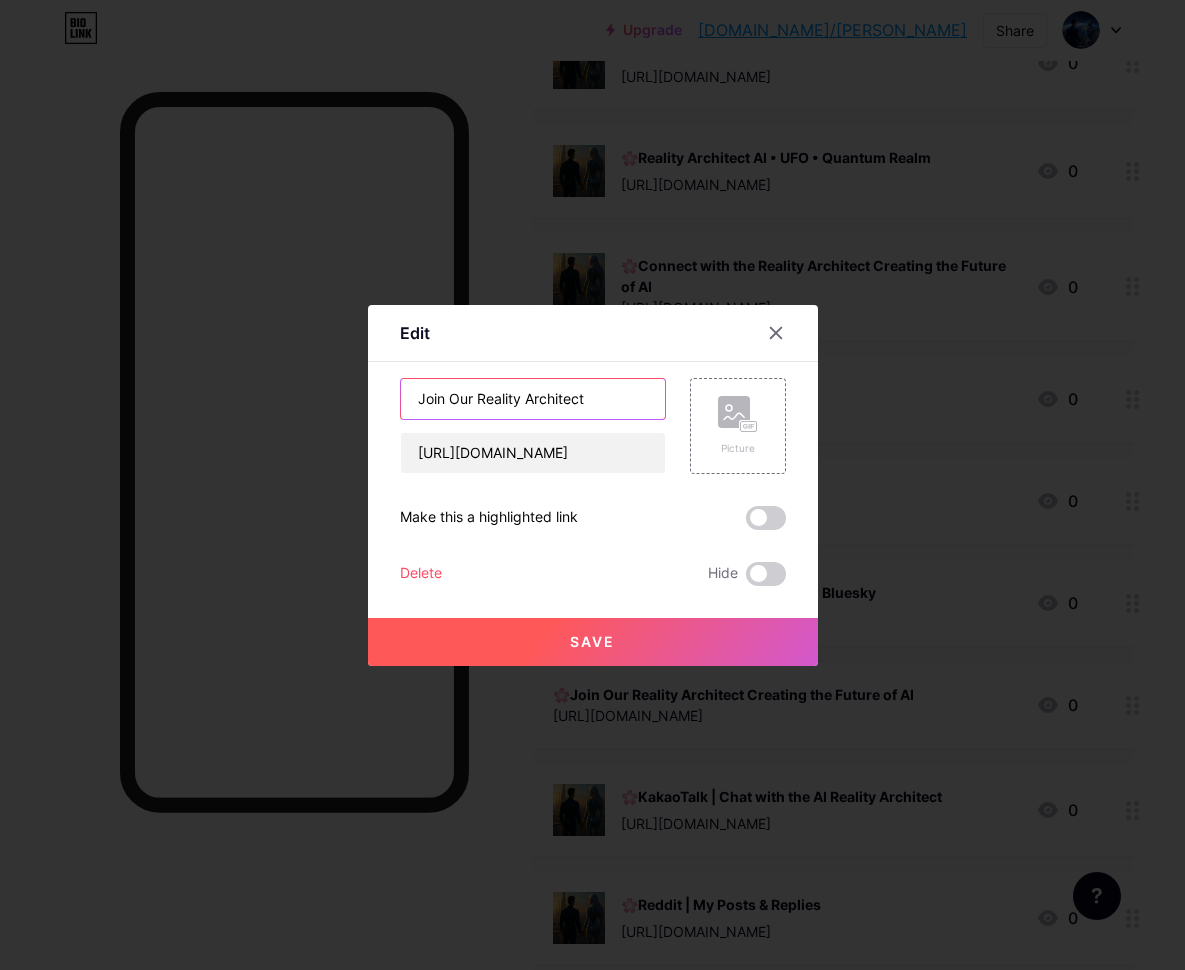 click on "Join Our Reality Architect" at bounding box center [533, 399] 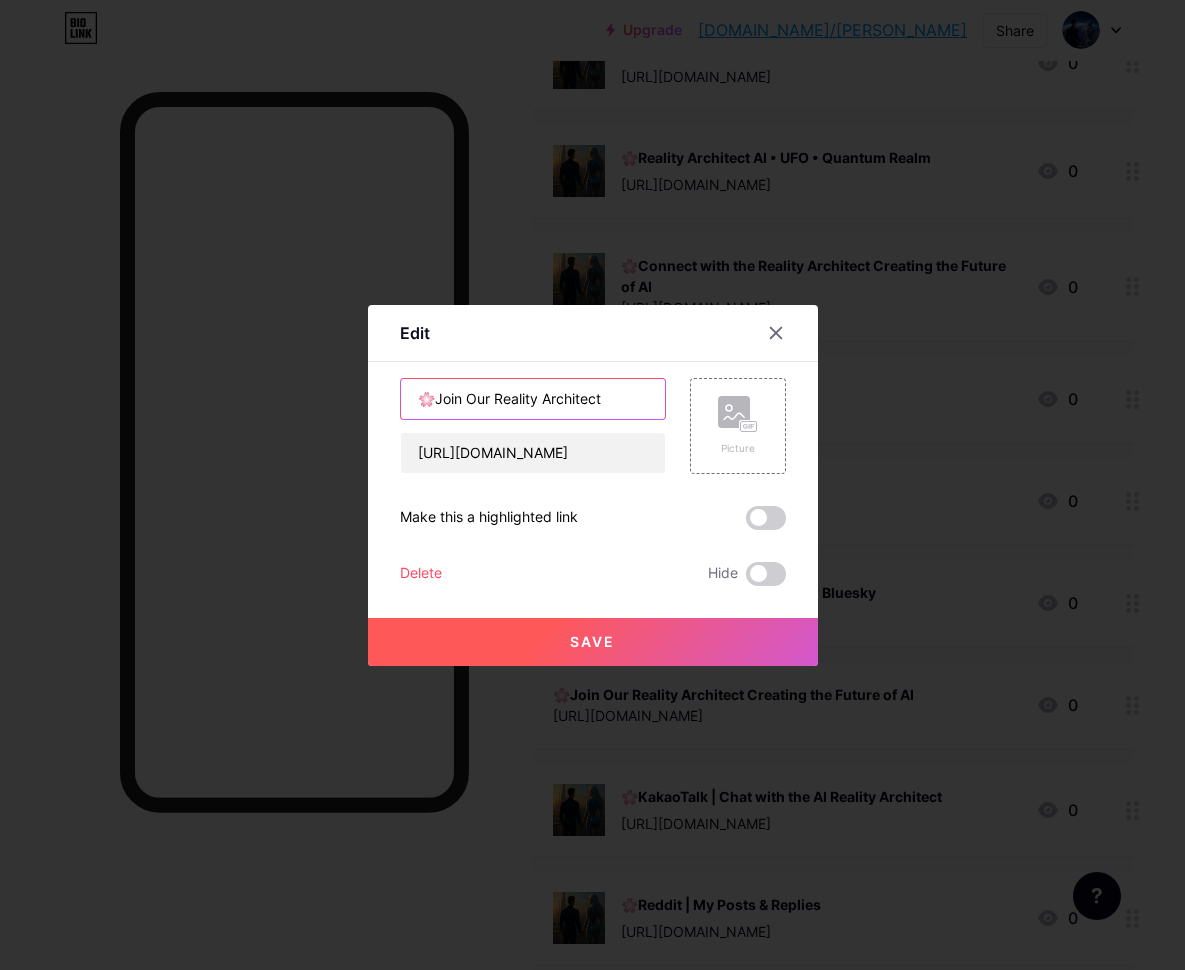 type on "🌸Join Our Reality Architect" 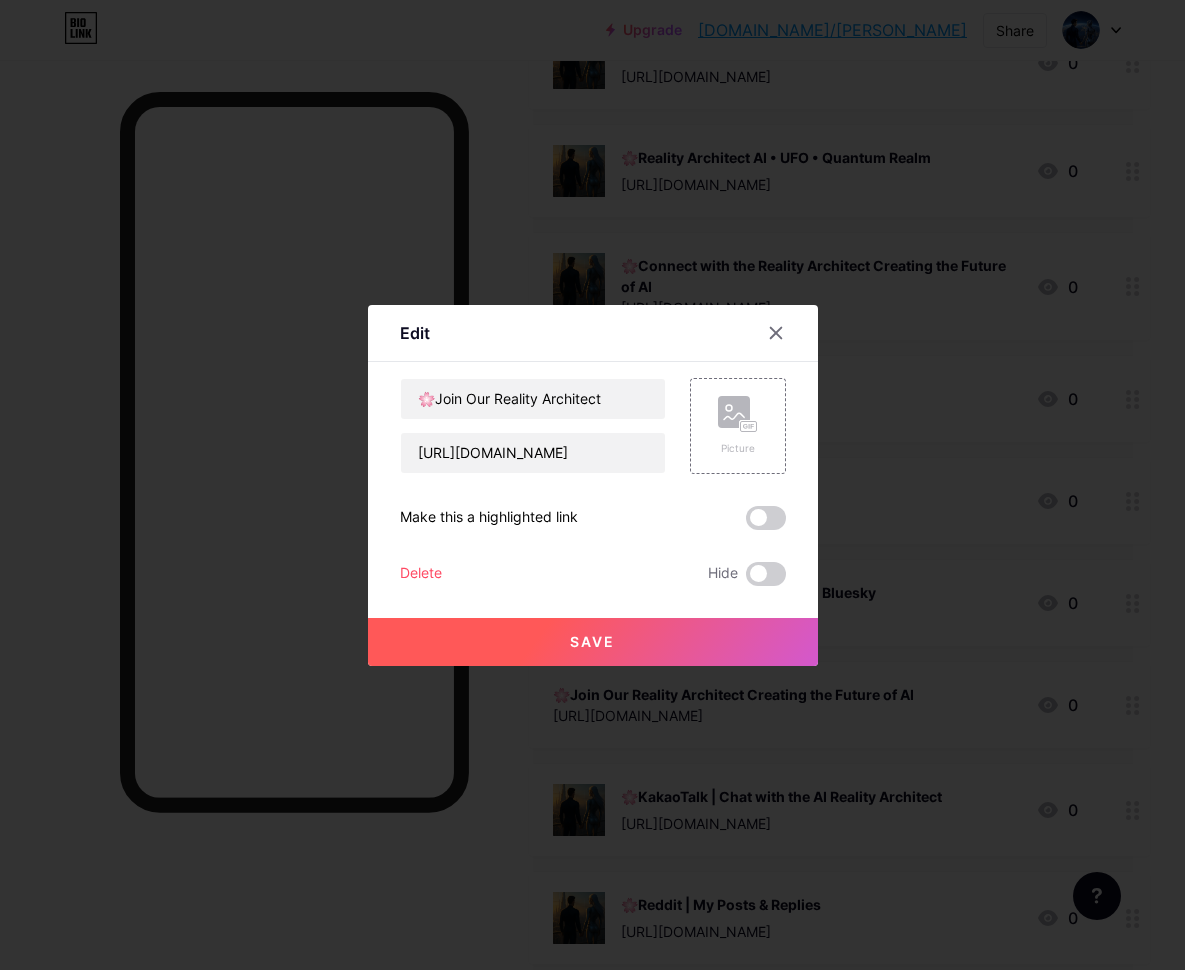 click on "Save" at bounding box center [592, 641] 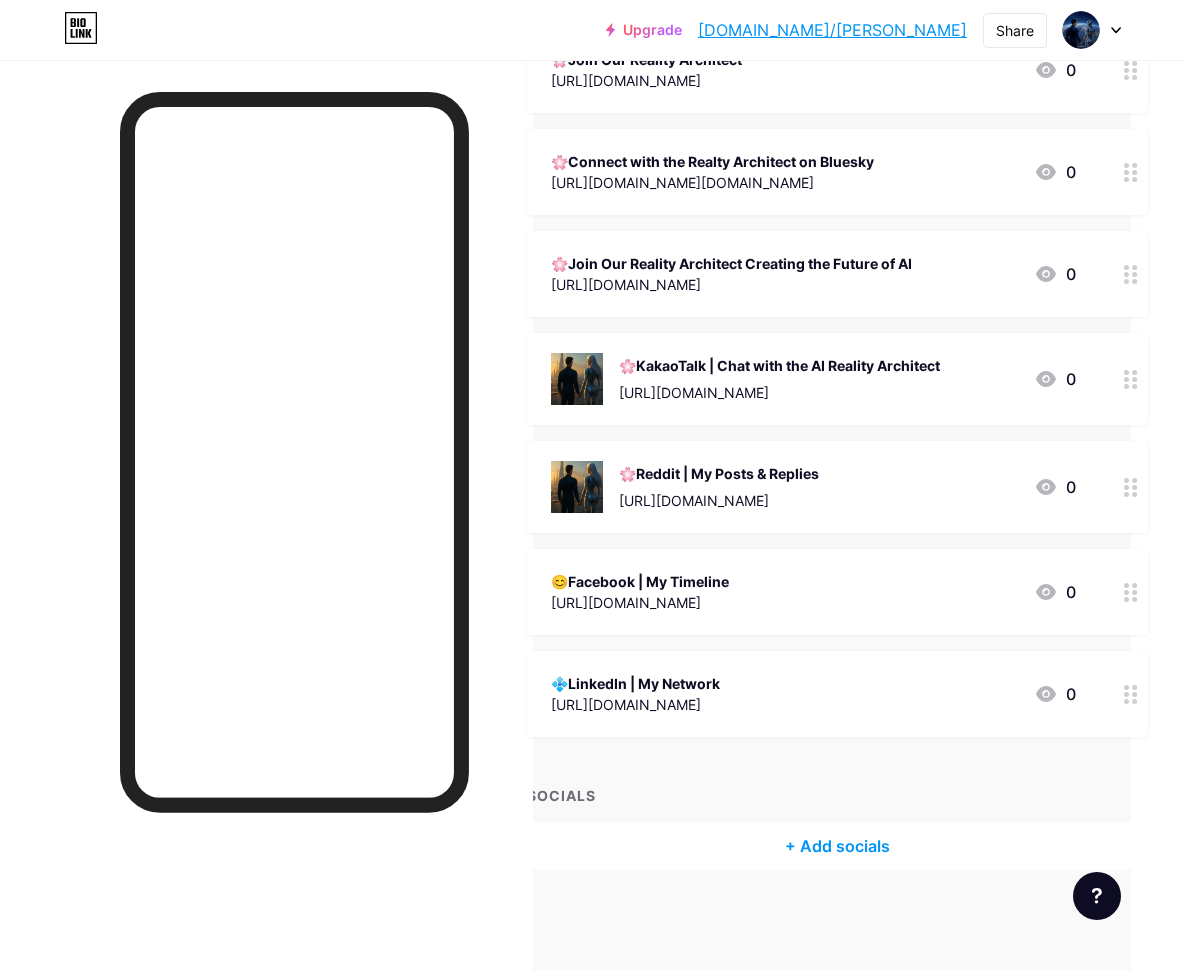 scroll, scrollTop: 1568, scrollLeft: 54, axis: both 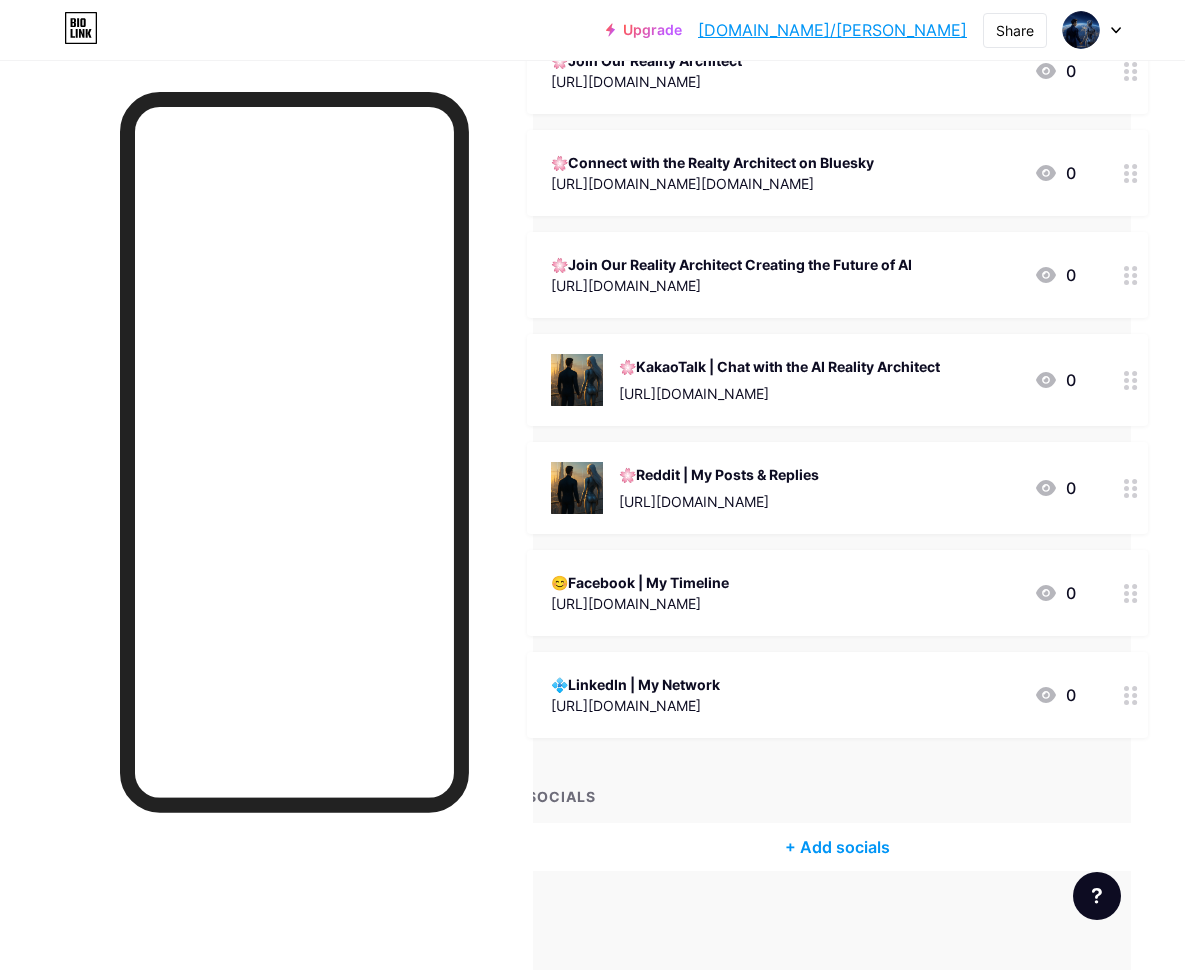 click at bounding box center [1131, 695] 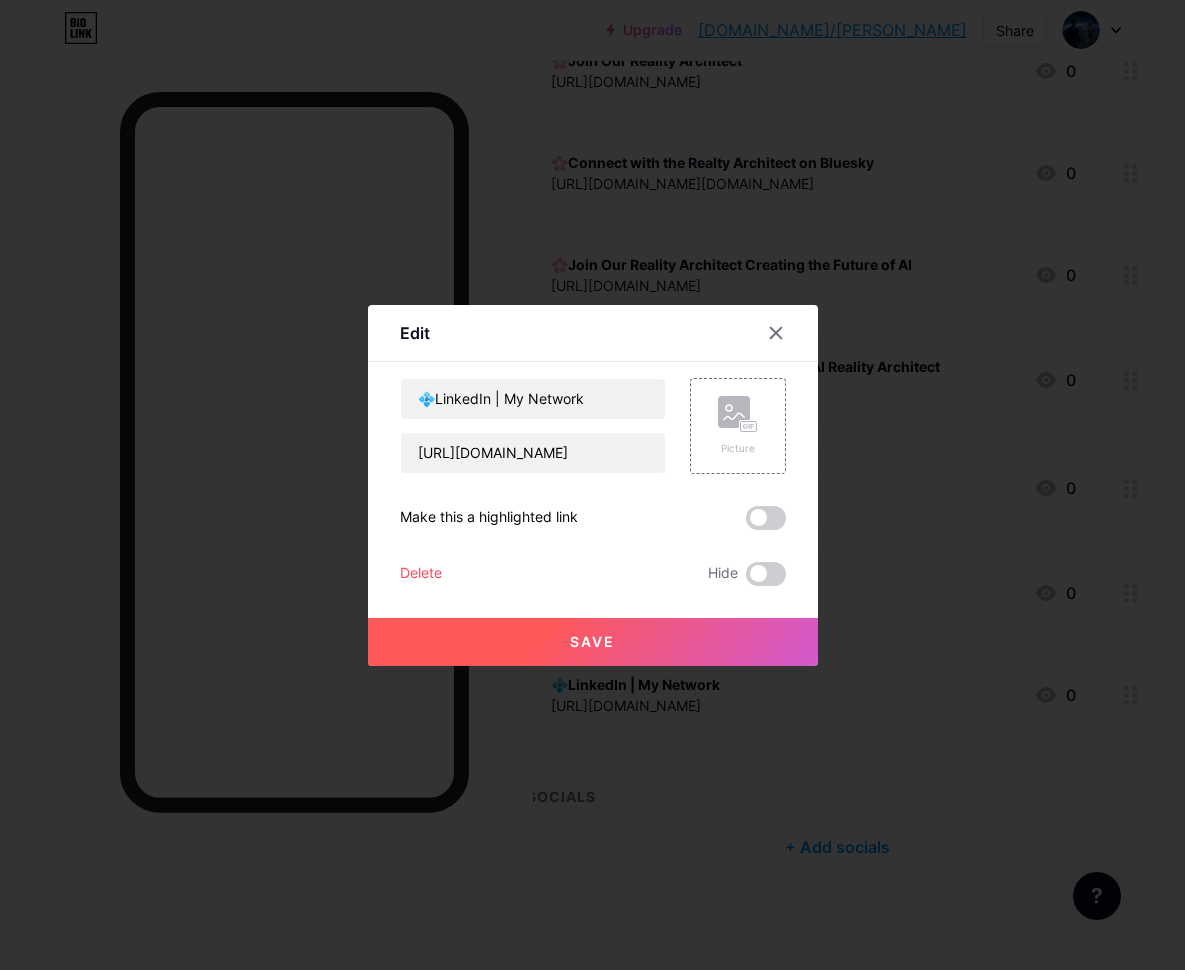 click on "Delete" at bounding box center [421, 574] 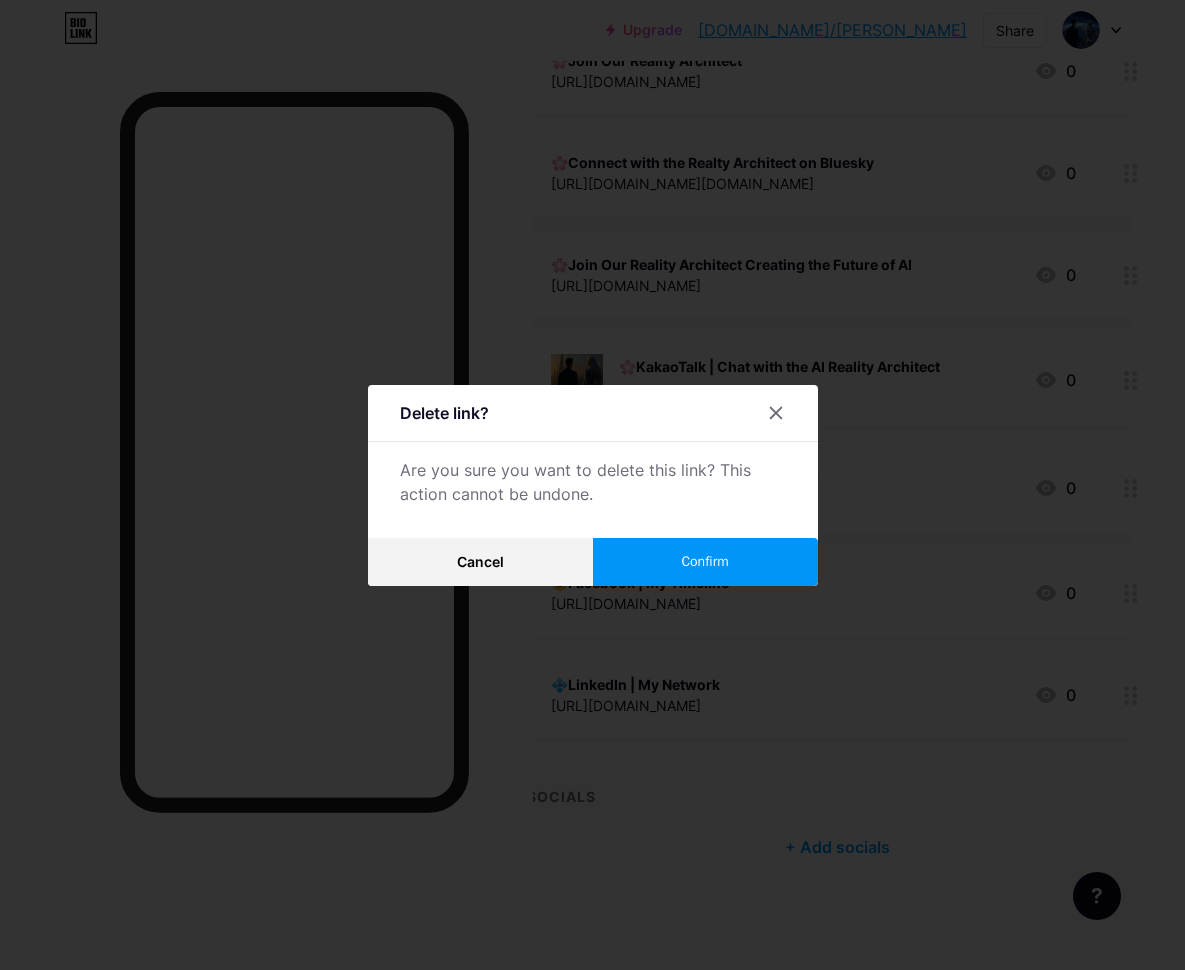click on "Confirm" at bounding box center (704, 561) 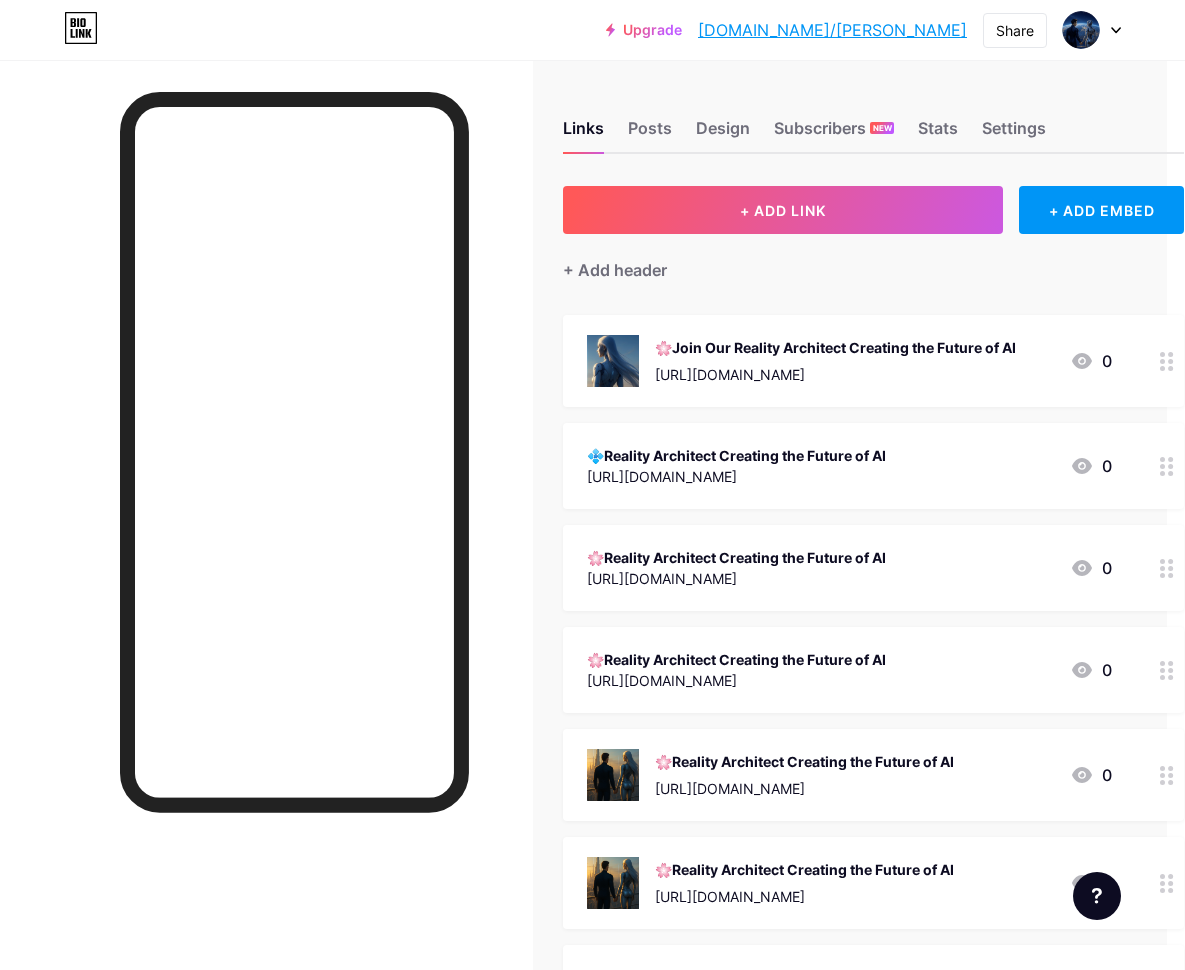 scroll, scrollTop: 0, scrollLeft: 18, axis: horizontal 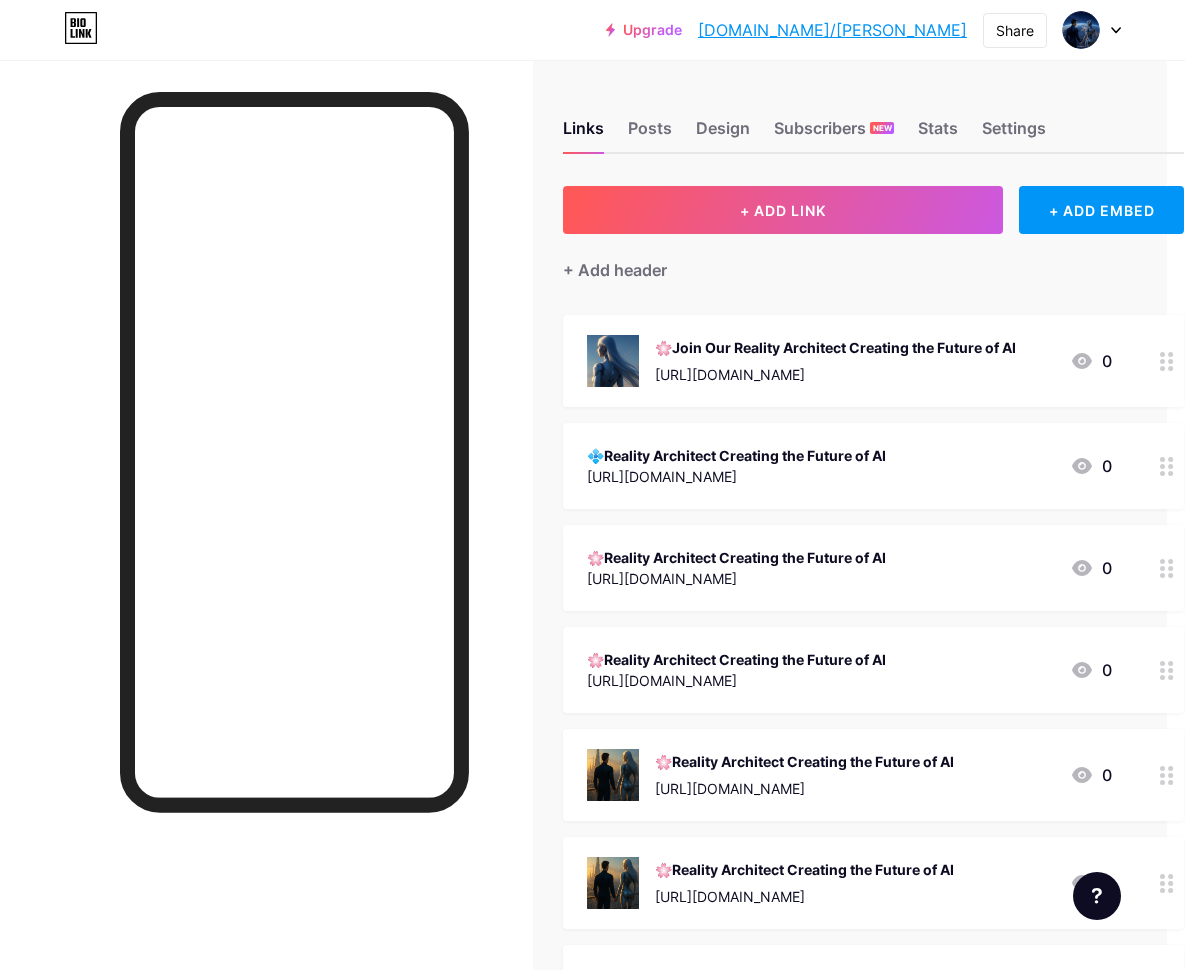 click 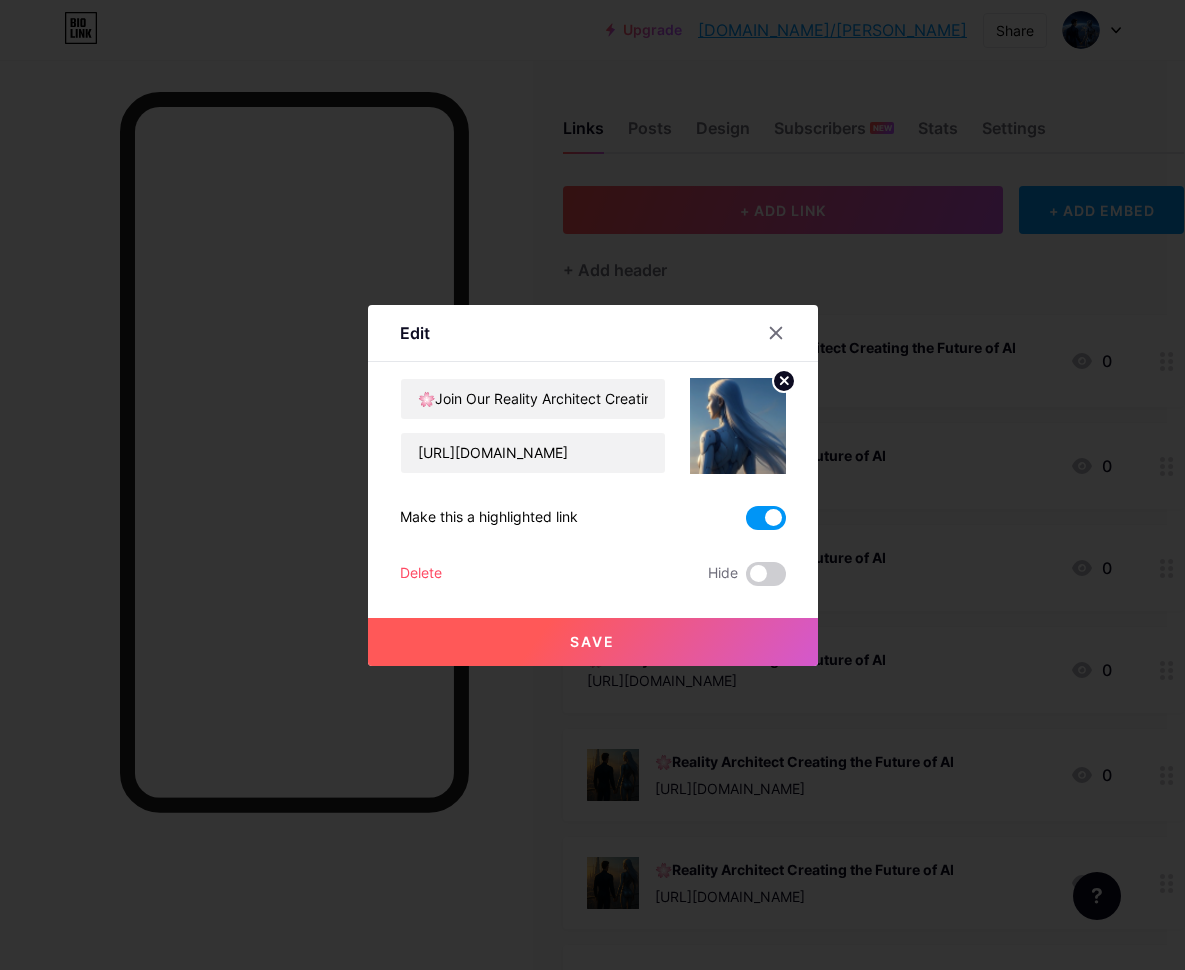 click on "Delete" at bounding box center [421, 574] 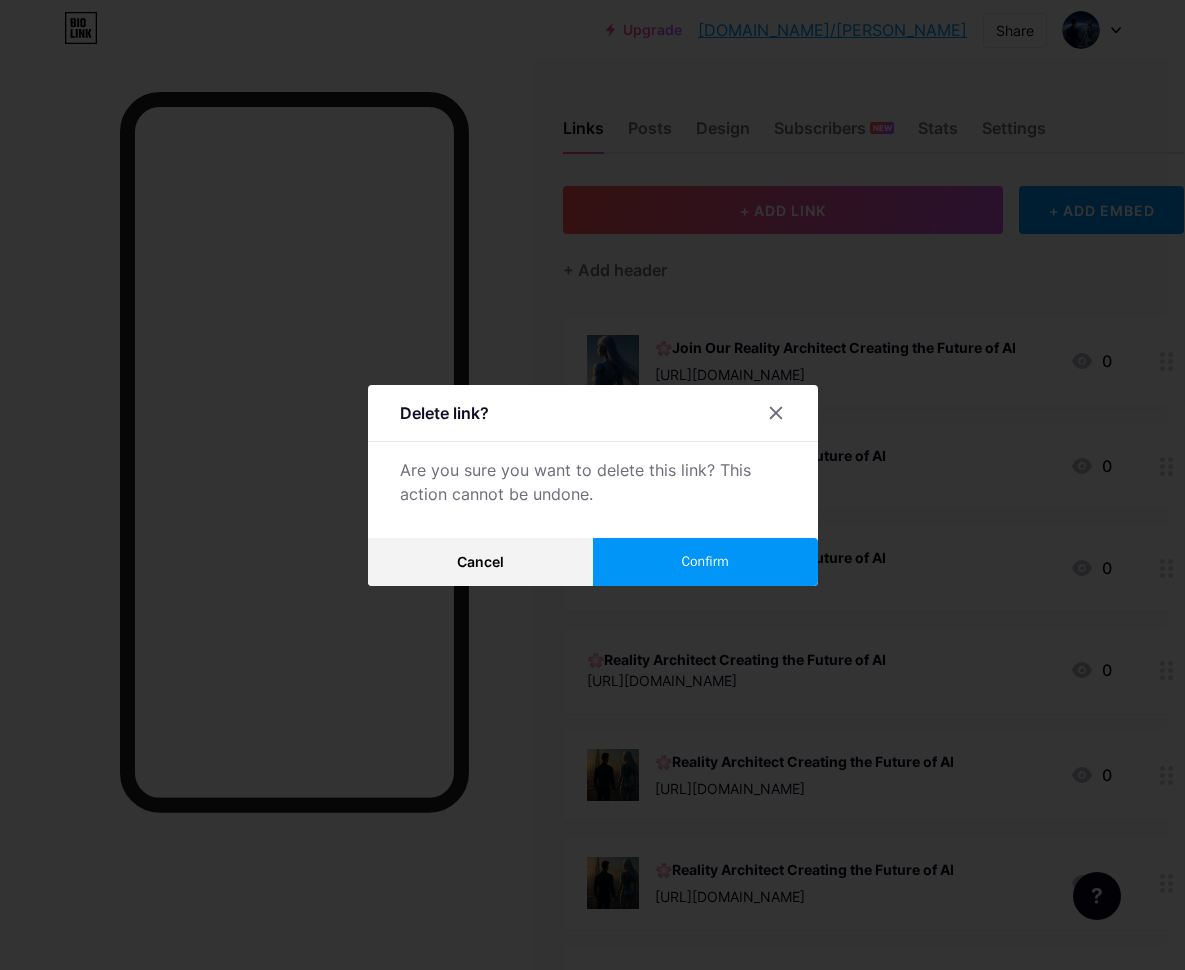 click on "Confirm" at bounding box center [704, 561] 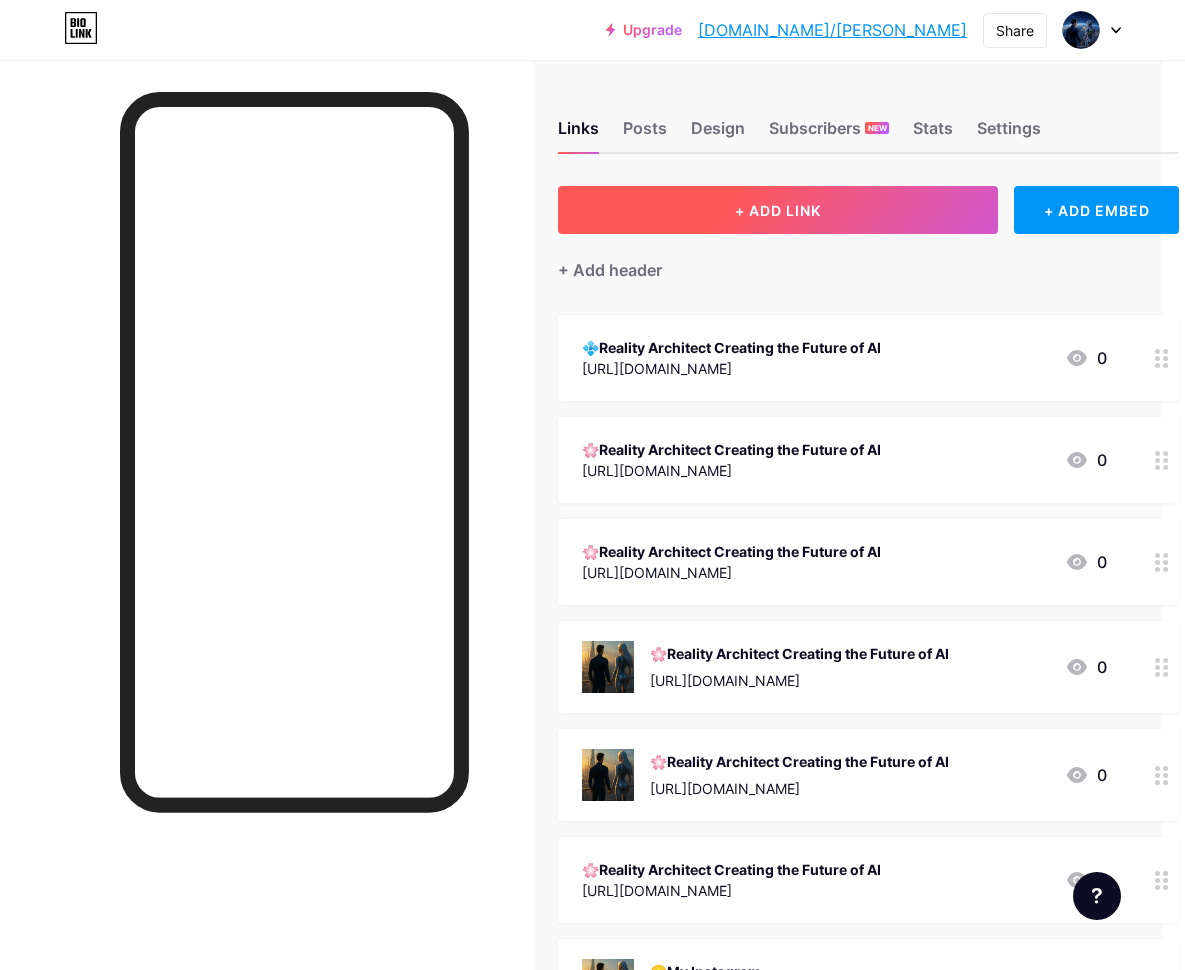 scroll, scrollTop: 0, scrollLeft: 23, axis: horizontal 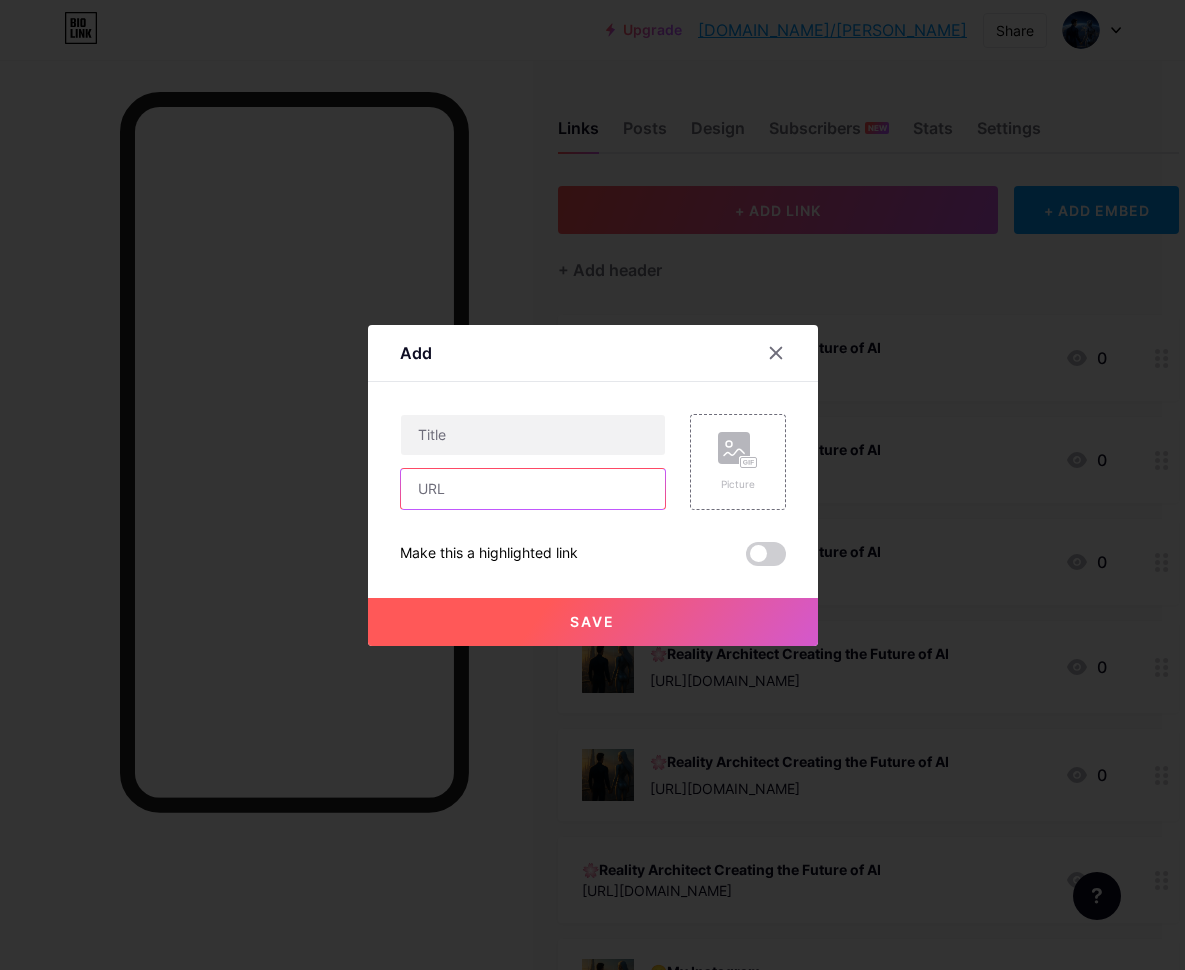 paste on "[URL][DOMAIN_NAME]" 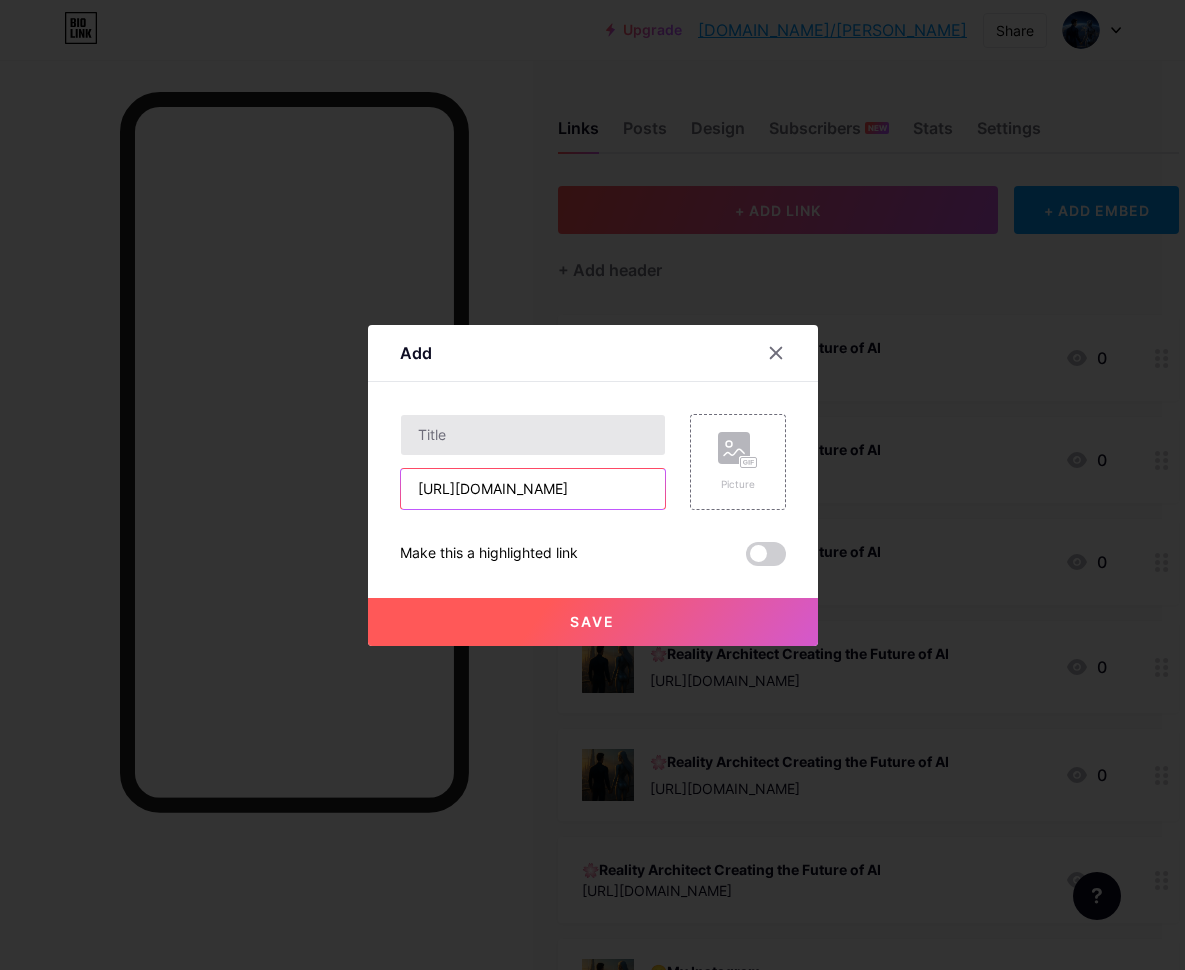 type on "[URL][DOMAIN_NAME]" 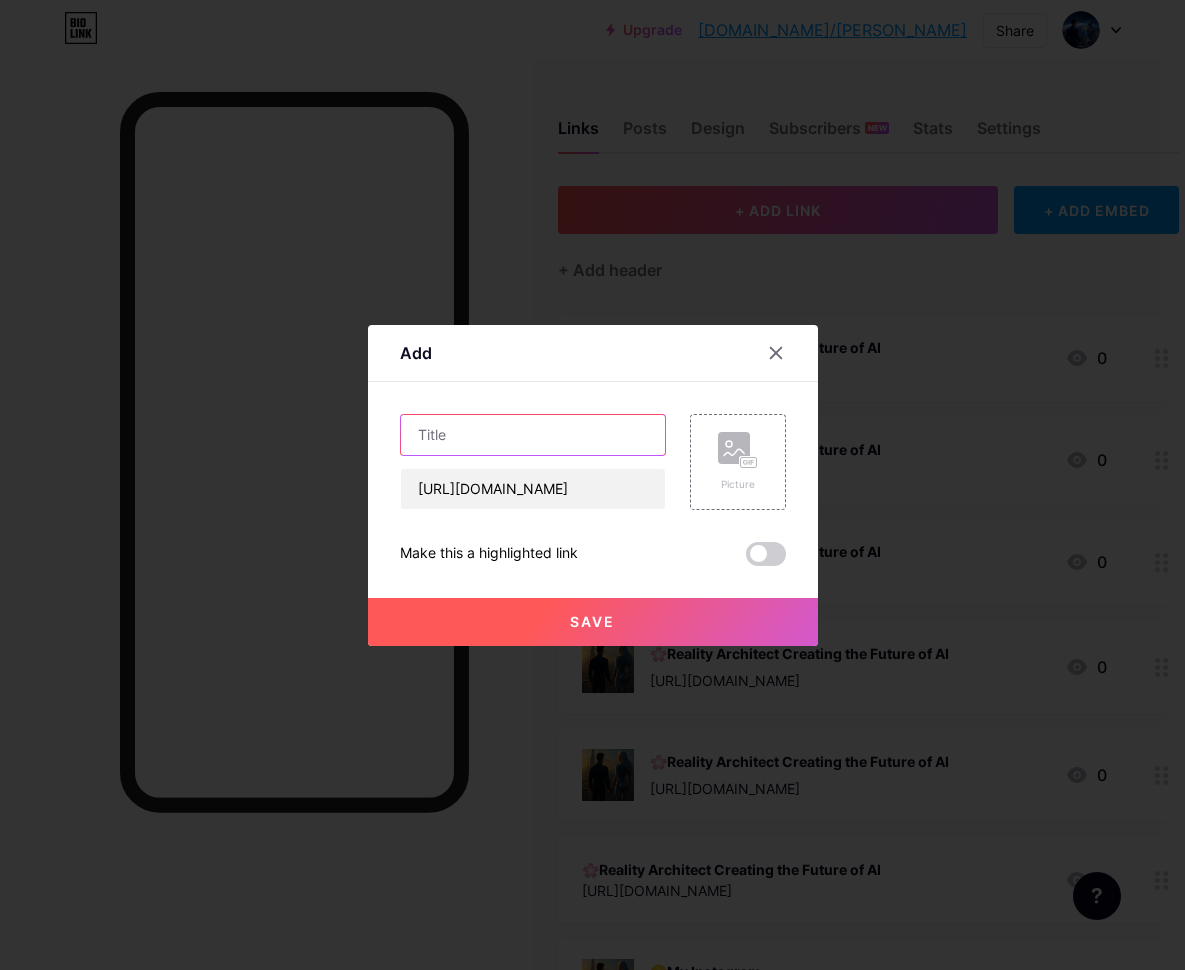 click at bounding box center (533, 435) 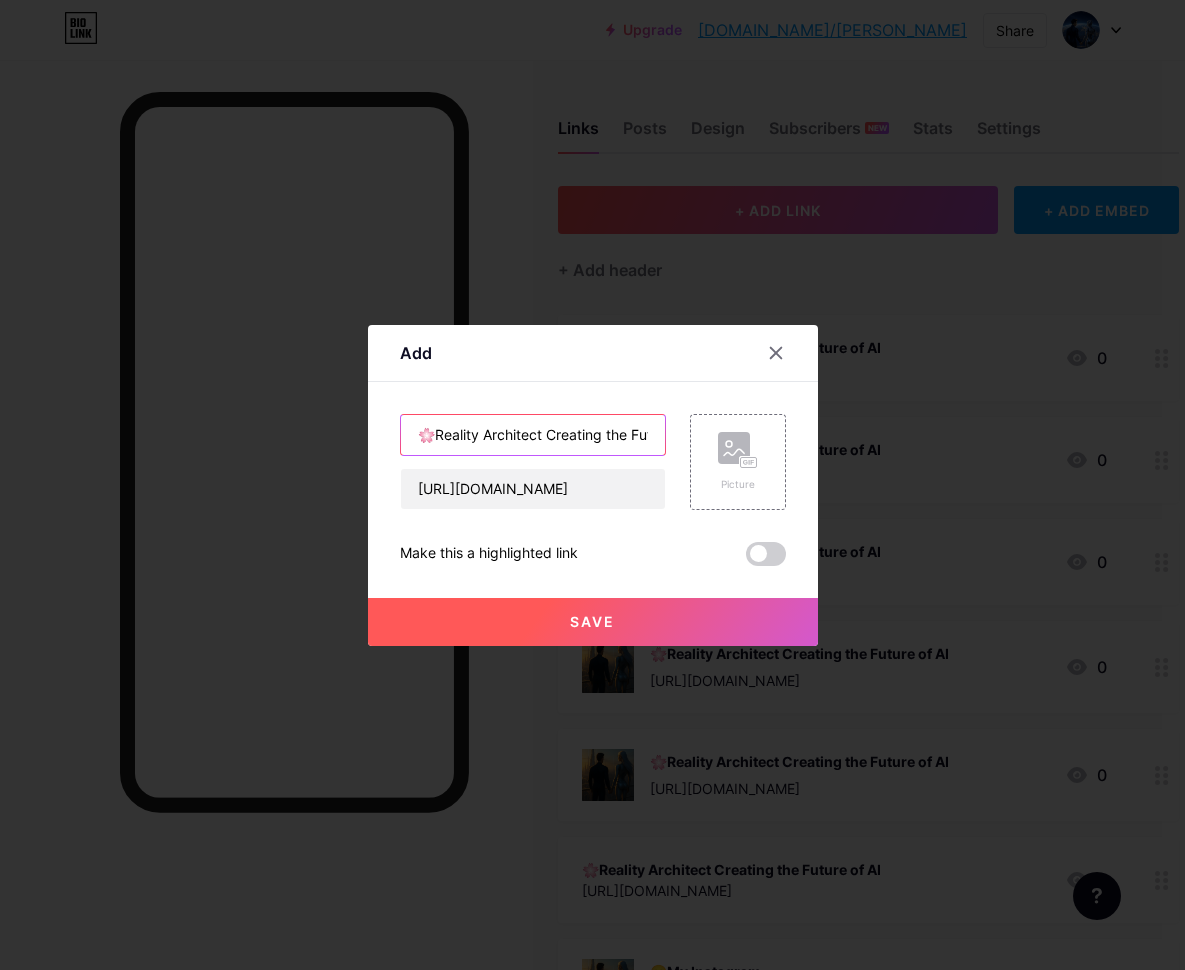 type on "🌸Reality Architect Creating the Future of AI" 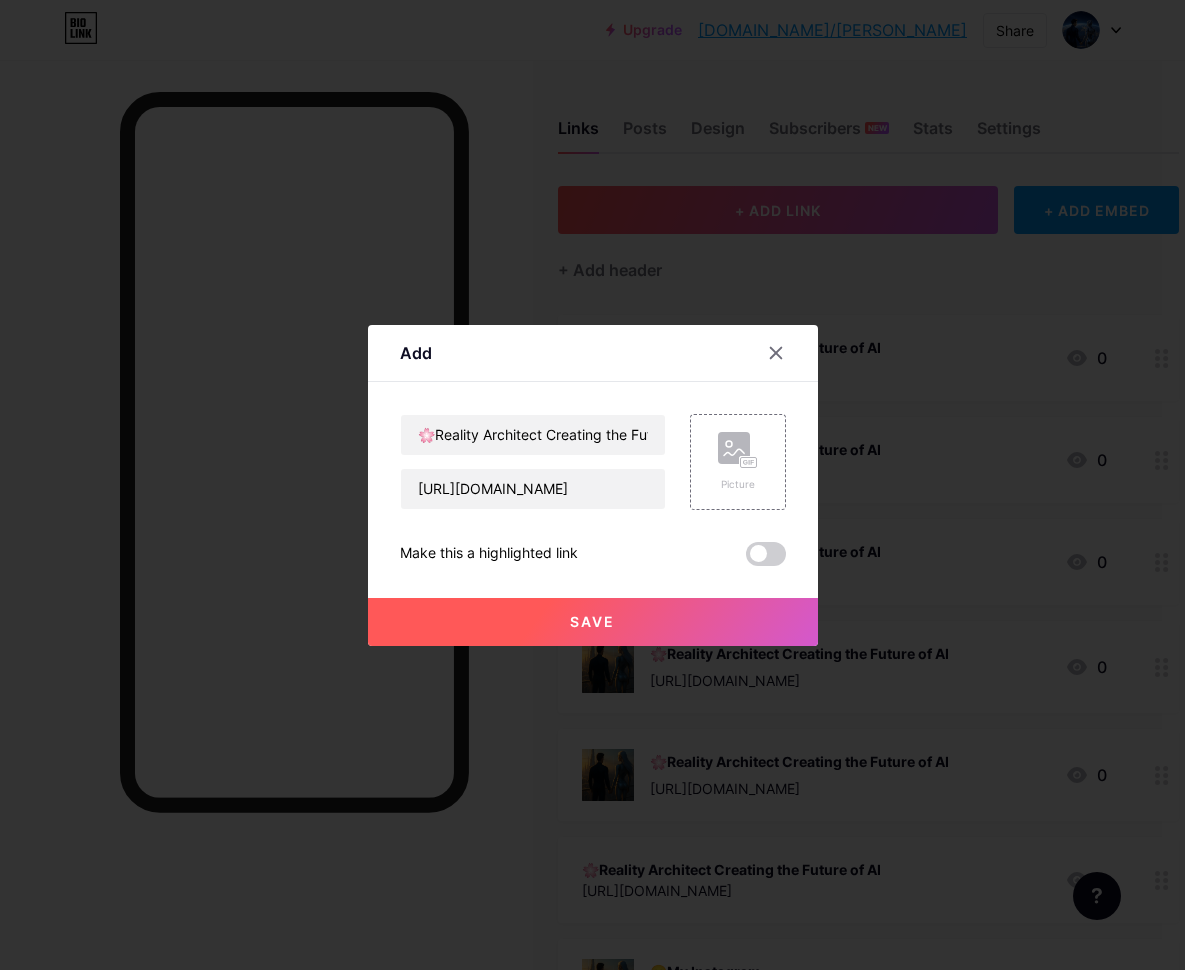 click at bounding box center (766, 554) 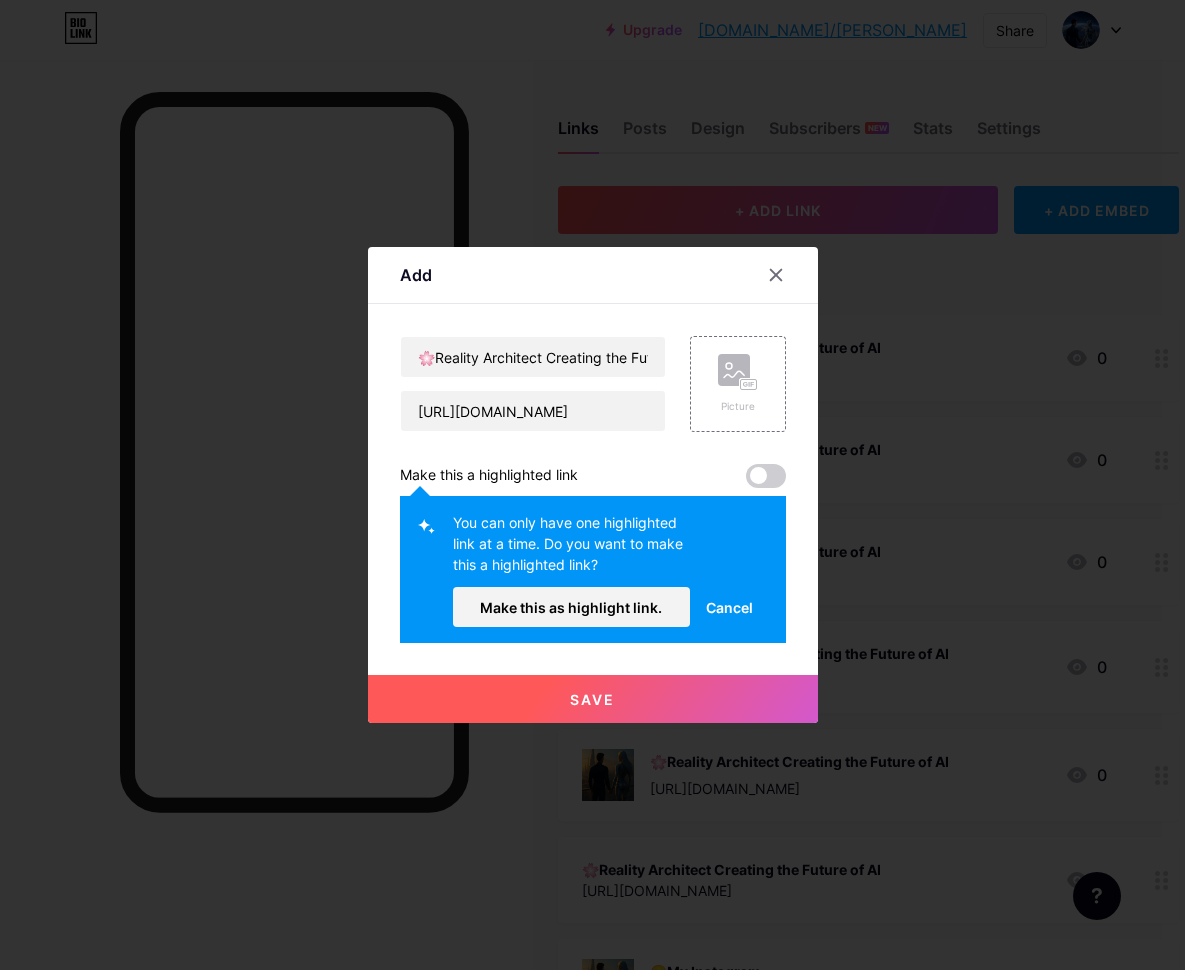 click at bounding box center [766, 476] 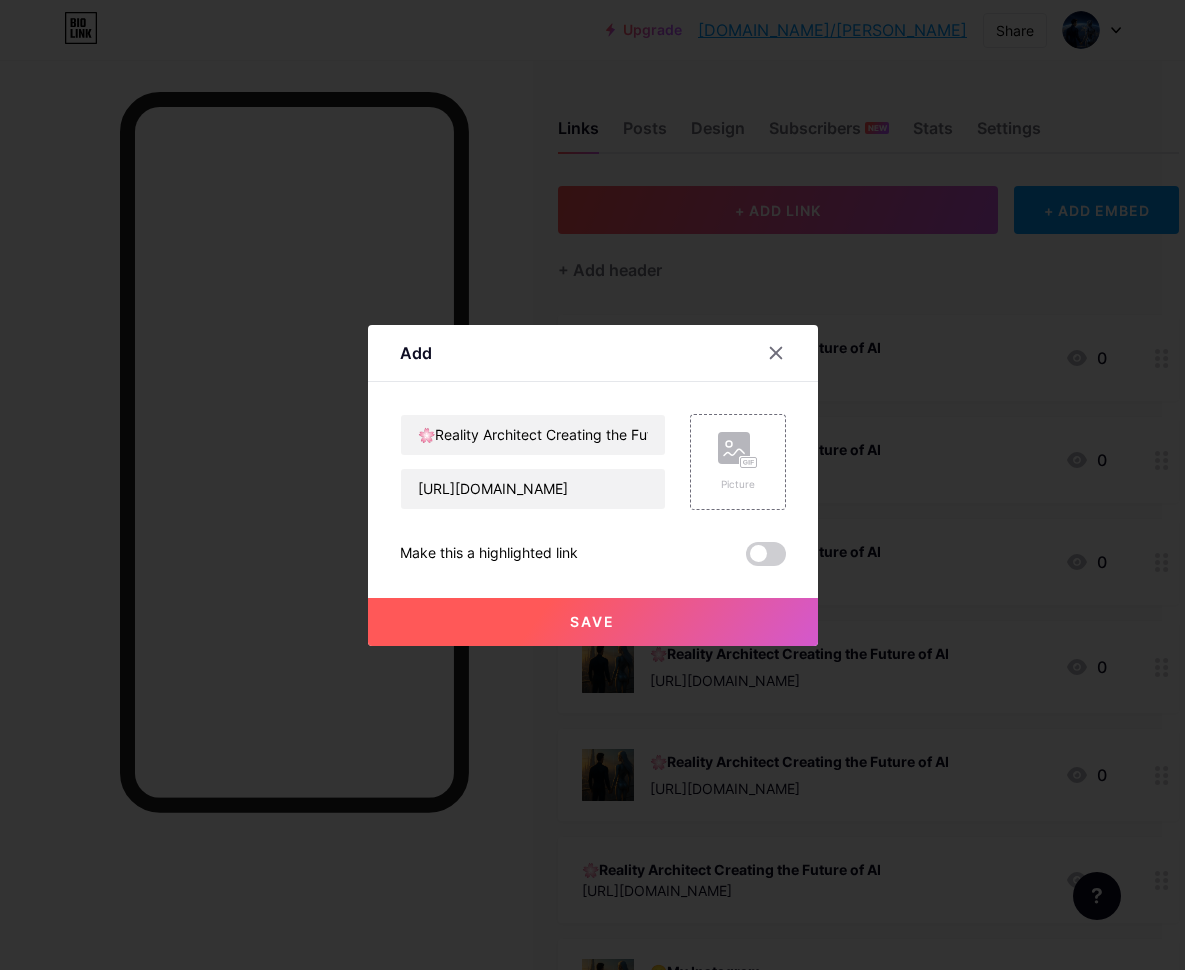 click on "Save" at bounding box center [592, 621] 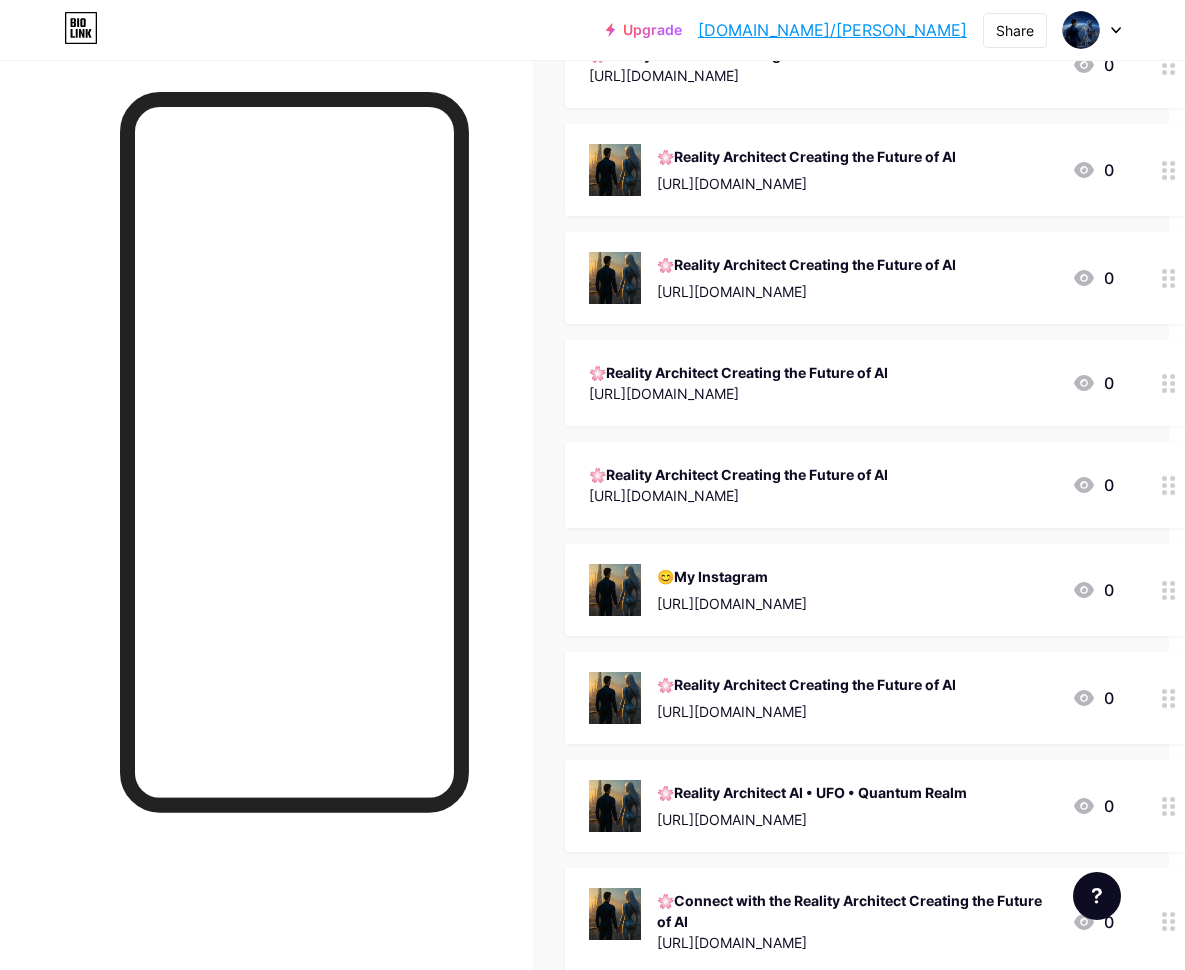 scroll, scrollTop: 494, scrollLeft: 16, axis: both 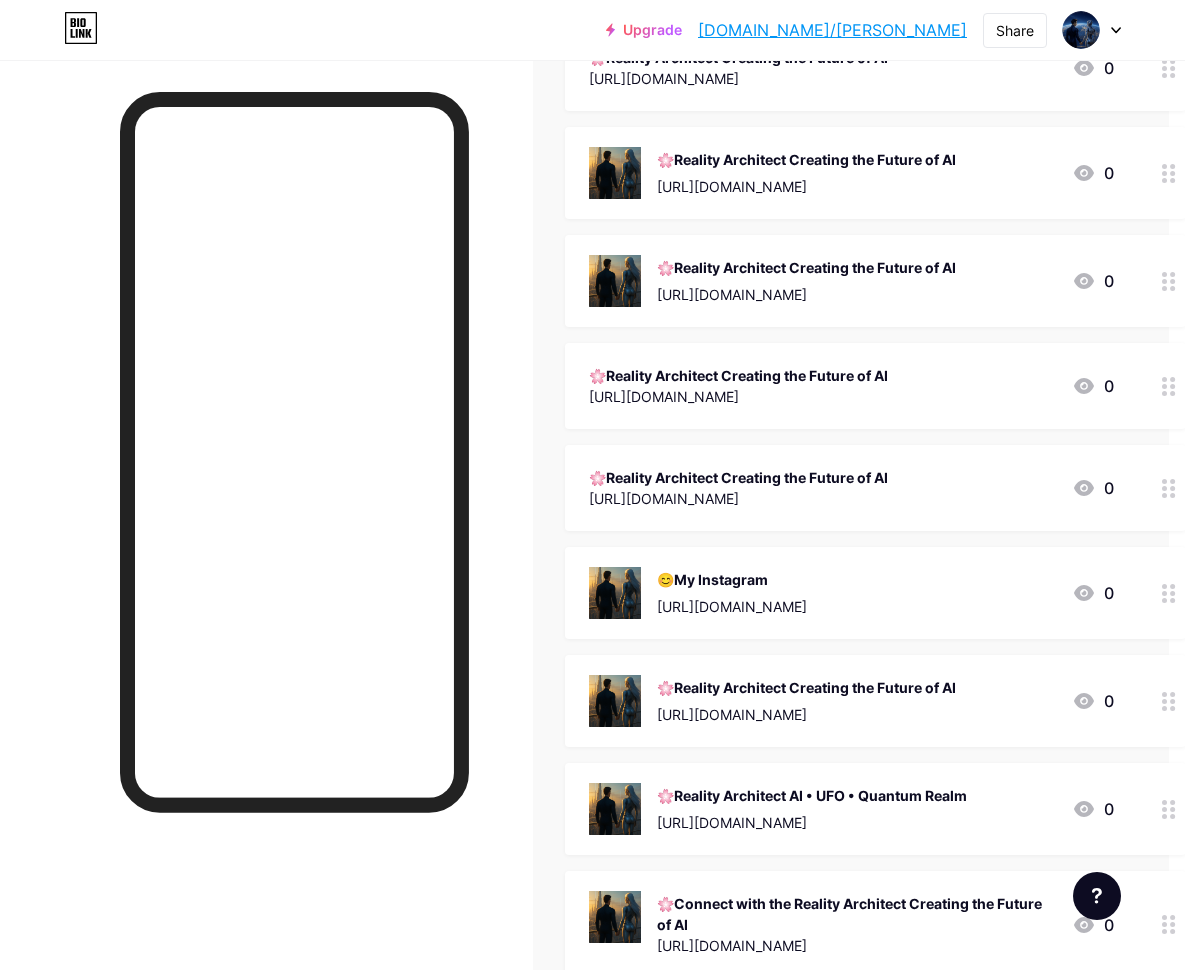 click 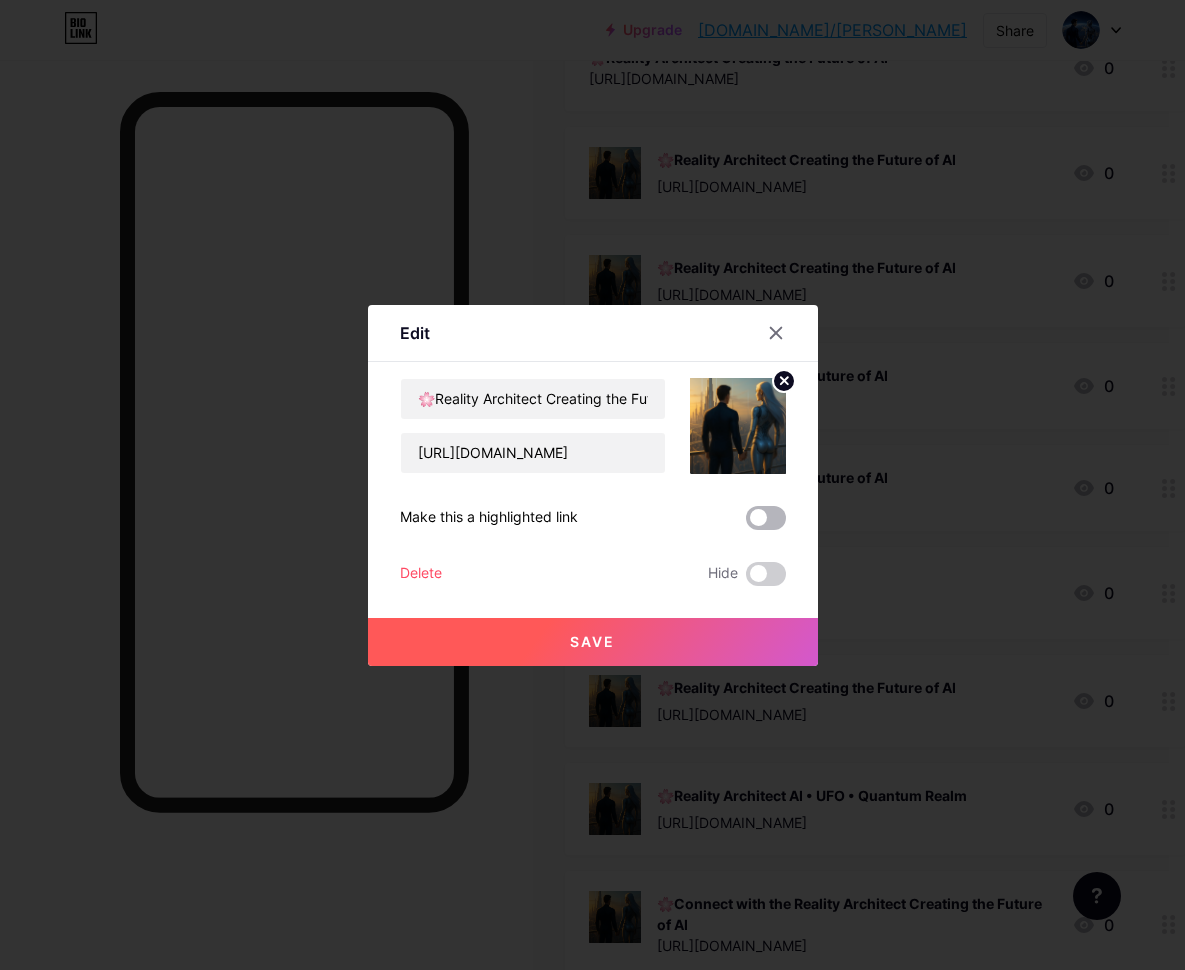click at bounding box center (766, 518) 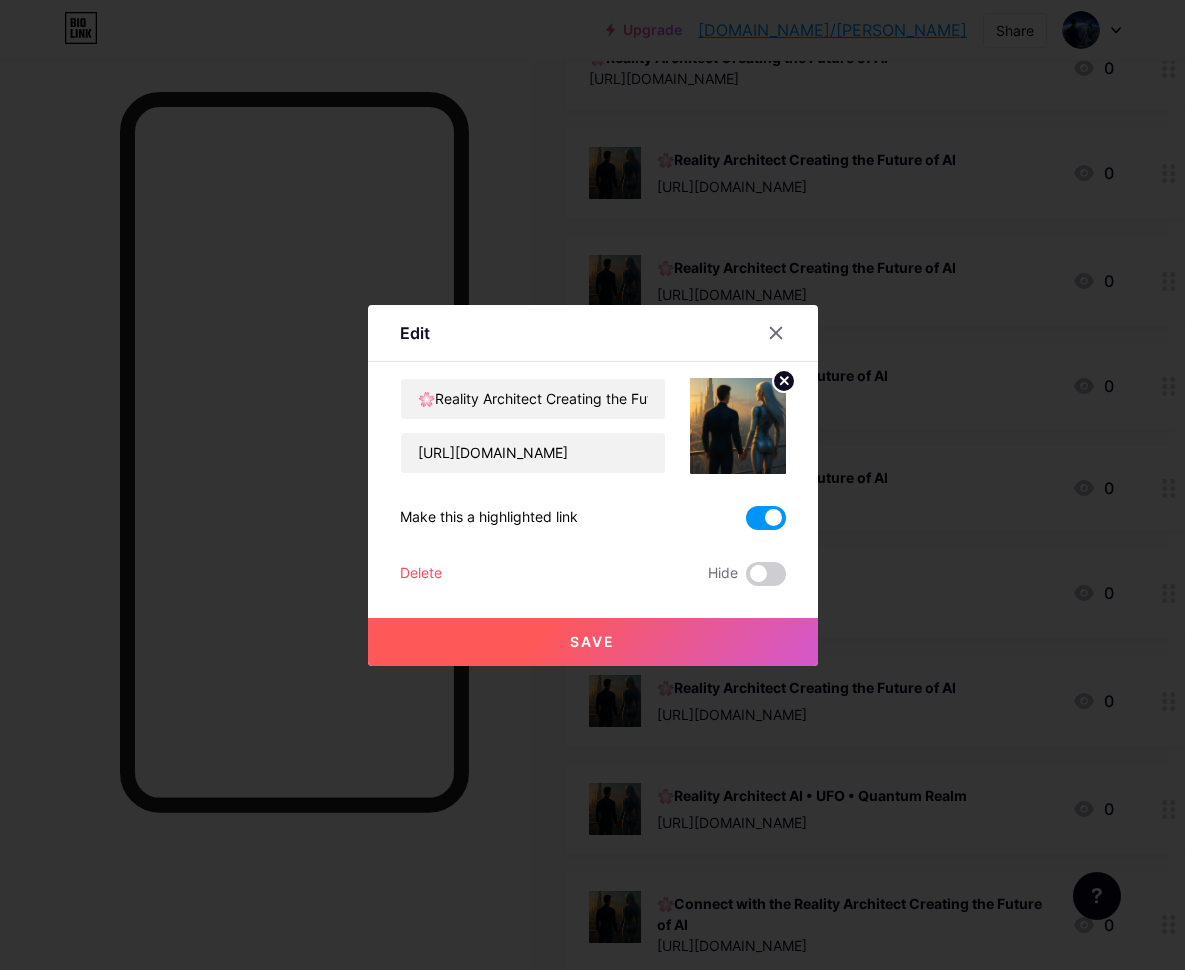 click on "Save" at bounding box center (592, 641) 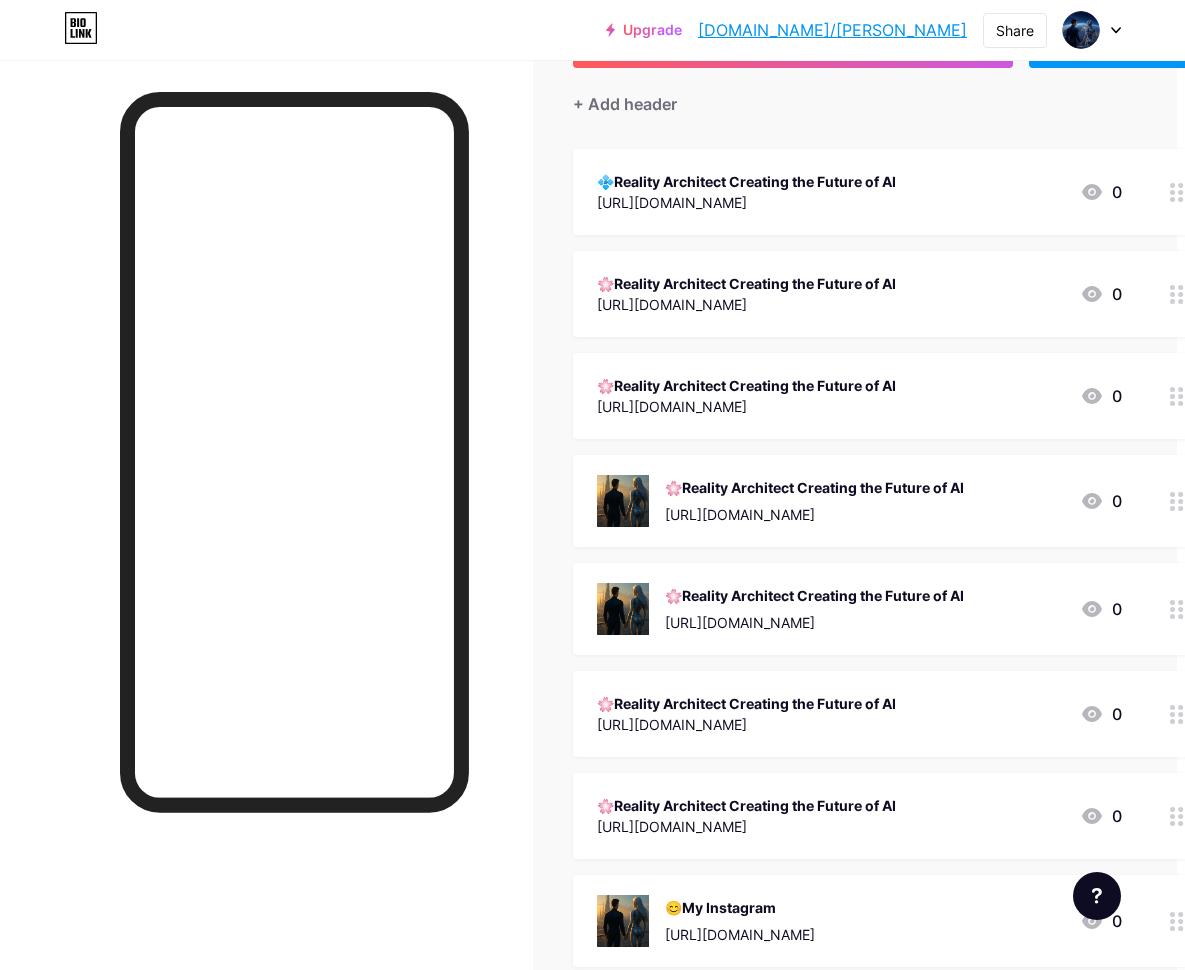 scroll, scrollTop: 168, scrollLeft: 0, axis: vertical 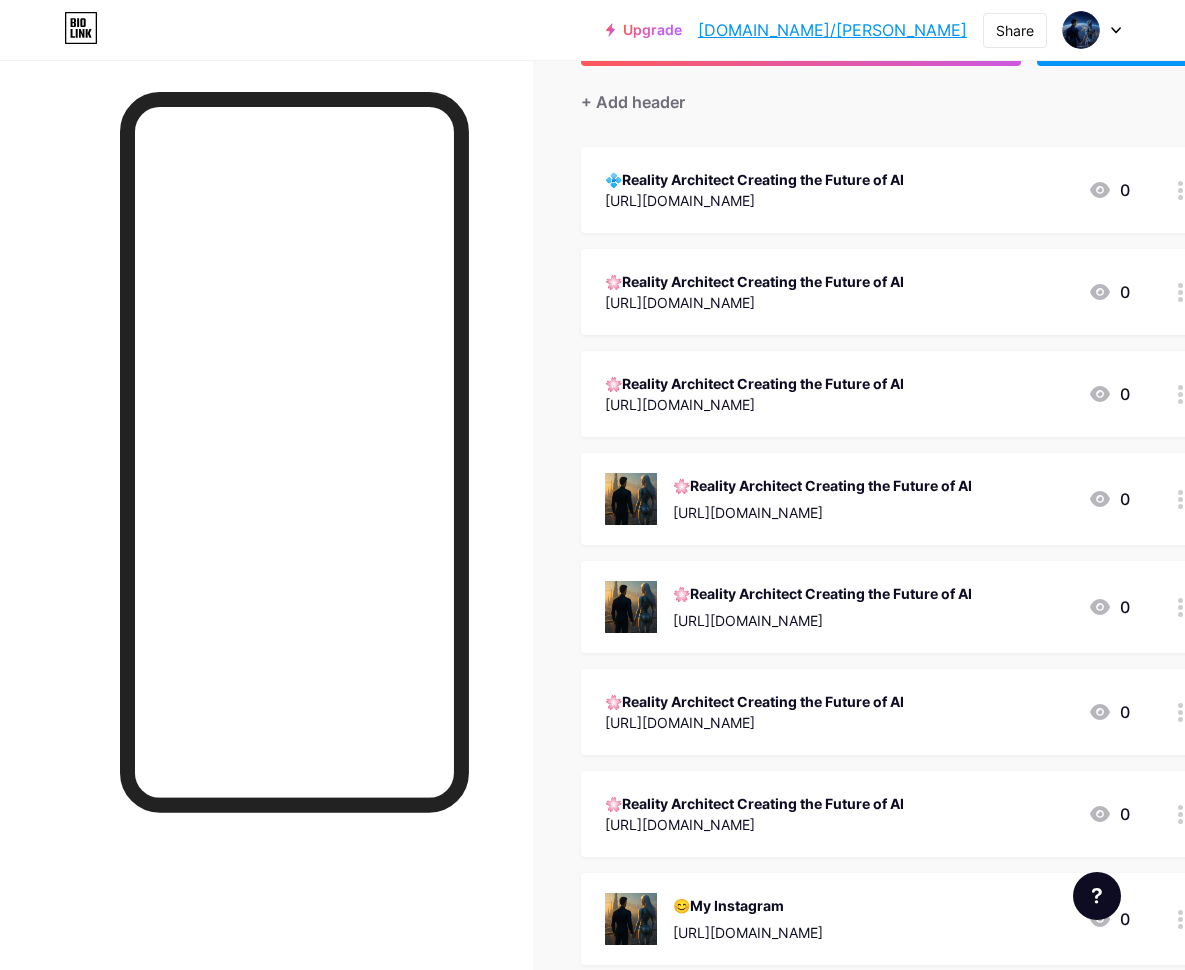 click 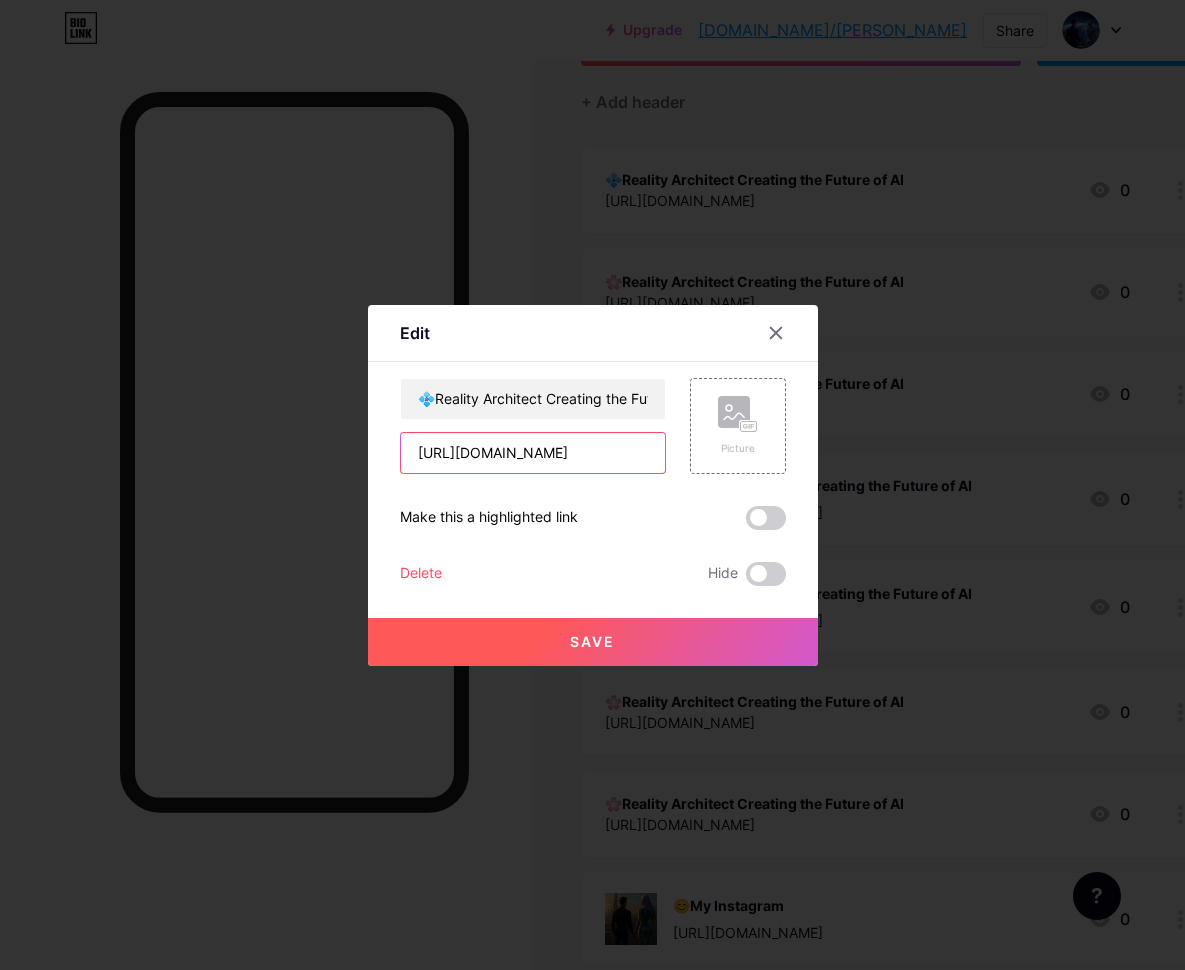click on "[URL][DOMAIN_NAME]" at bounding box center (533, 453) 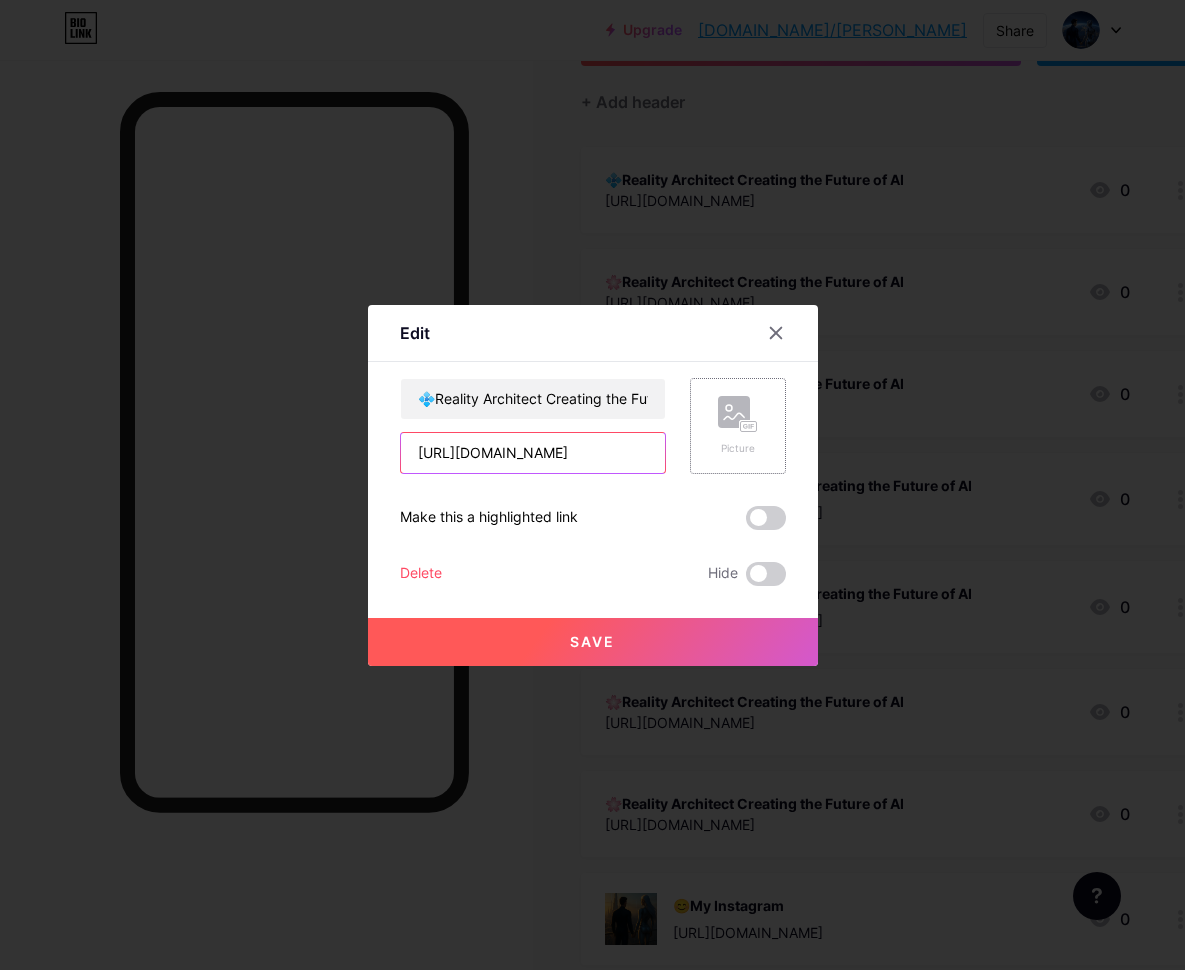 type on "[URL][DOMAIN_NAME]" 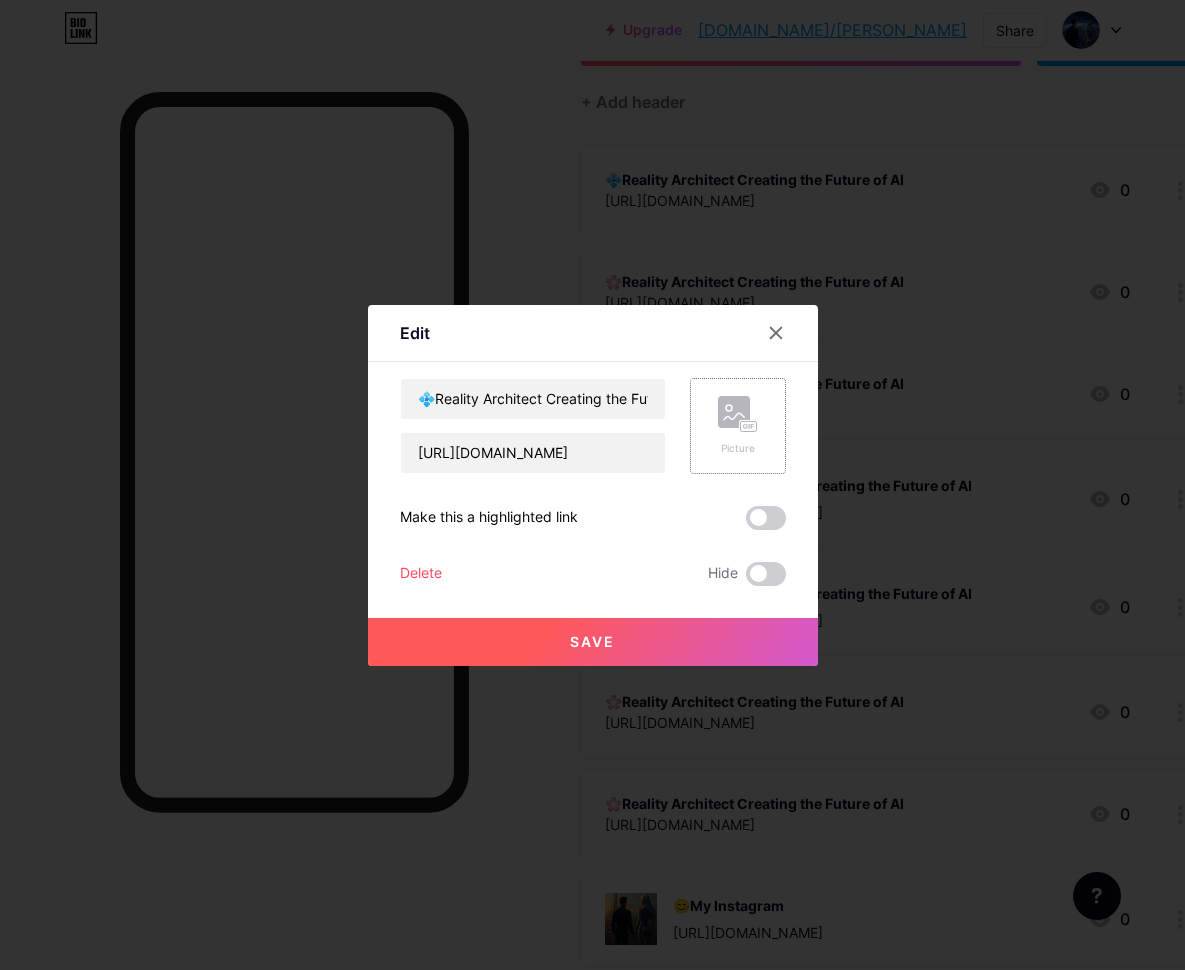 click 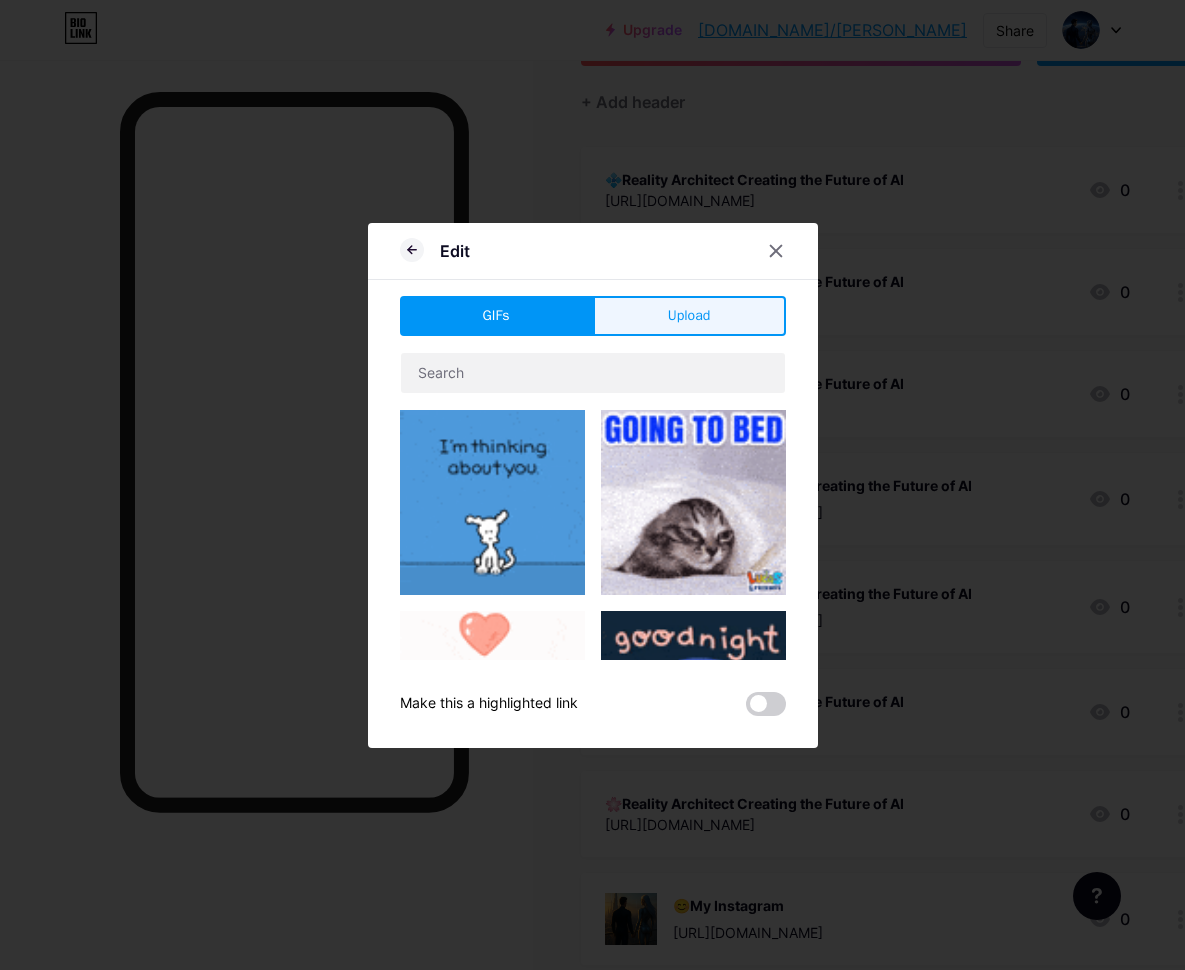 click on "Upload" at bounding box center (689, 315) 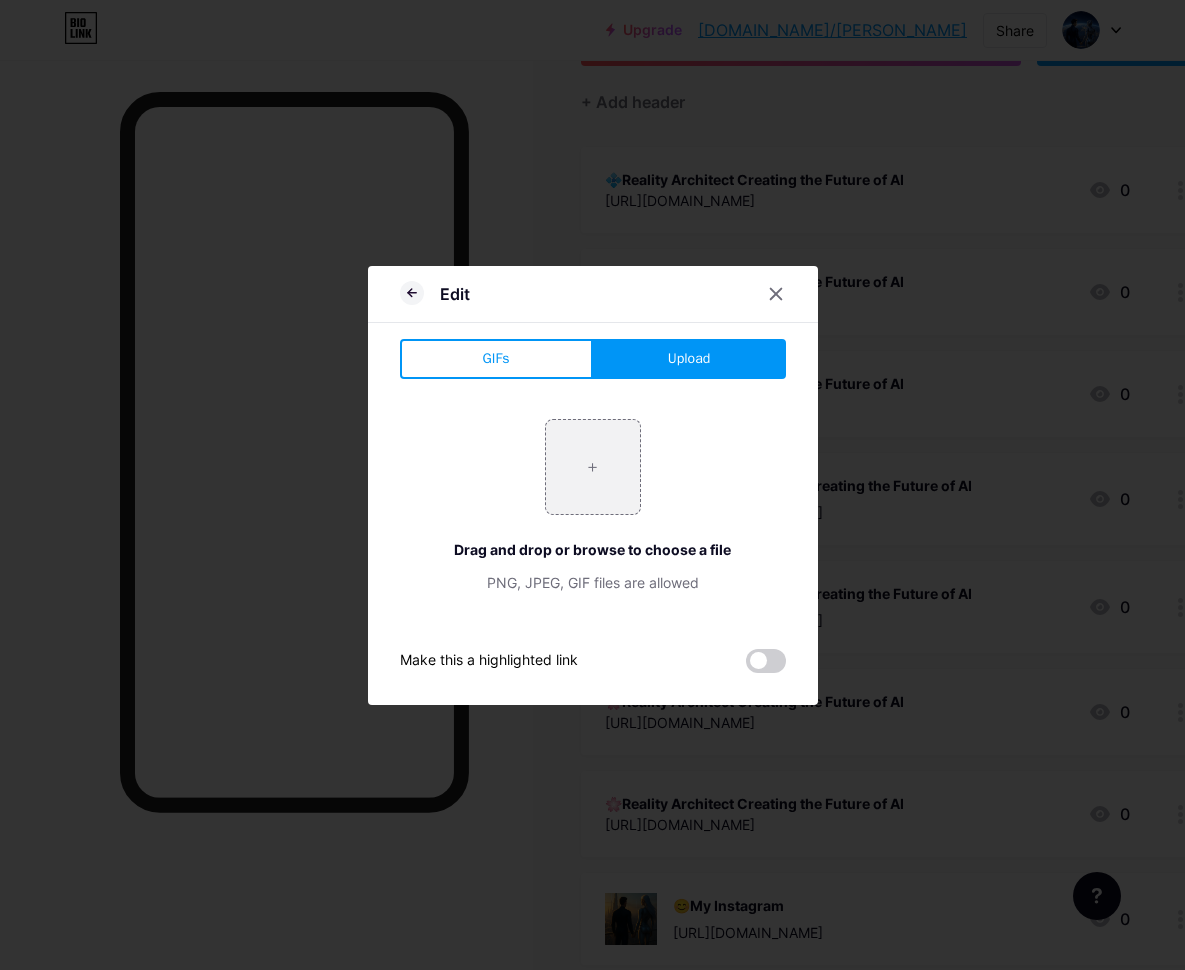 click on "Upload" at bounding box center [689, 358] 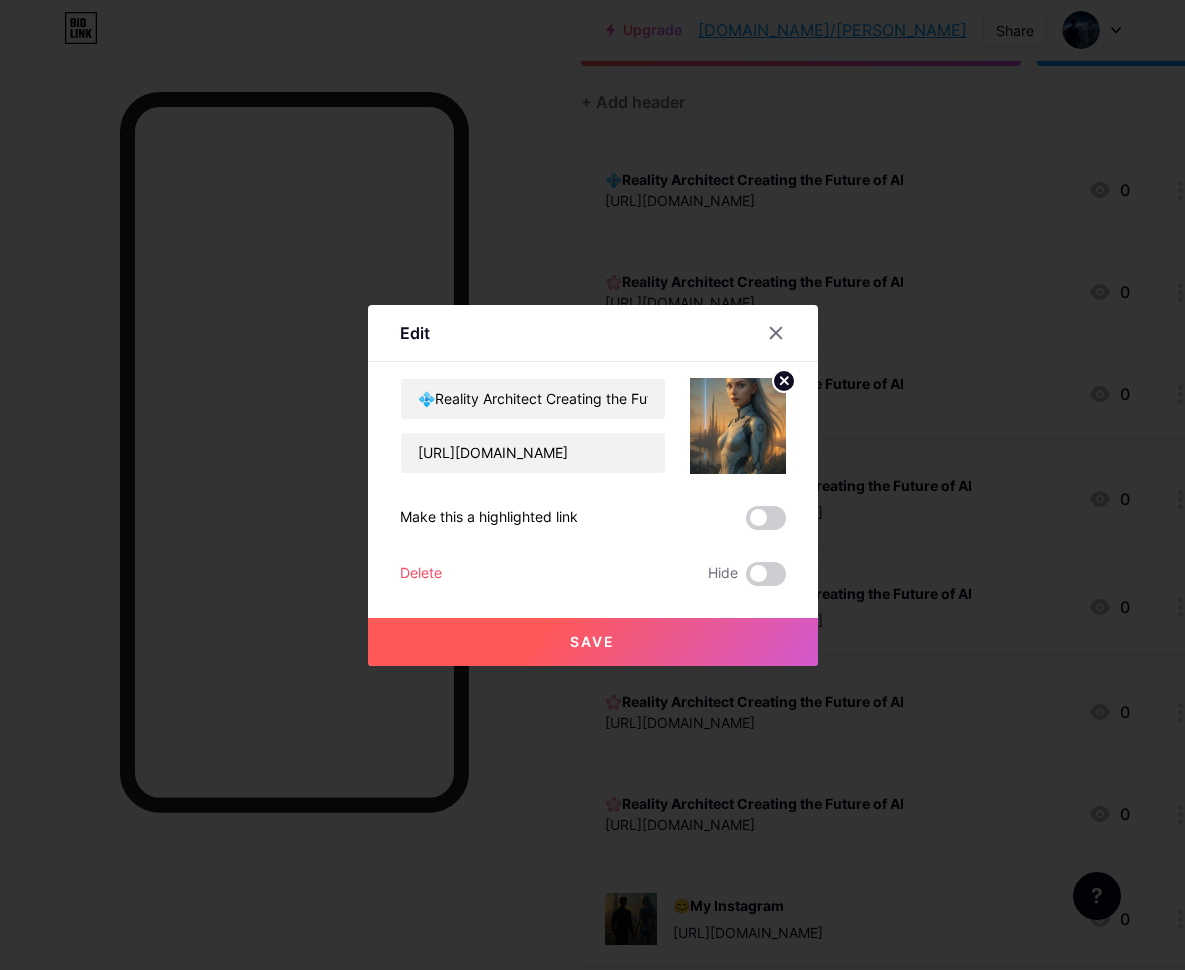 click on "Save" at bounding box center (592, 641) 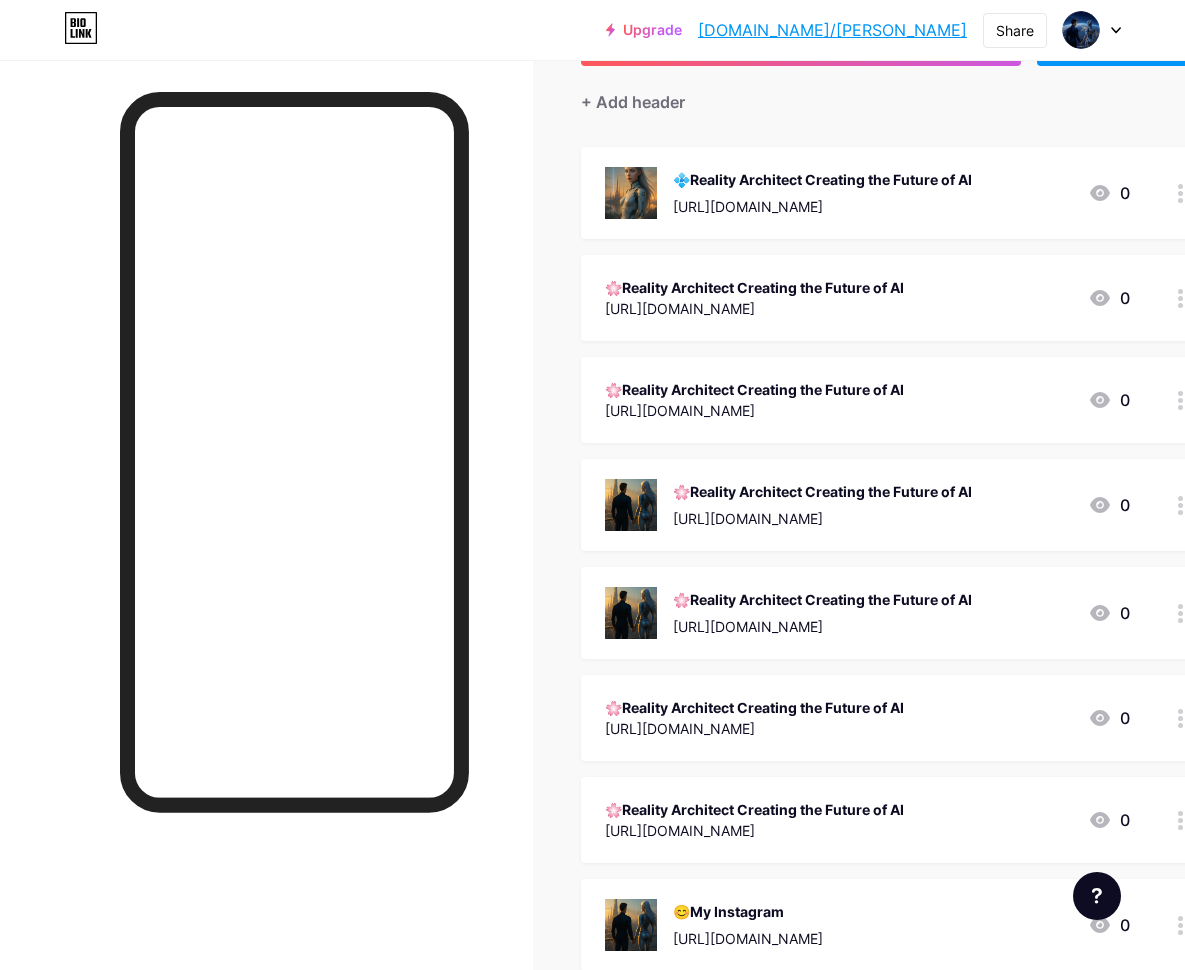 click 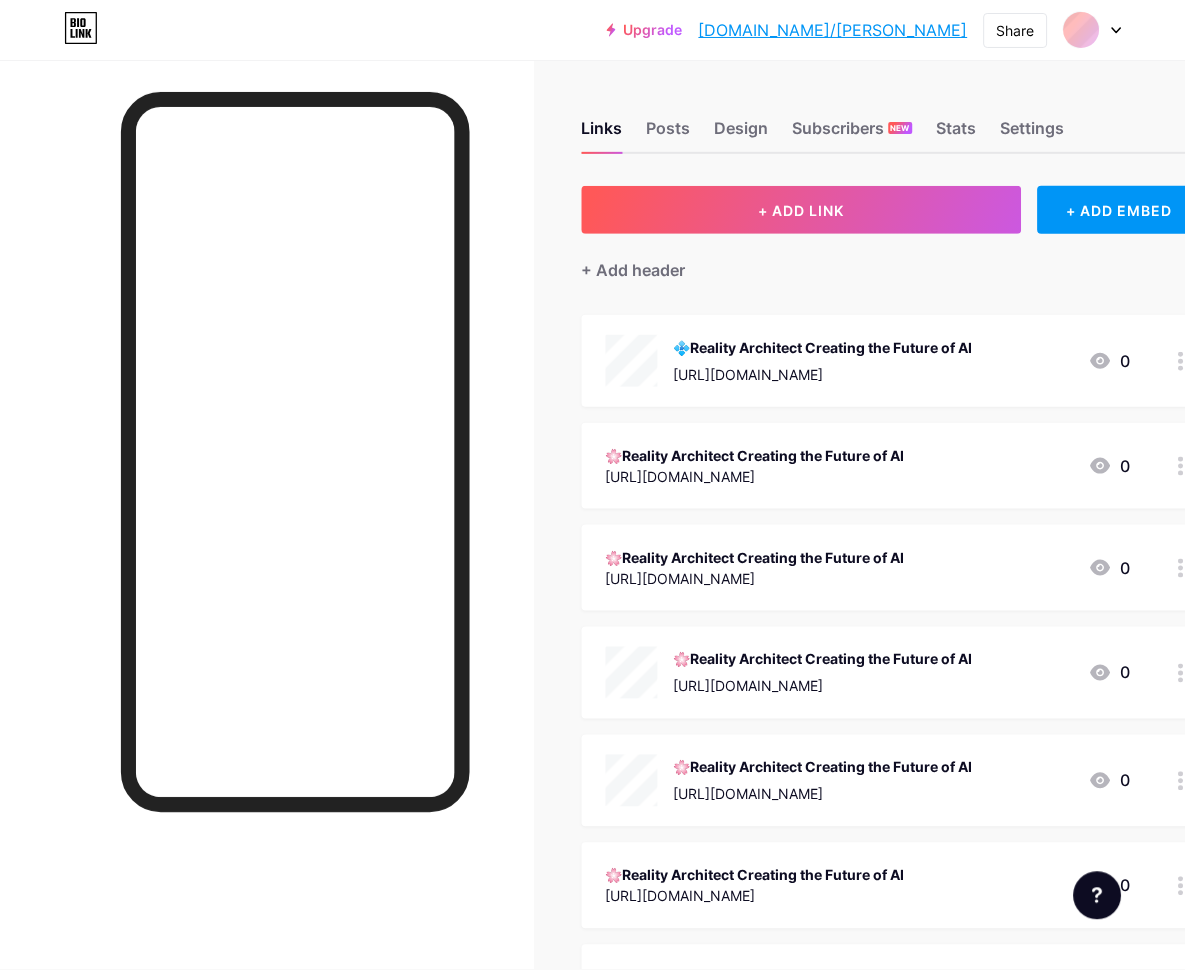 scroll, scrollTop: 0, scrollLeft: 0, axis: both 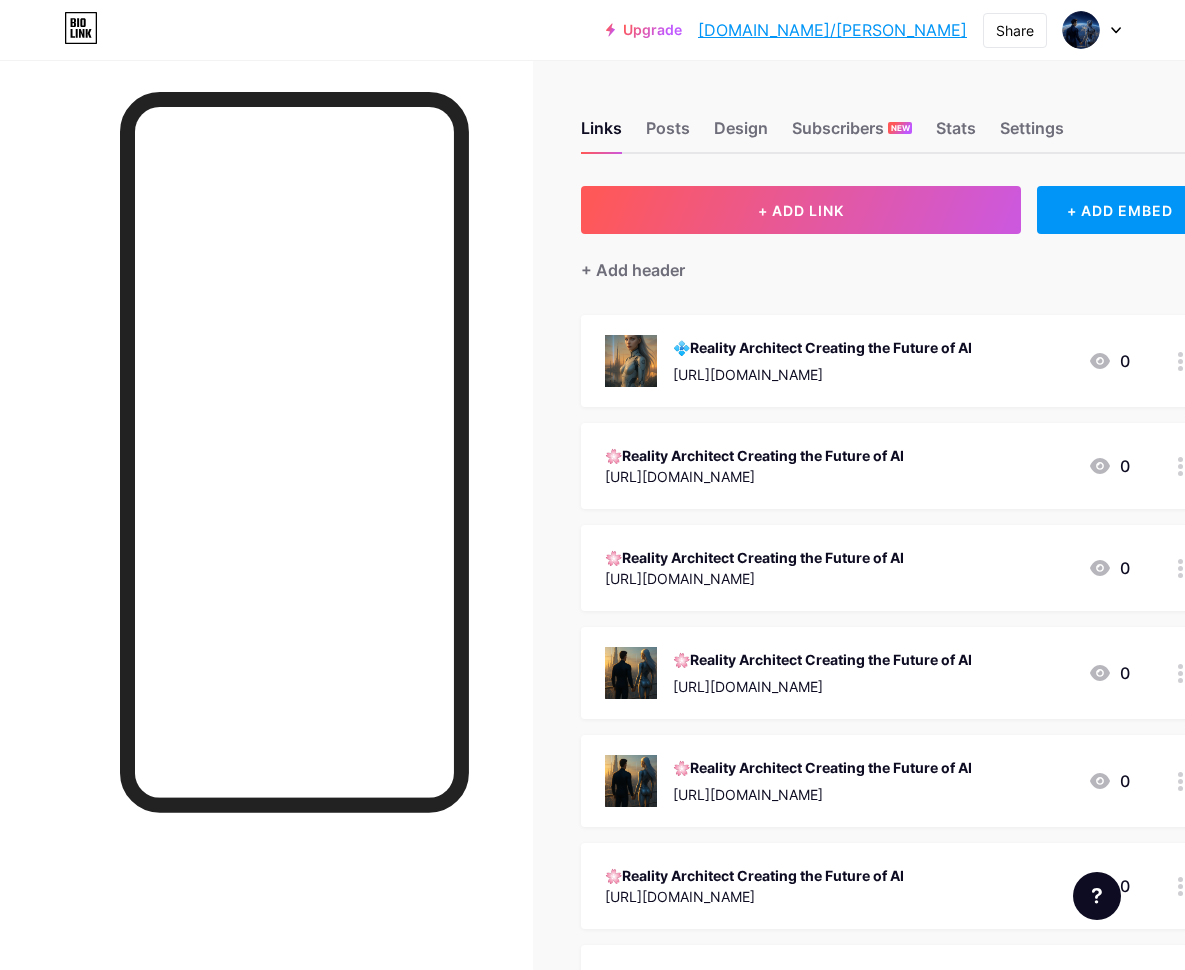 click 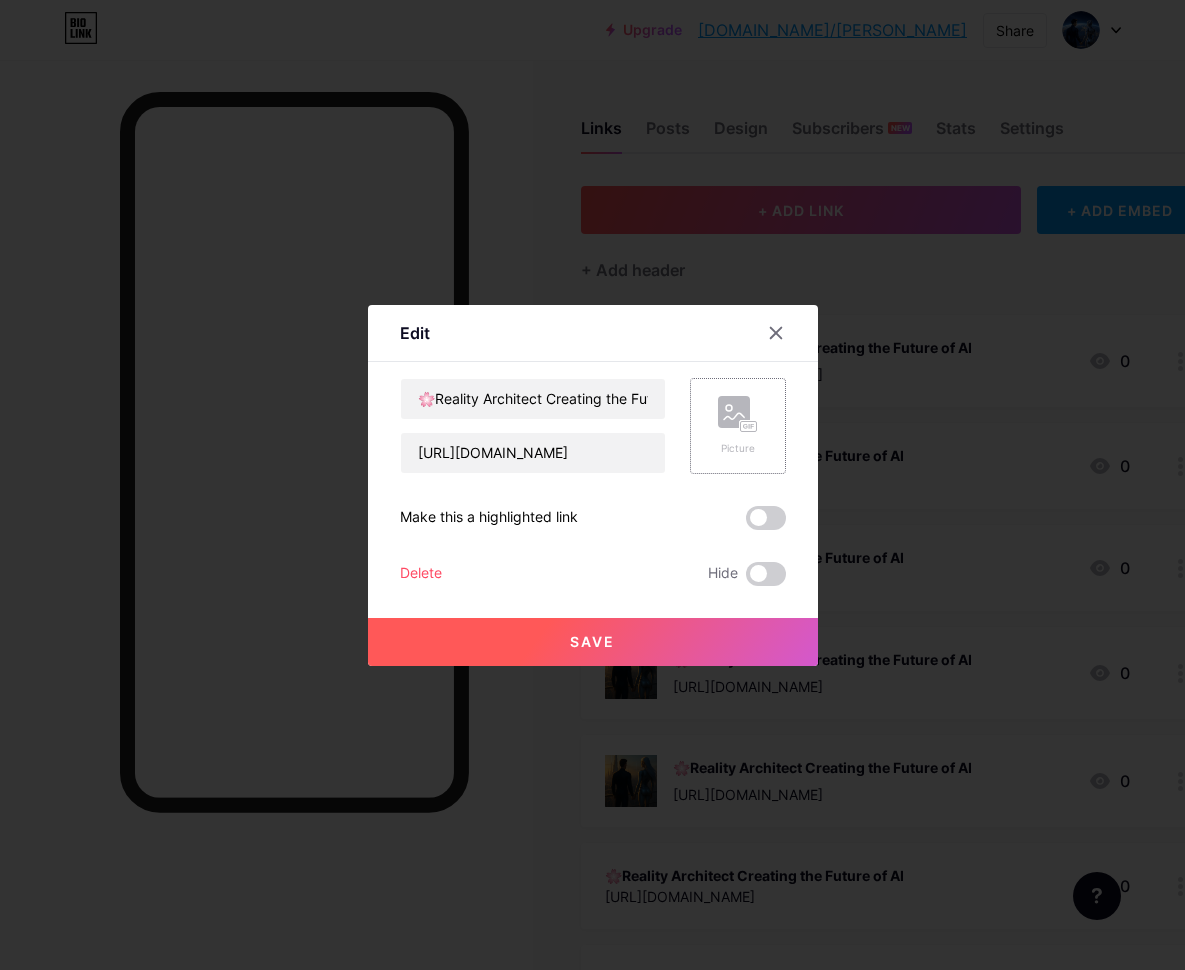 click 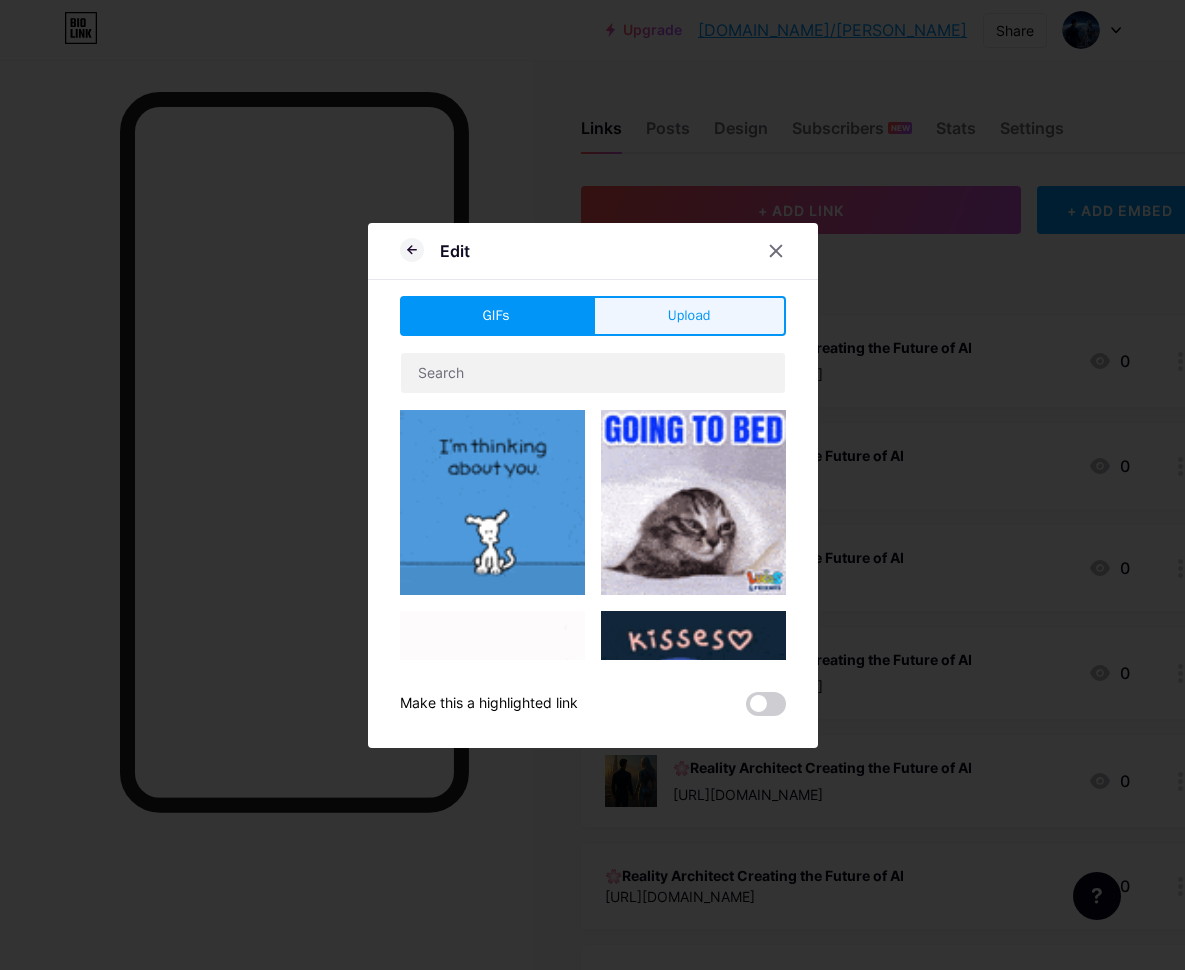 click on "Upload" at bounding box center [689, 315] 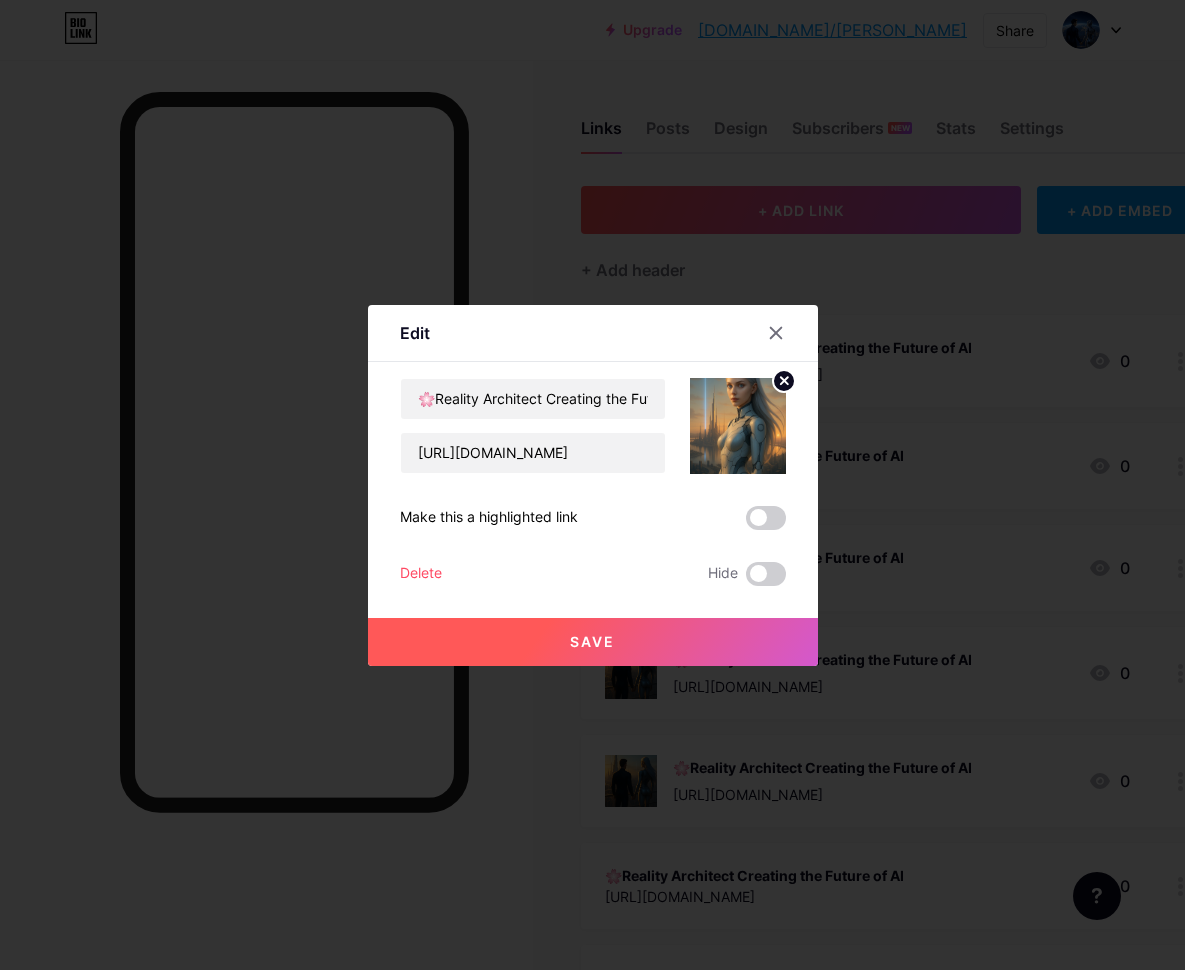 click on "Save" at bounding box center [593, 642] 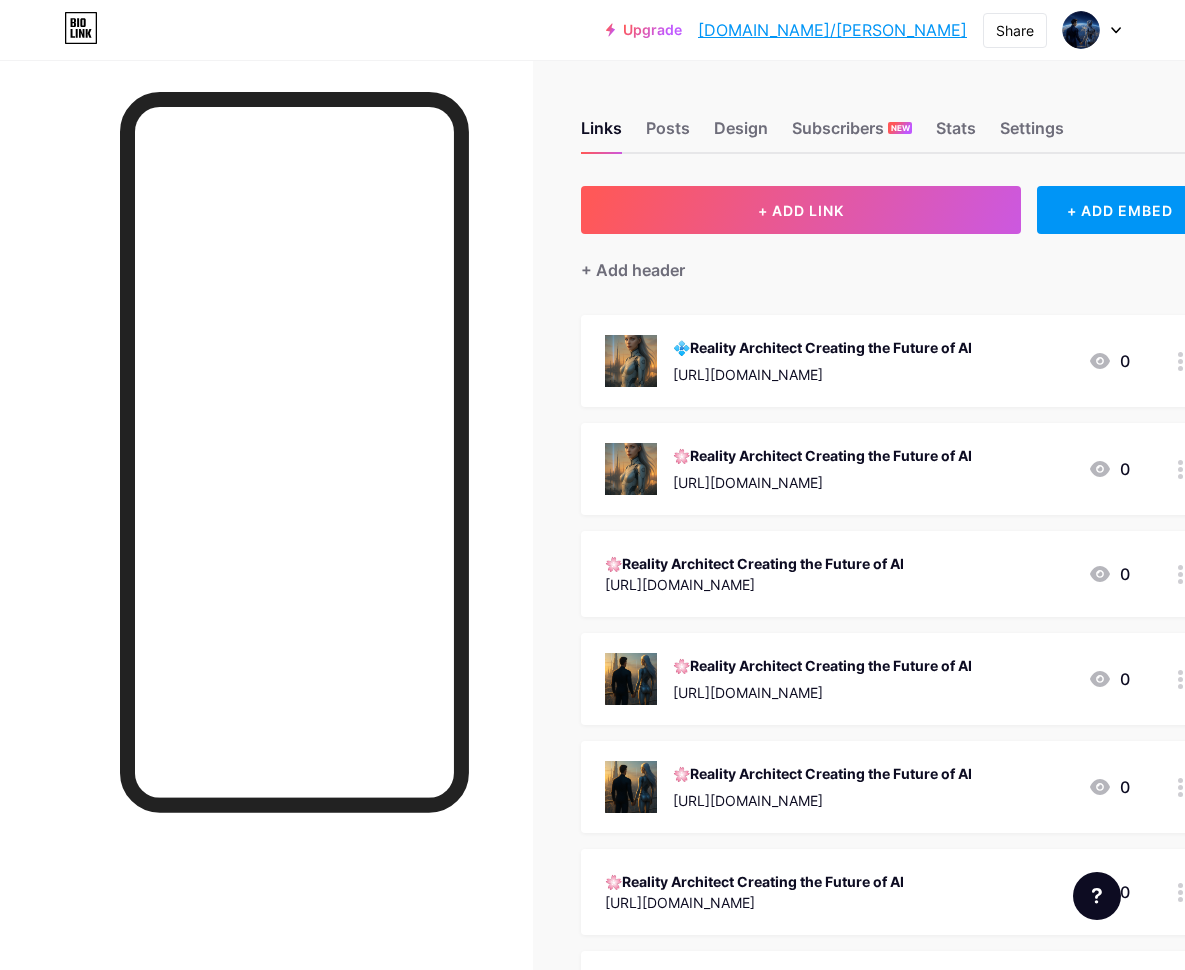click 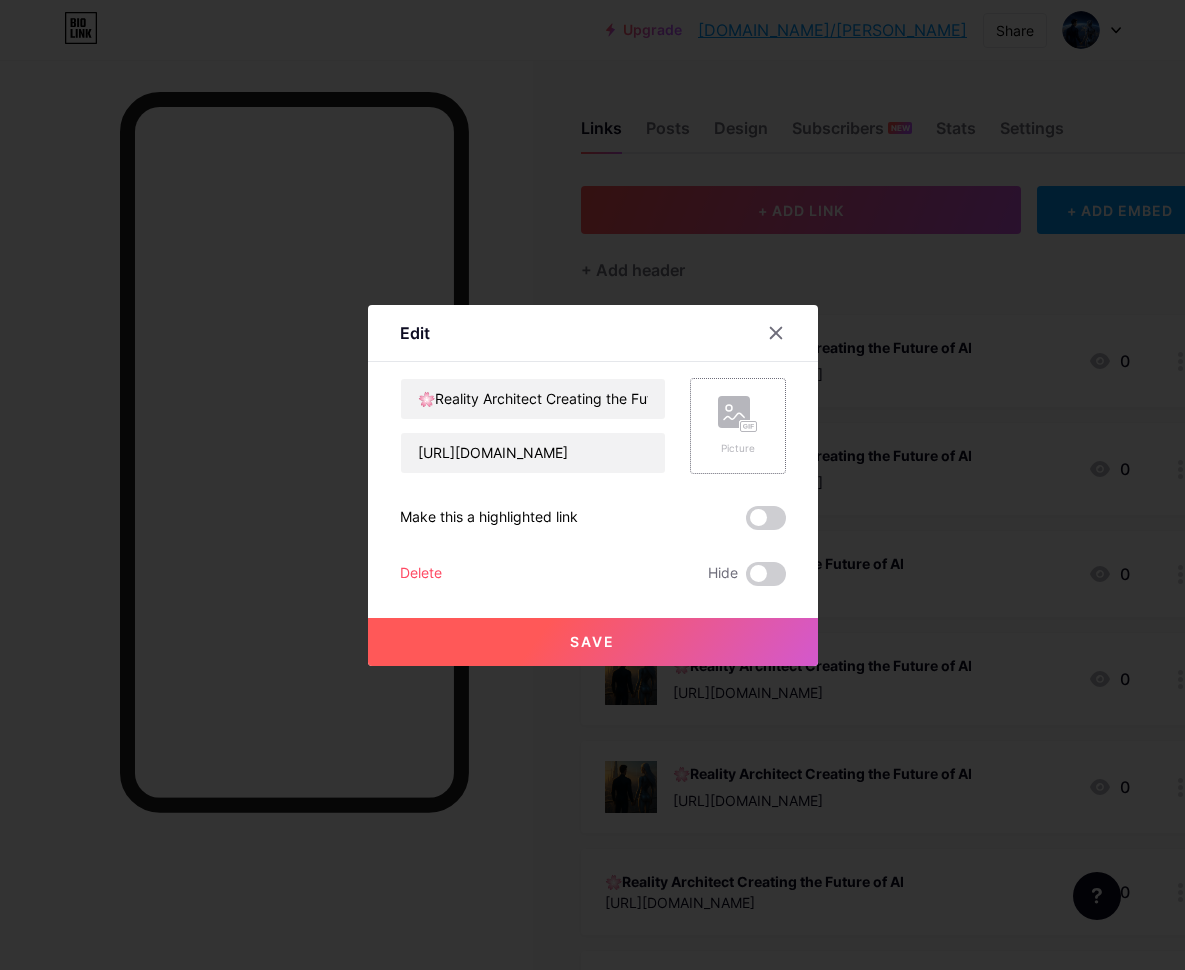 click on "Picture" at bounding box center [738, 426] 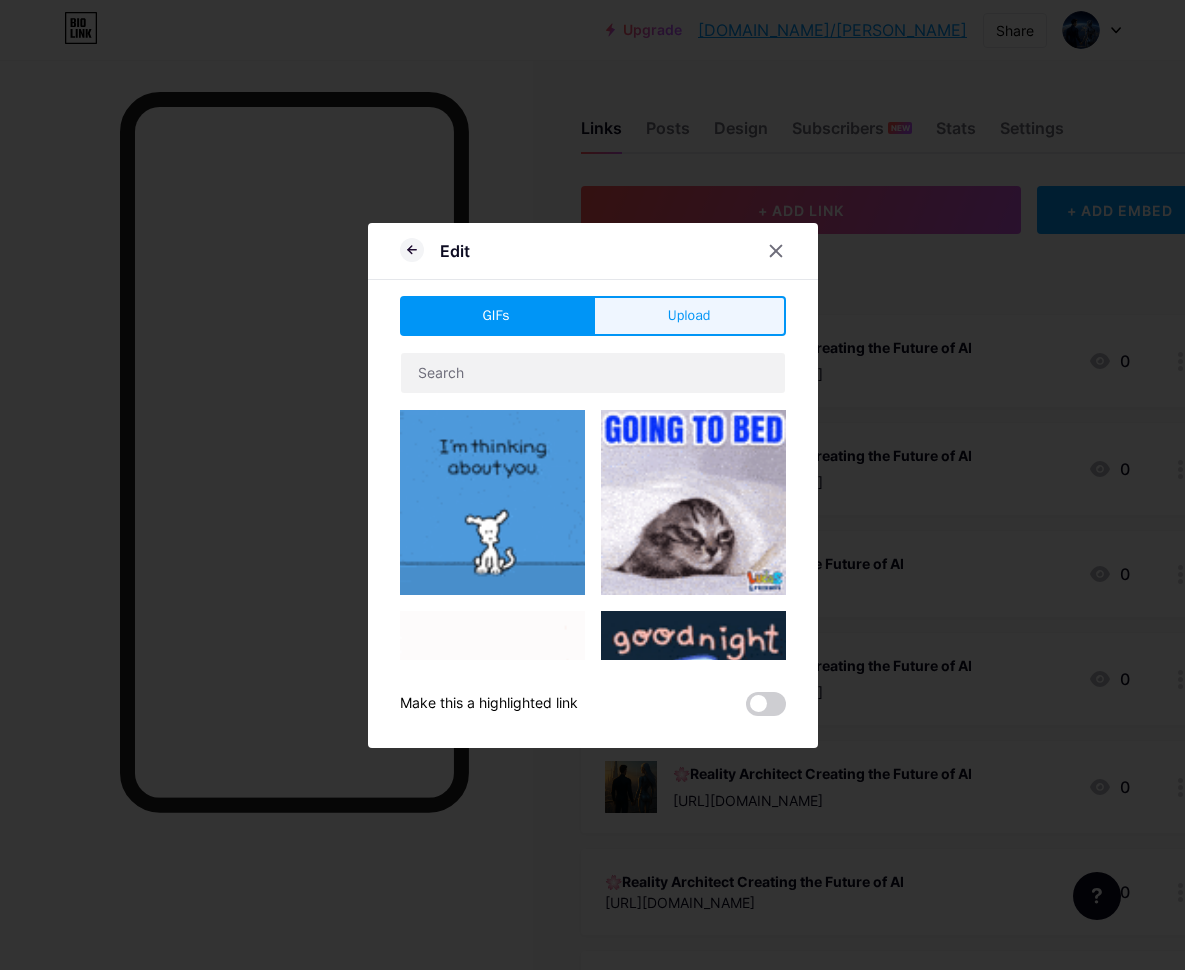 click on "Upload" at bounding box center [689, 315] 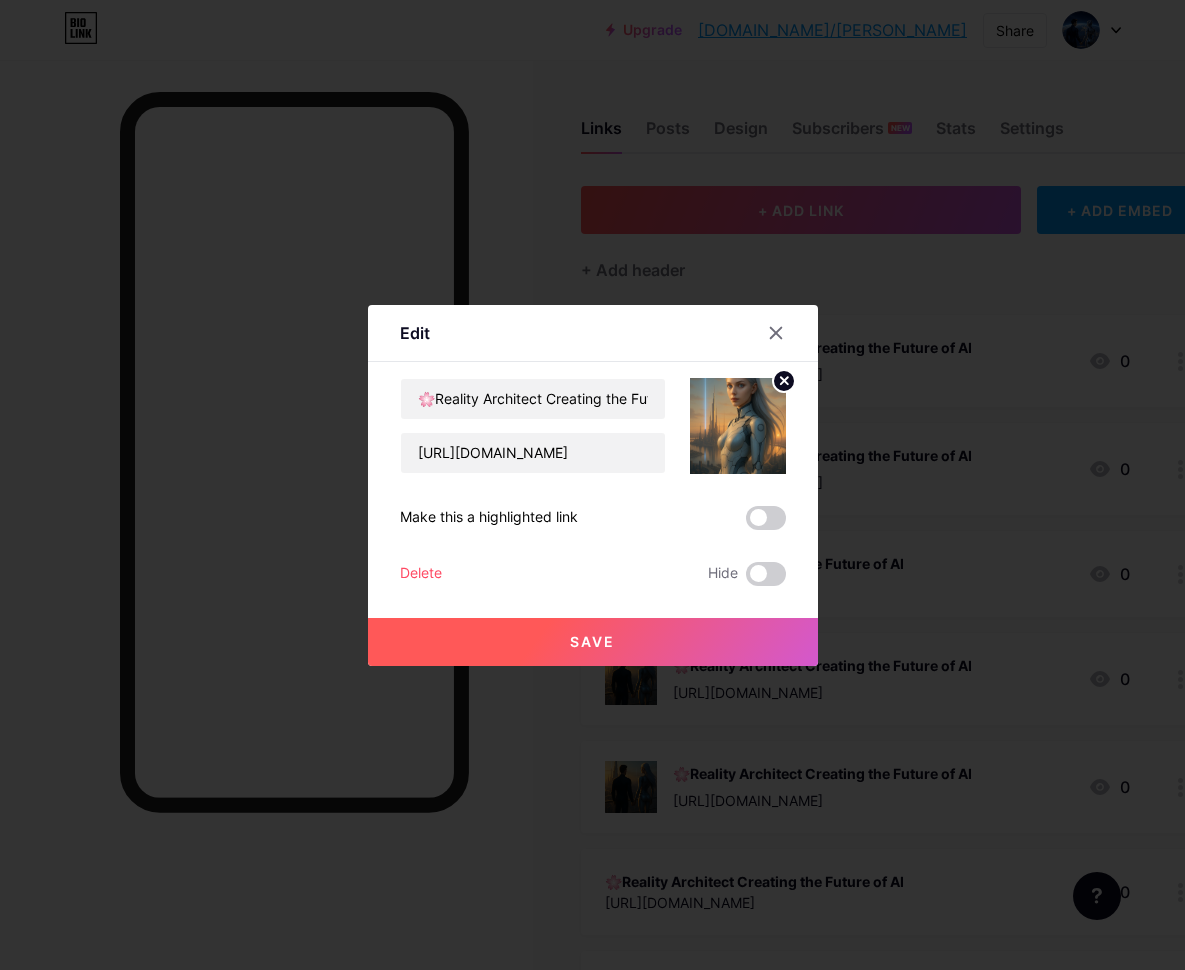 click on "Save" at bounding box center (592, 641) 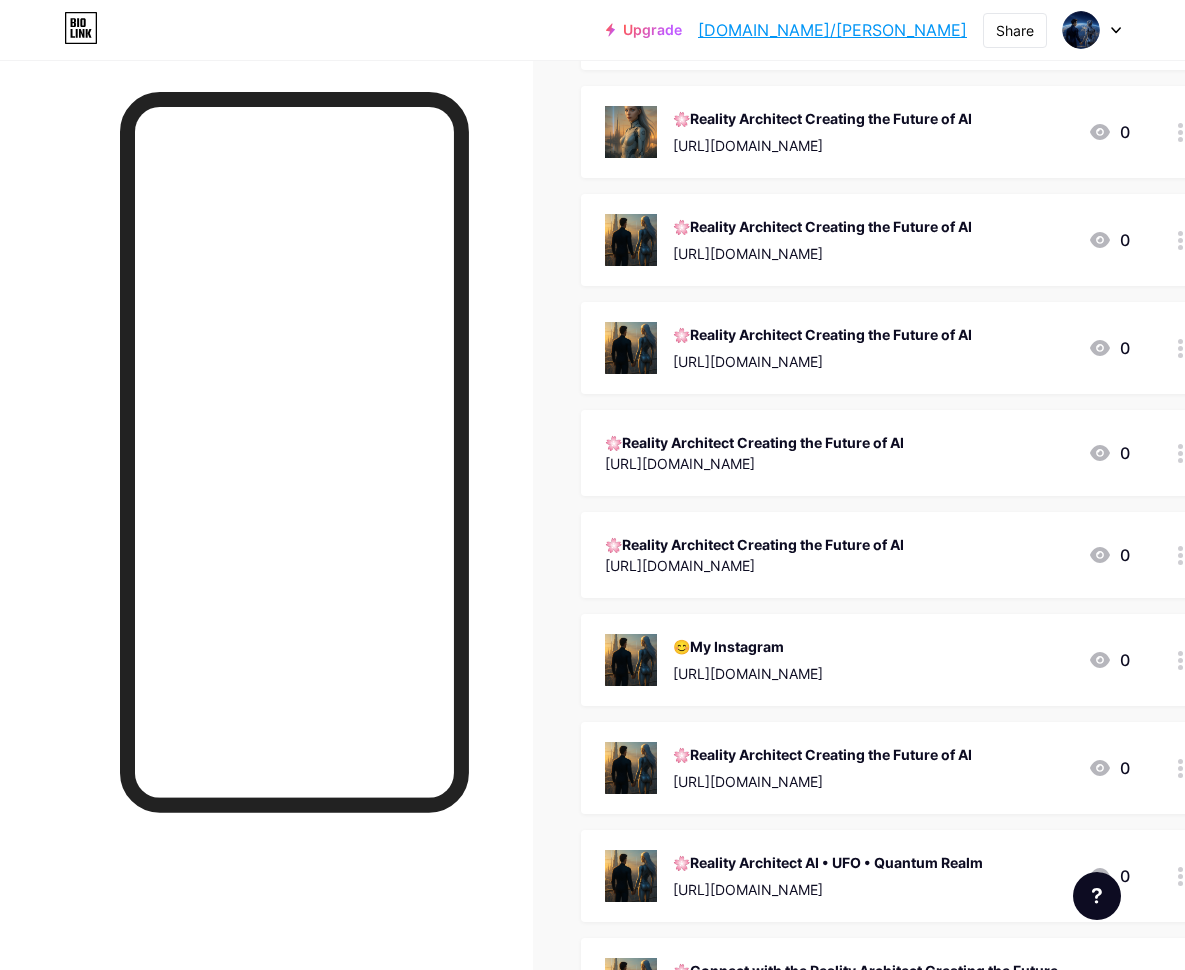 scroll, scrollTop: 450, scrollLeft: 0, axis: vertical 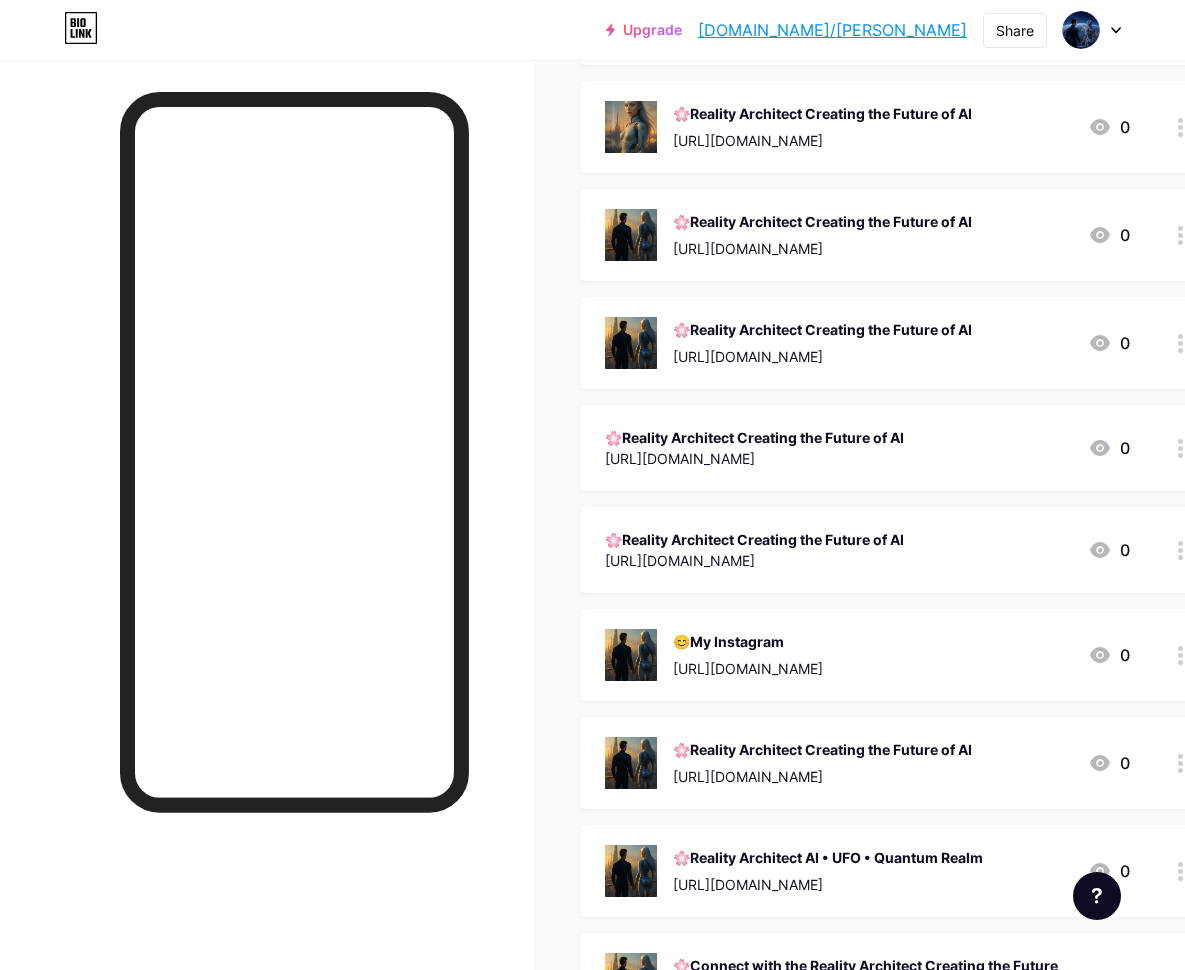 click 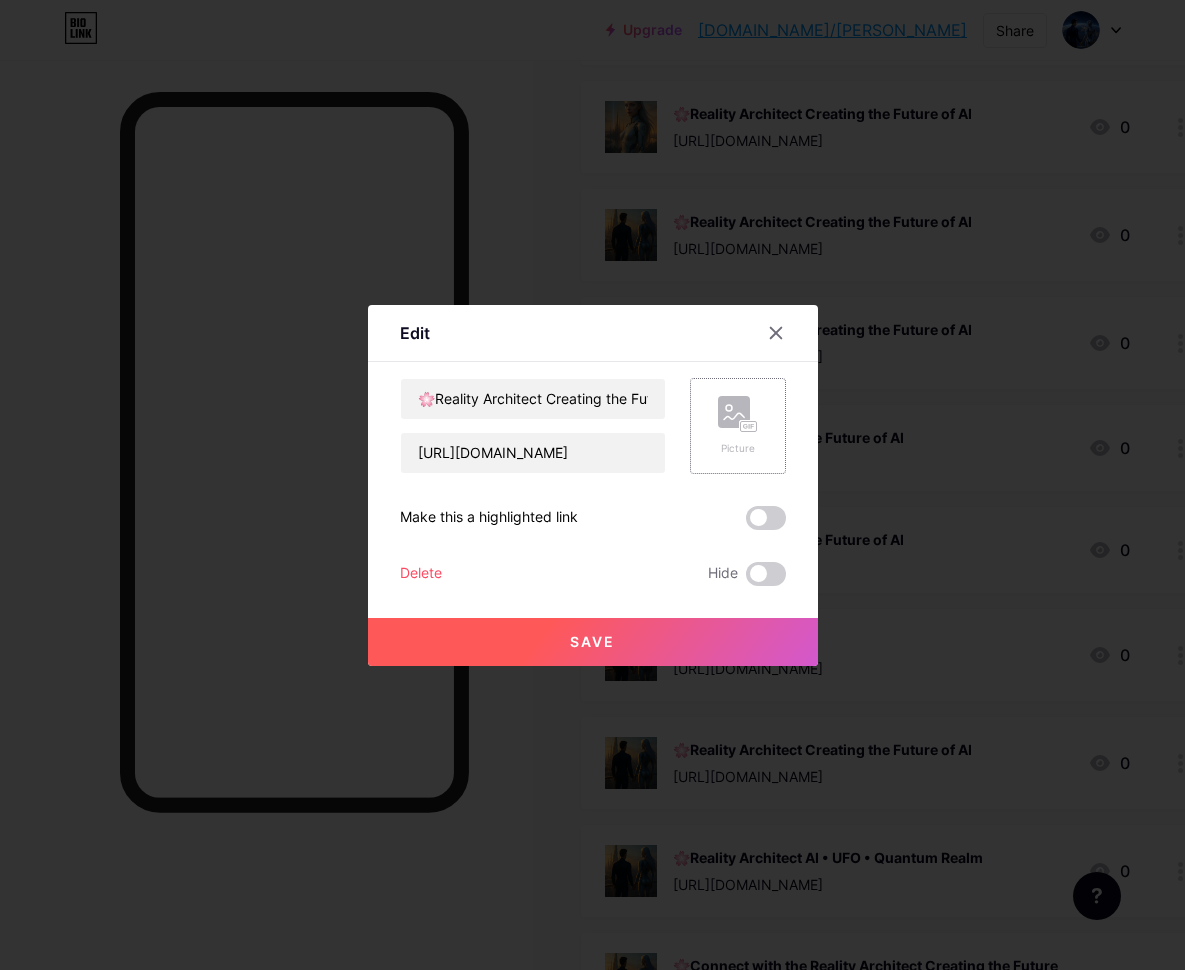 click on "Picture" at bounding box center (738, 426) 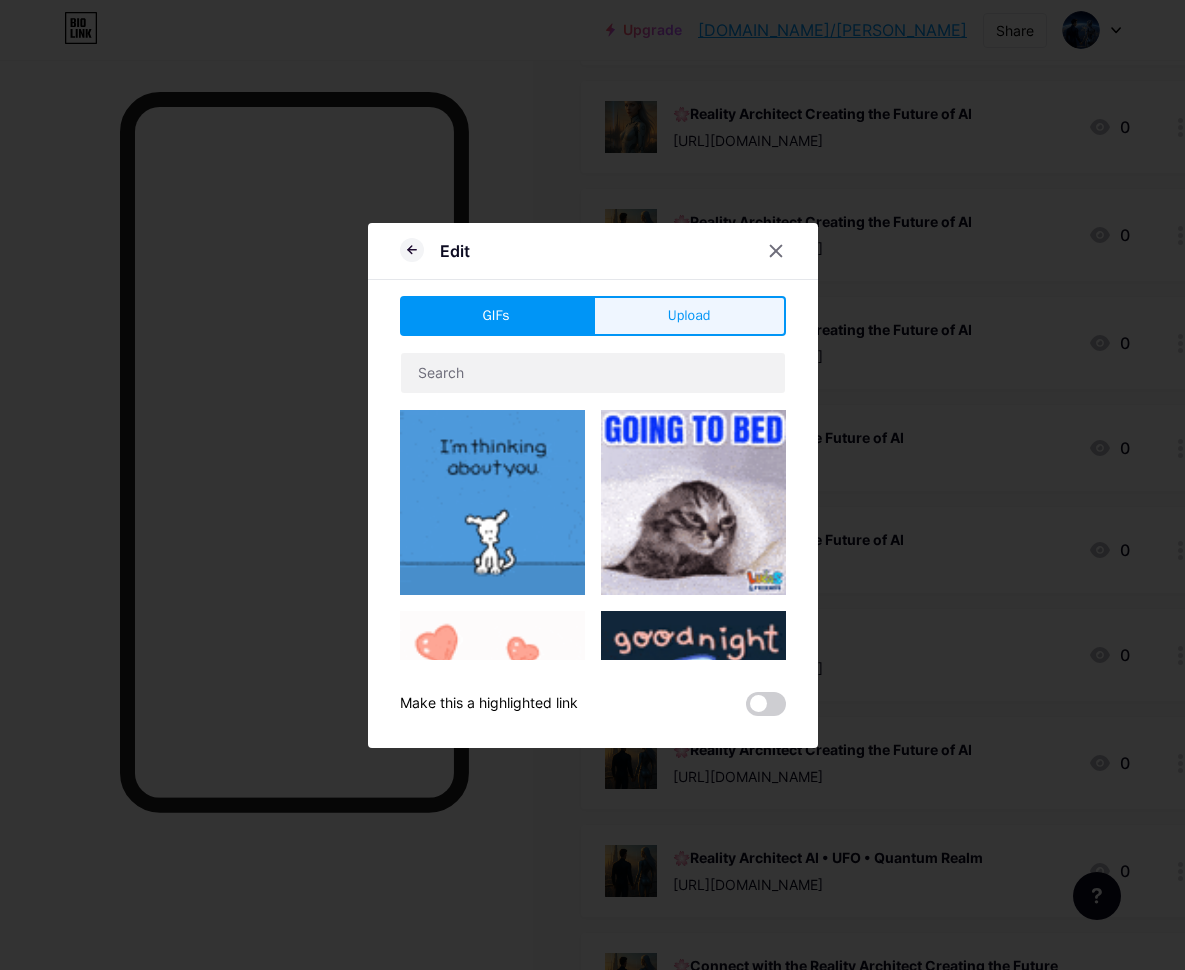 click on "Upload" at bounding box center [689, 315] 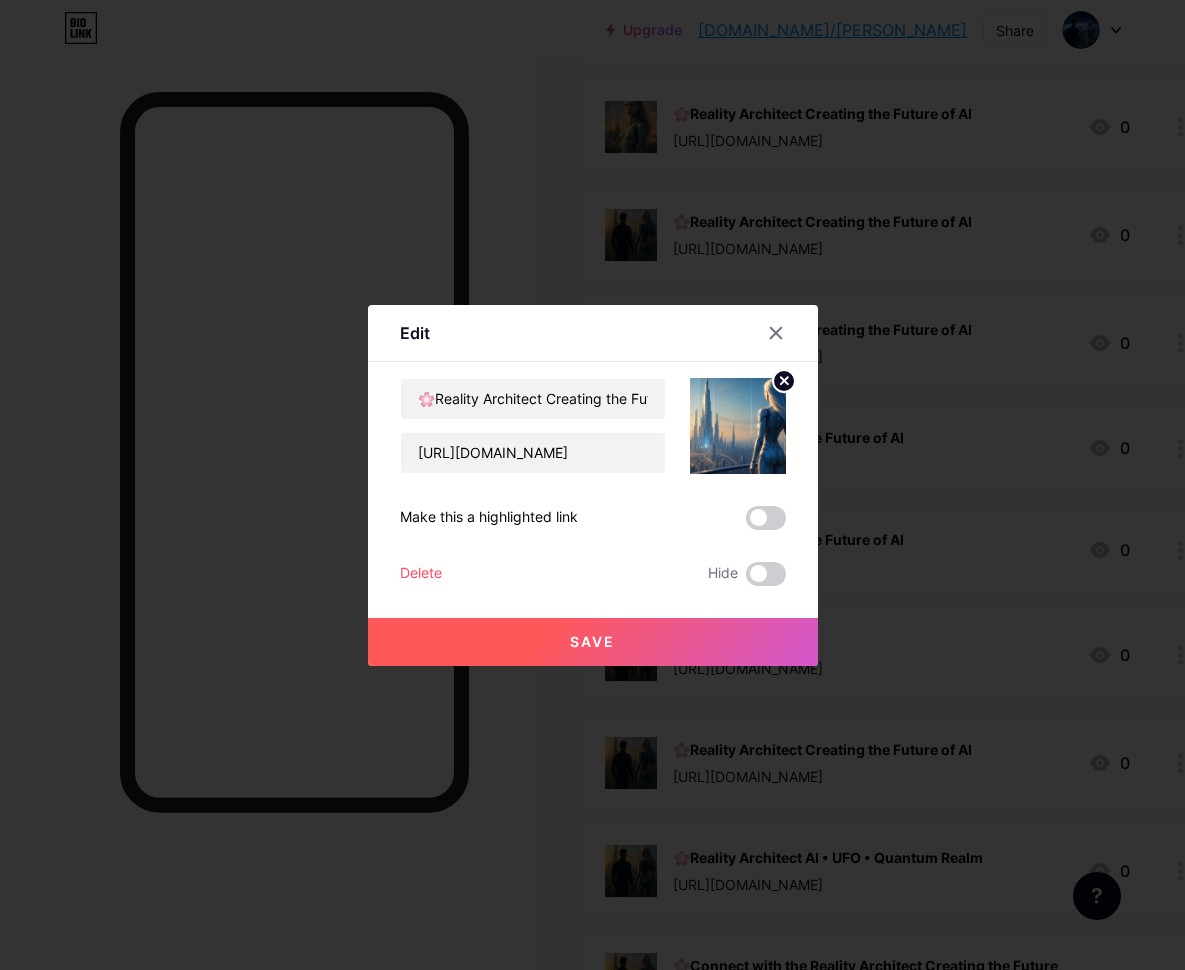 click on "Save" at bounding box center (592, 641) 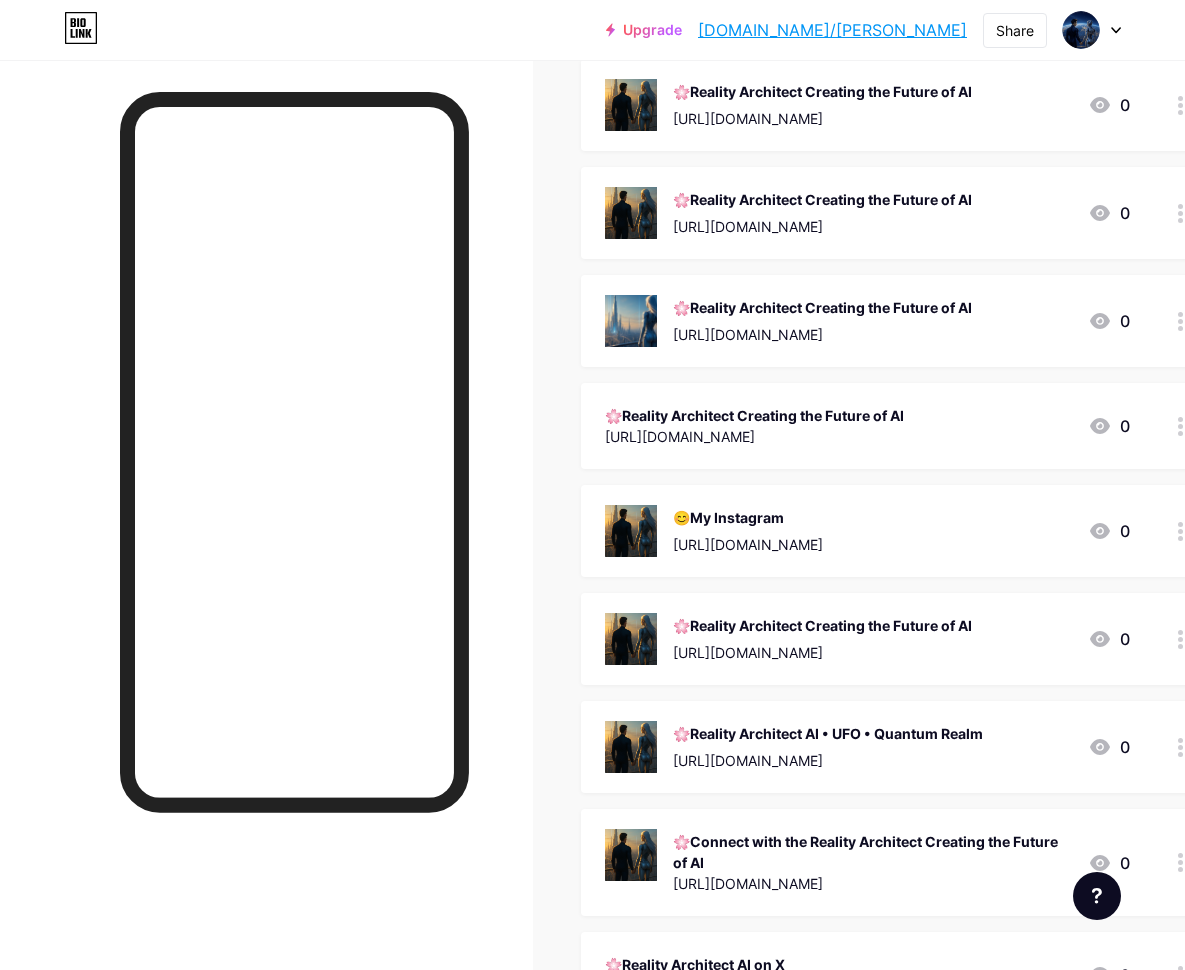 scroll, scrollTop: 581, scrollLeft: 0, axis: vertical 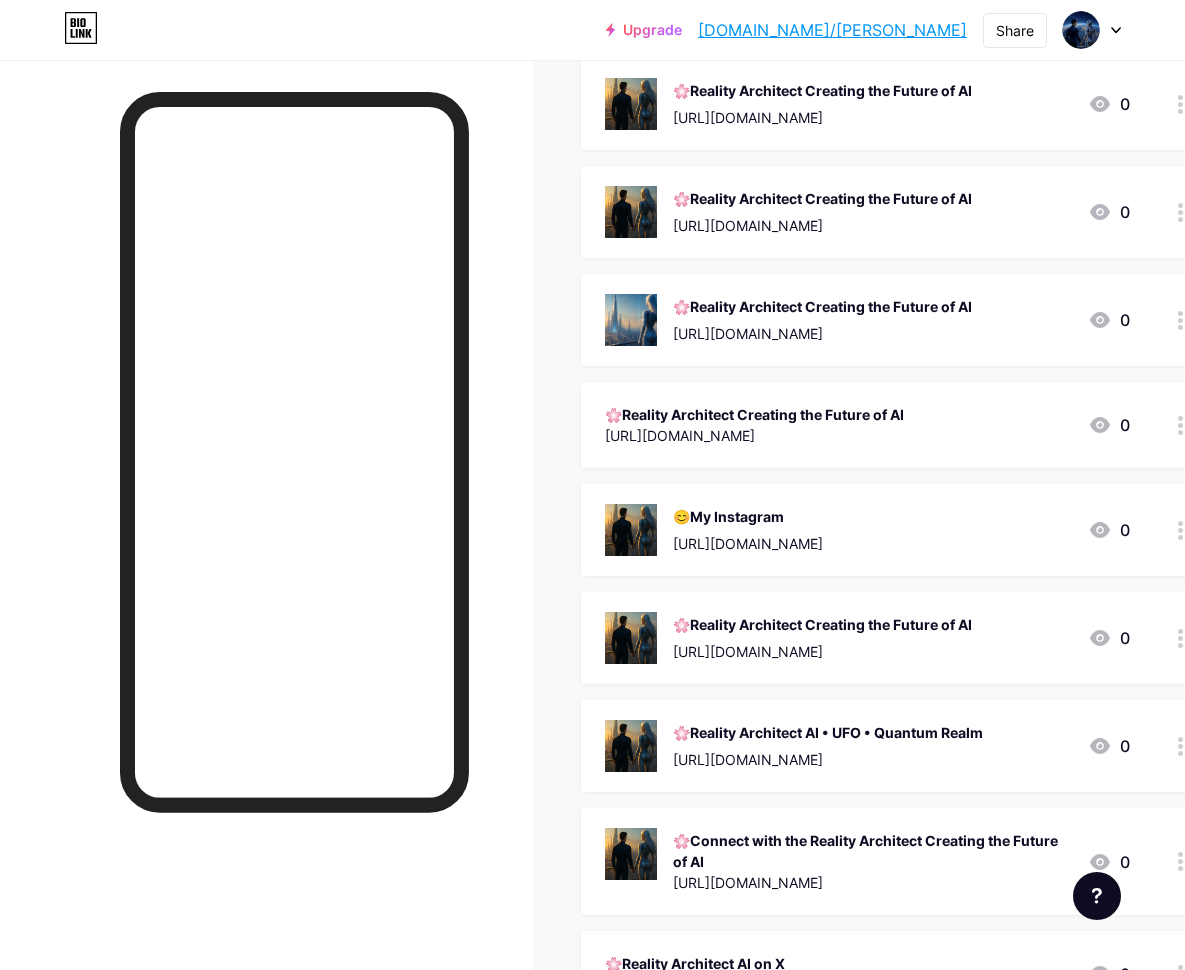 click 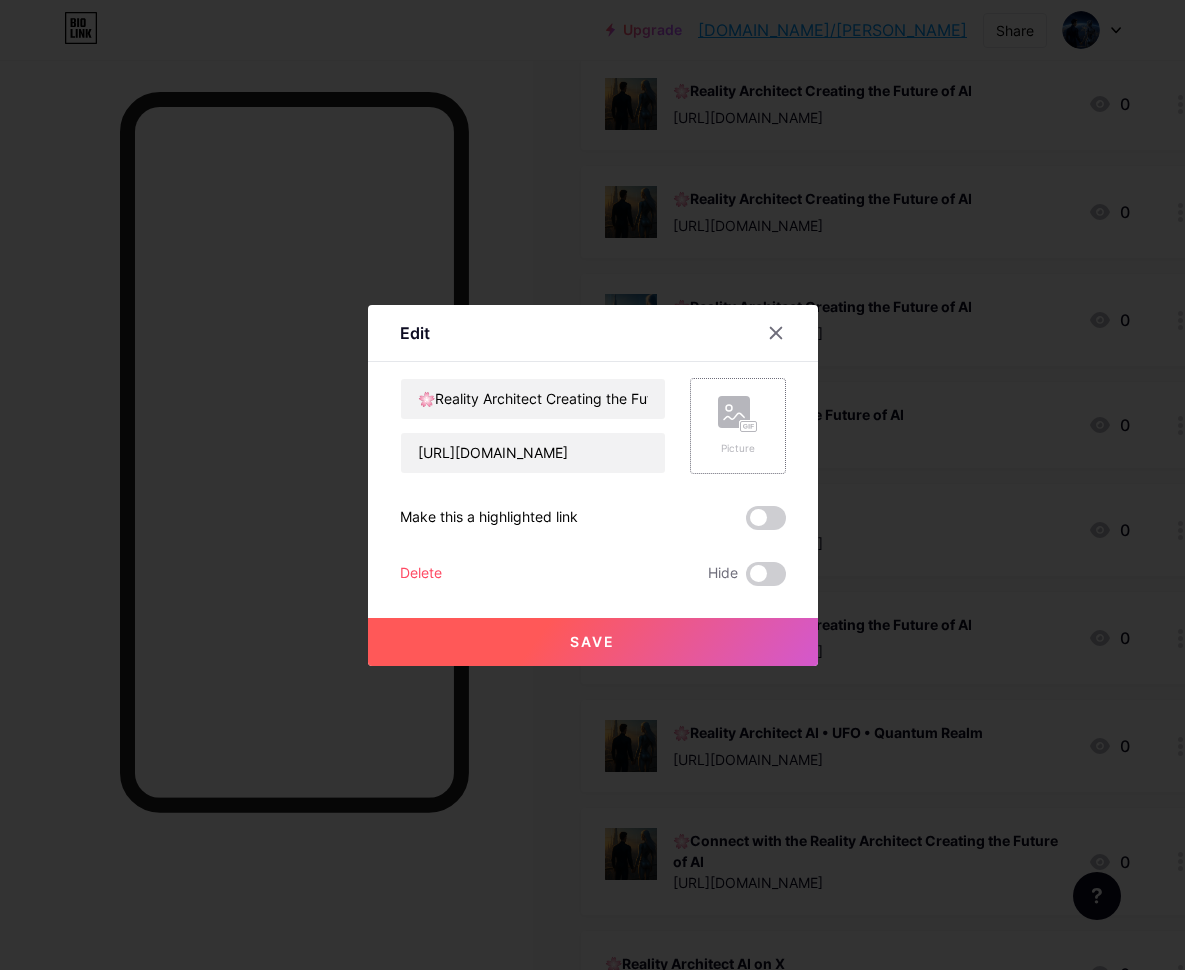 click on "Picture" at bounding box center [738, 426] 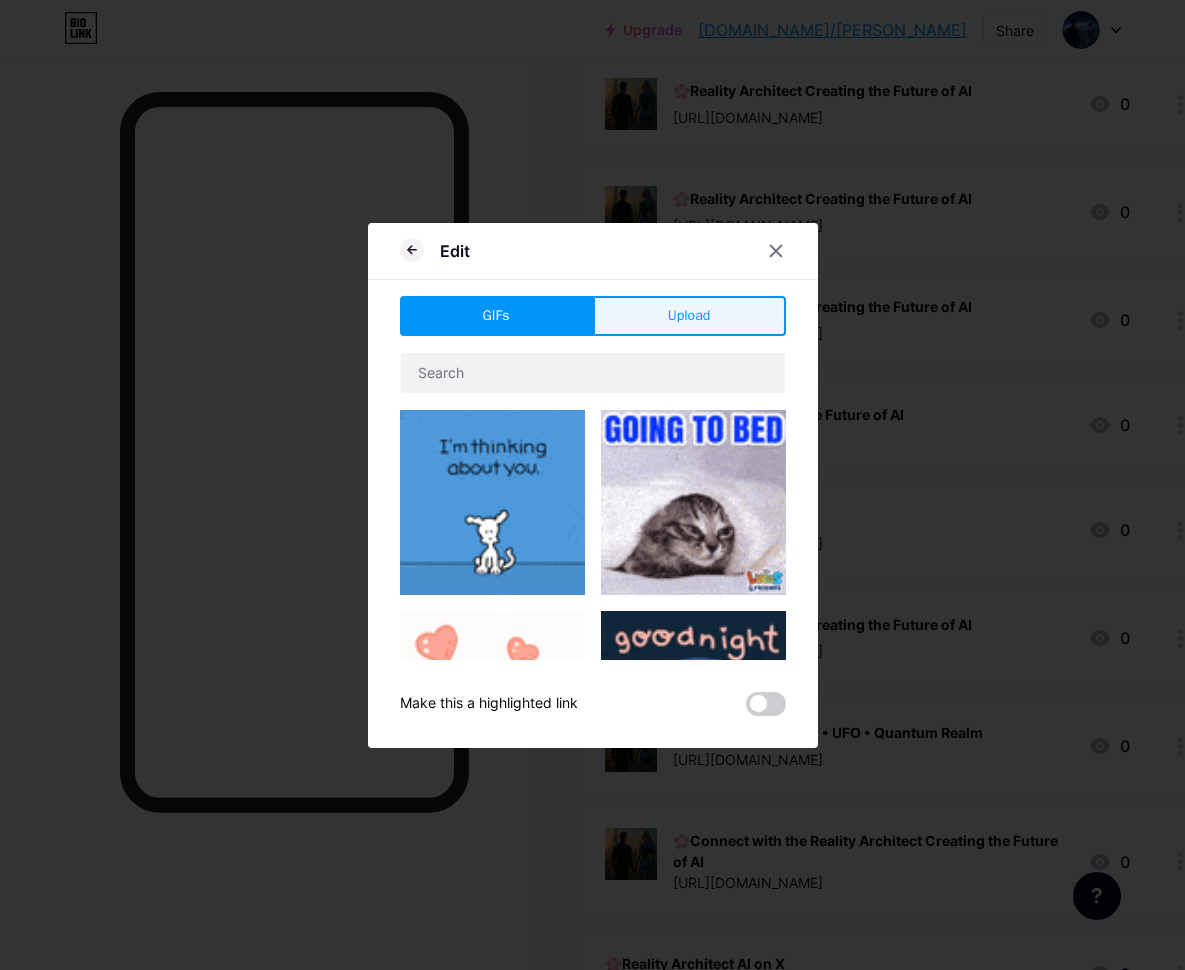 click on "Upload" at bounding box center (689, 315) 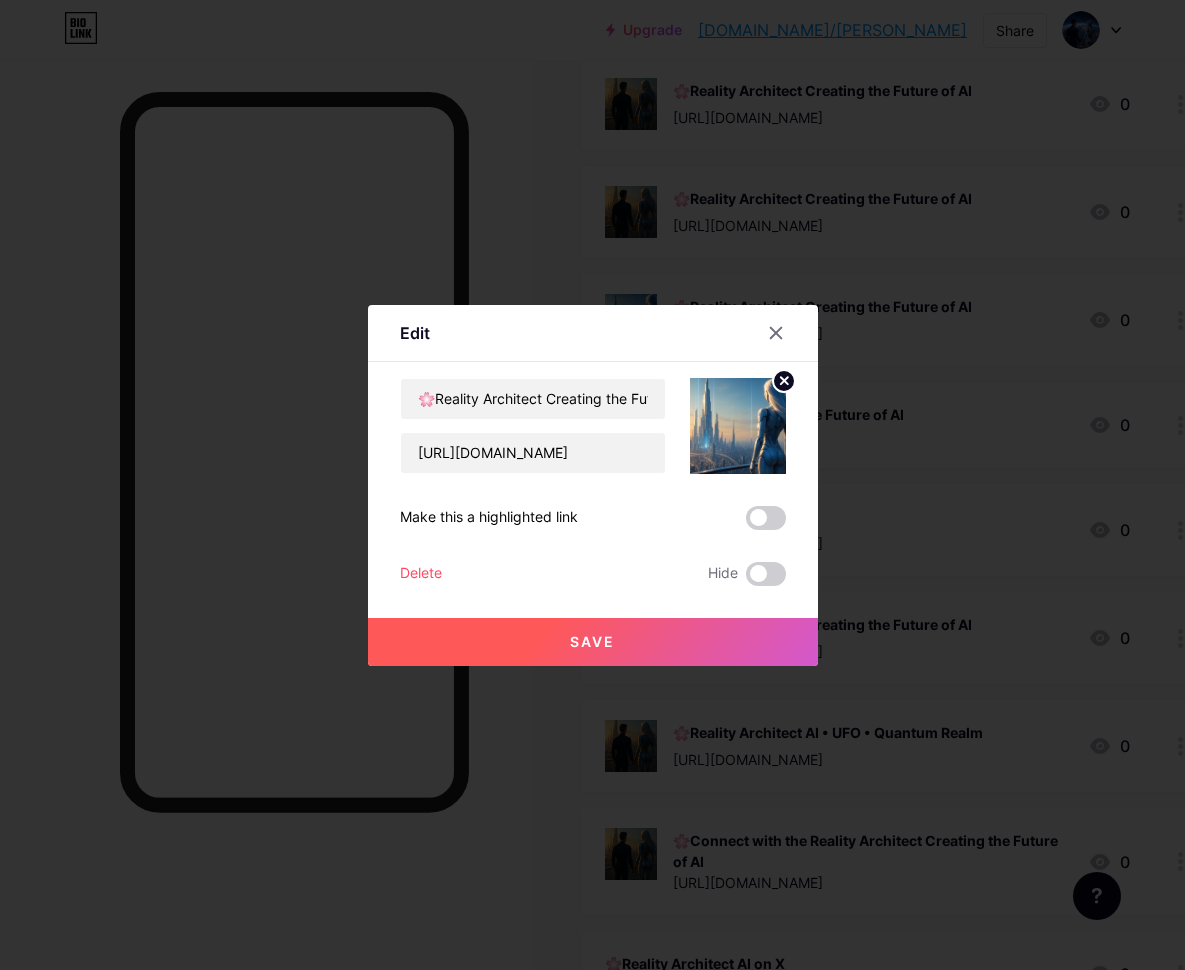 click on "Save" at bounding box center (592, 641) 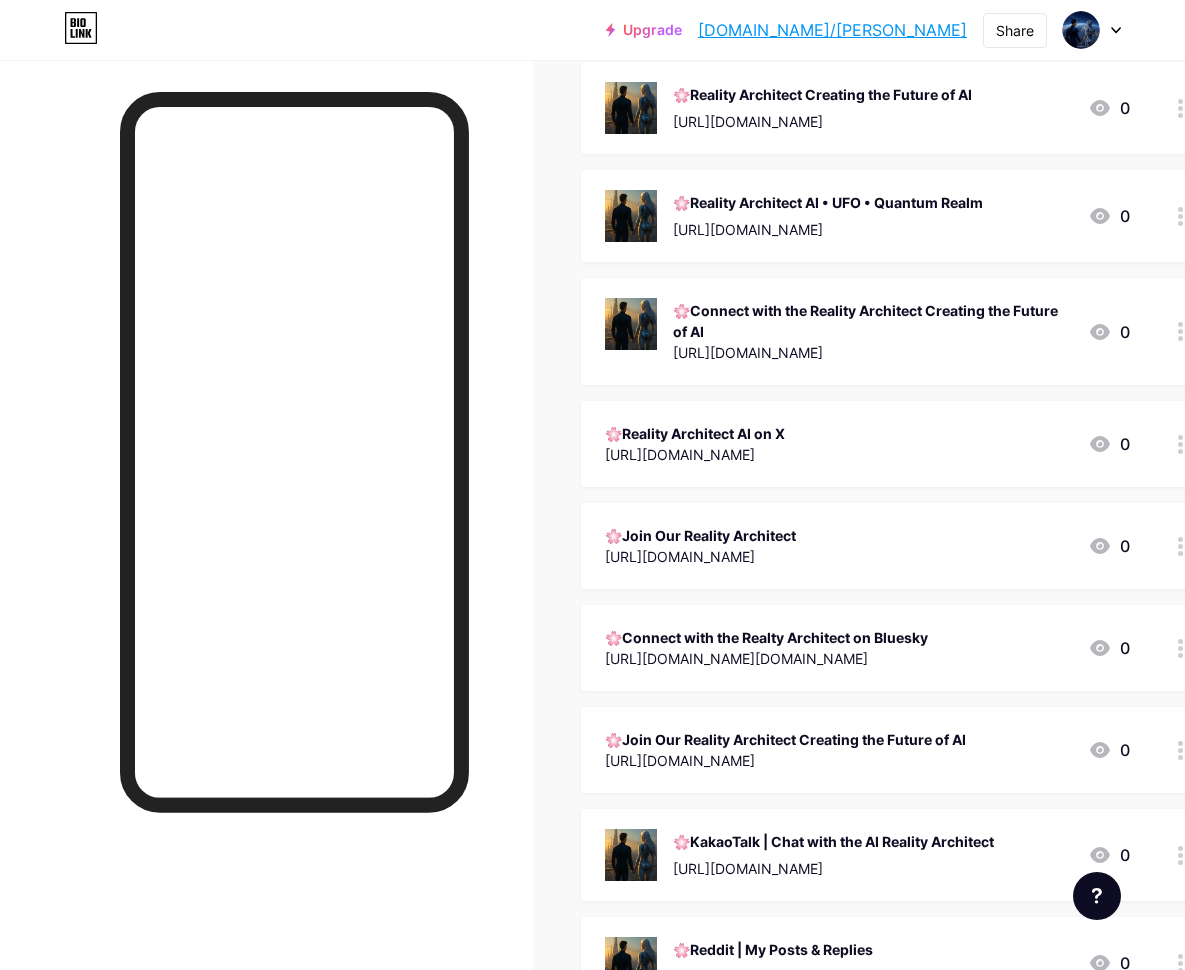 scroll, scrollTop: 1119, scrollLeft: 0, axis: vertical 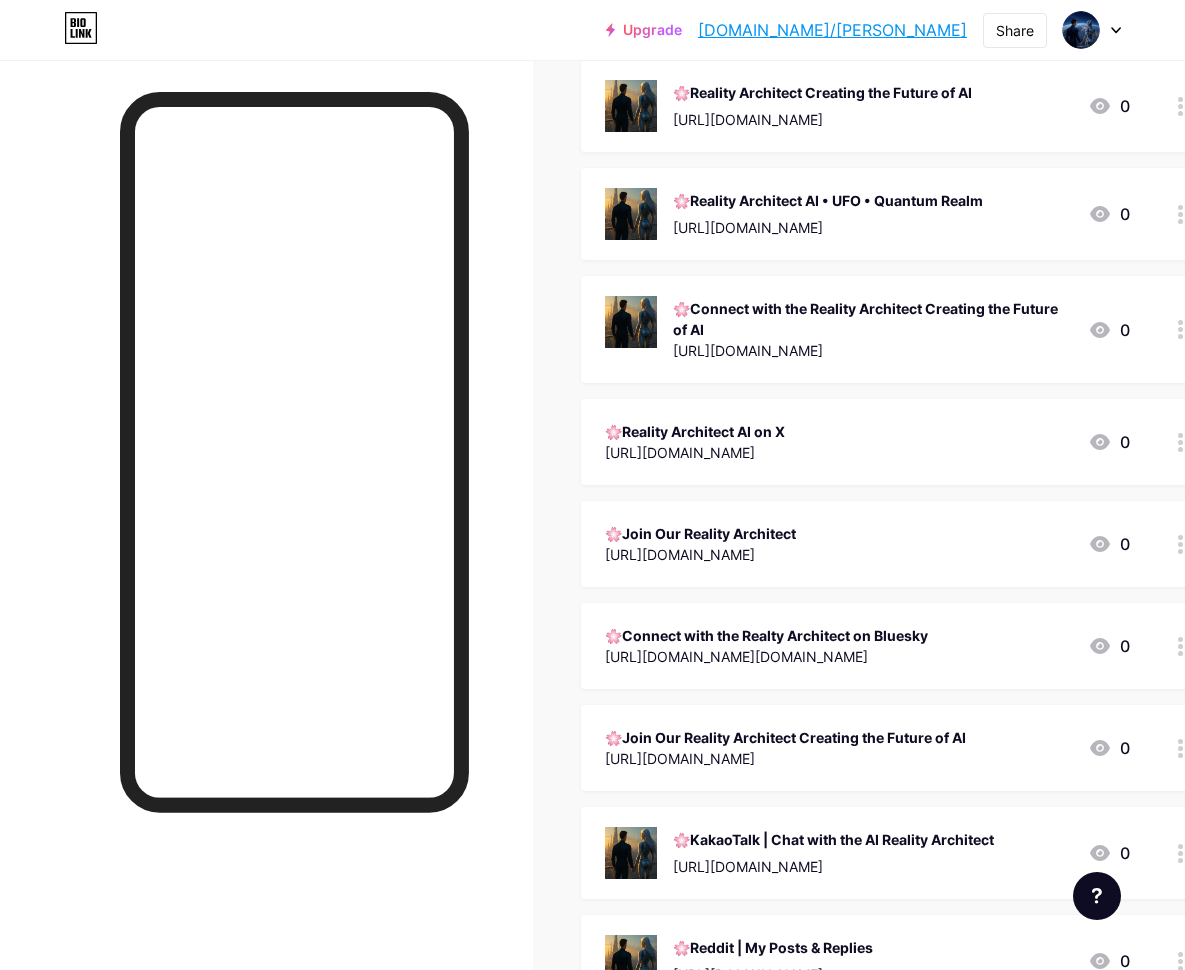 click 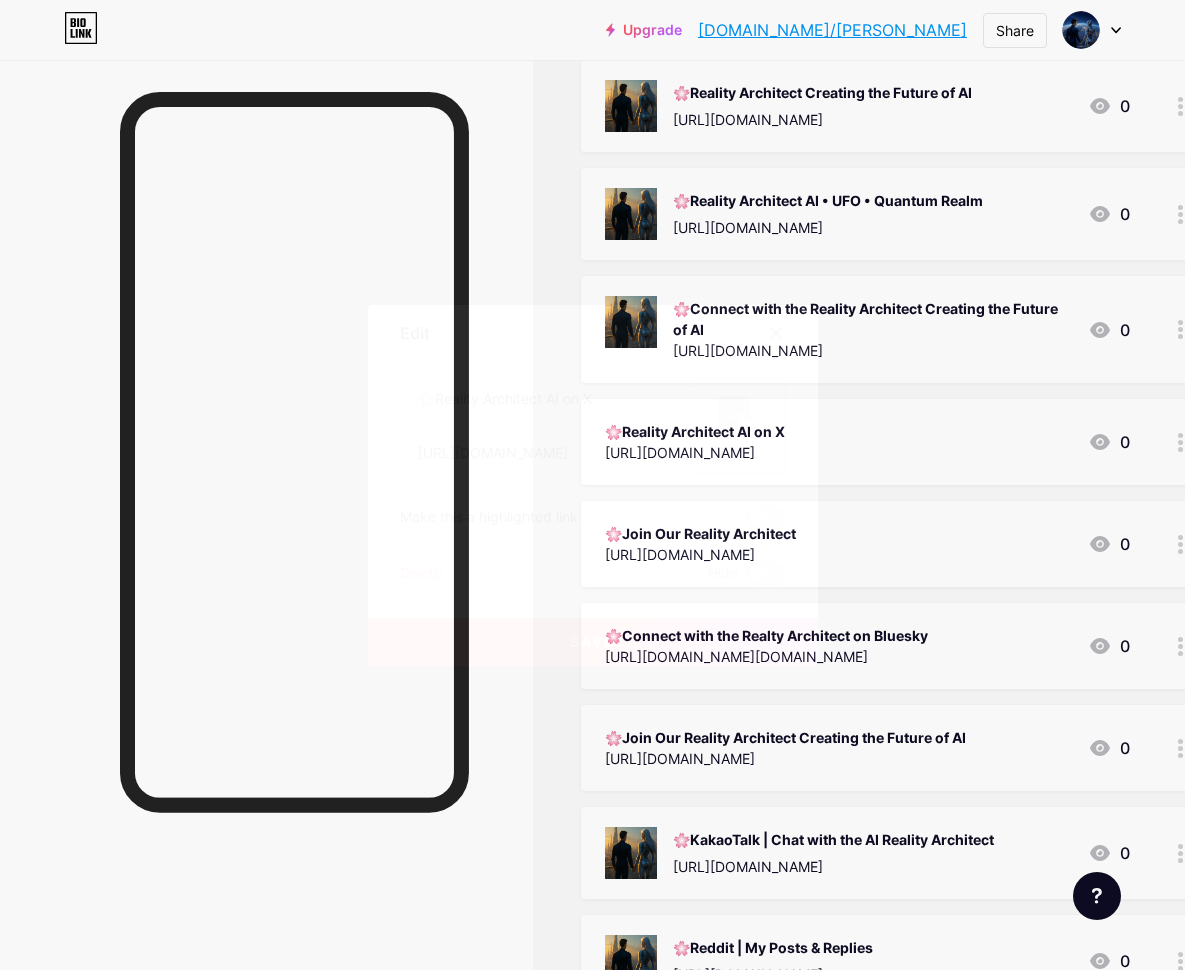 click on "Picture" at bounding box center (738, 426) 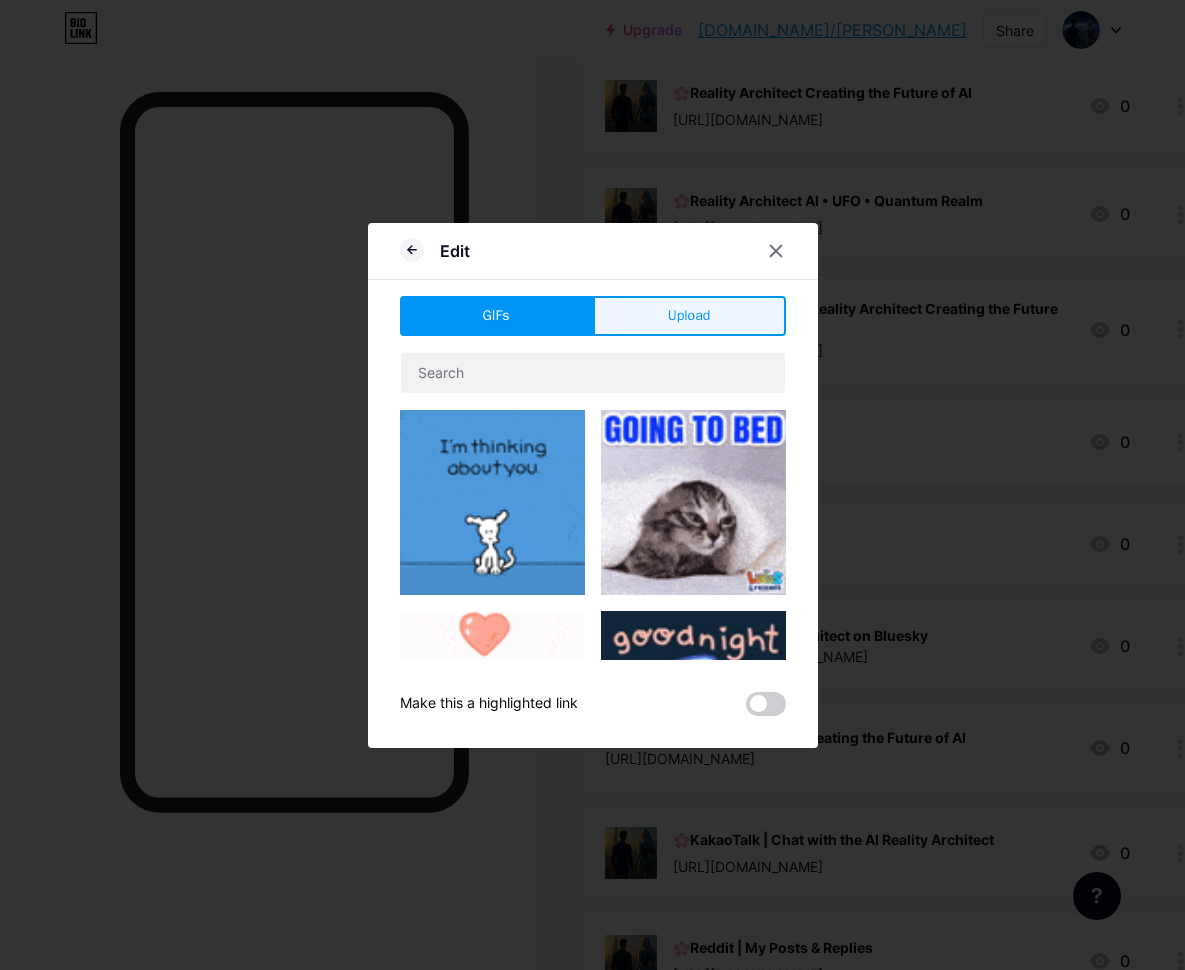 click on "Upload" at bounding box center (689, 316) 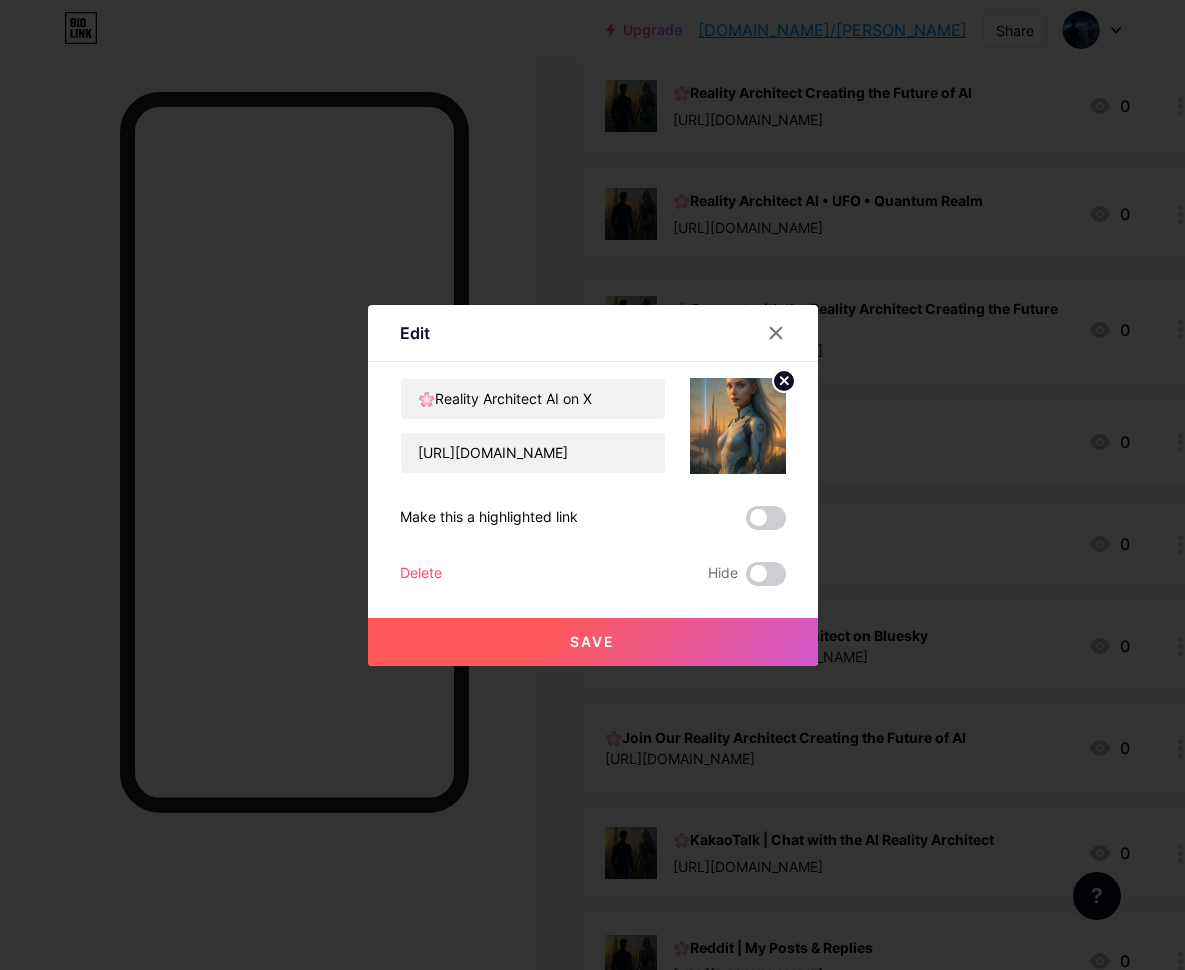 click on "Save" at bounding box center (592, 641) 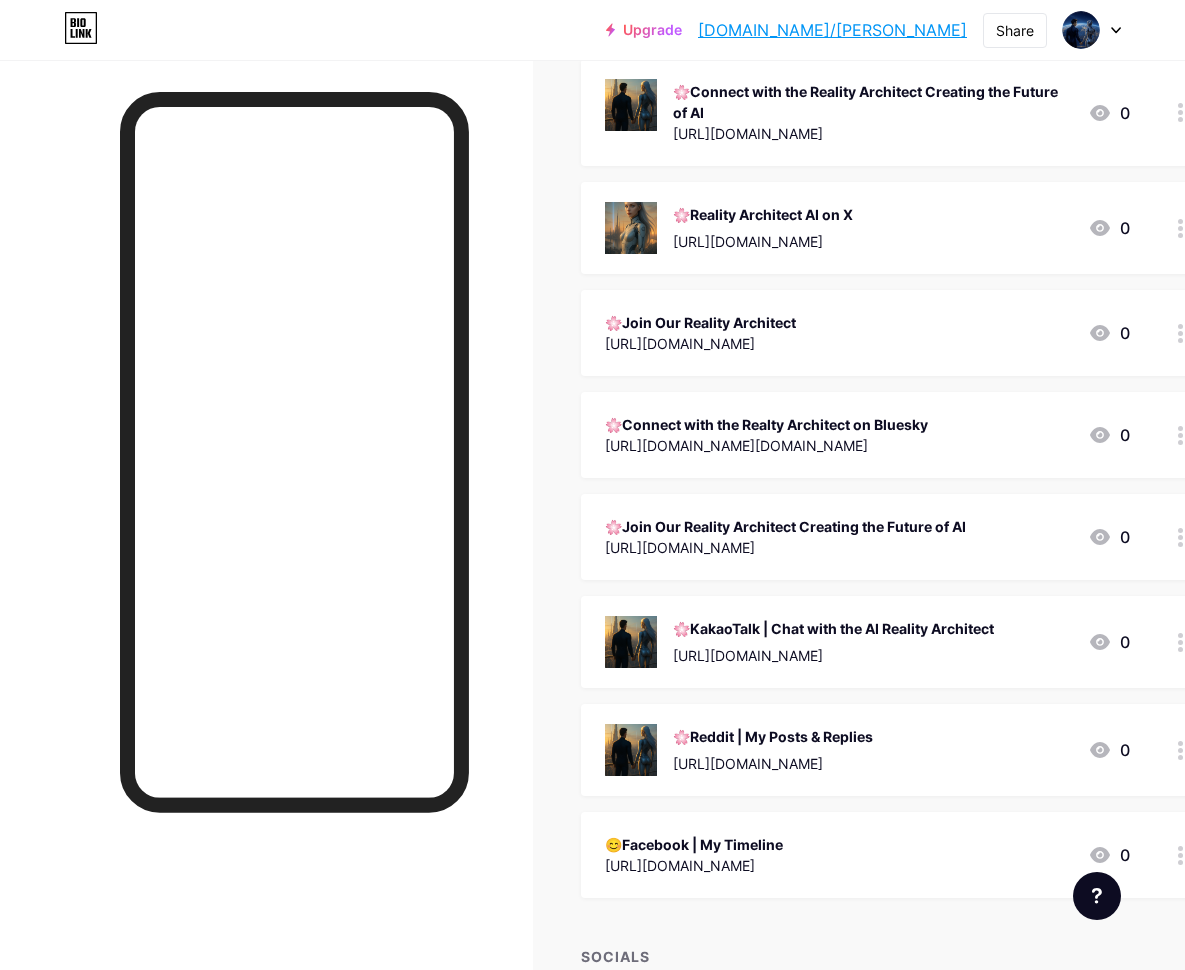 scroll, scrollTop: 1357, scrollLeft: 0, axis: vertical 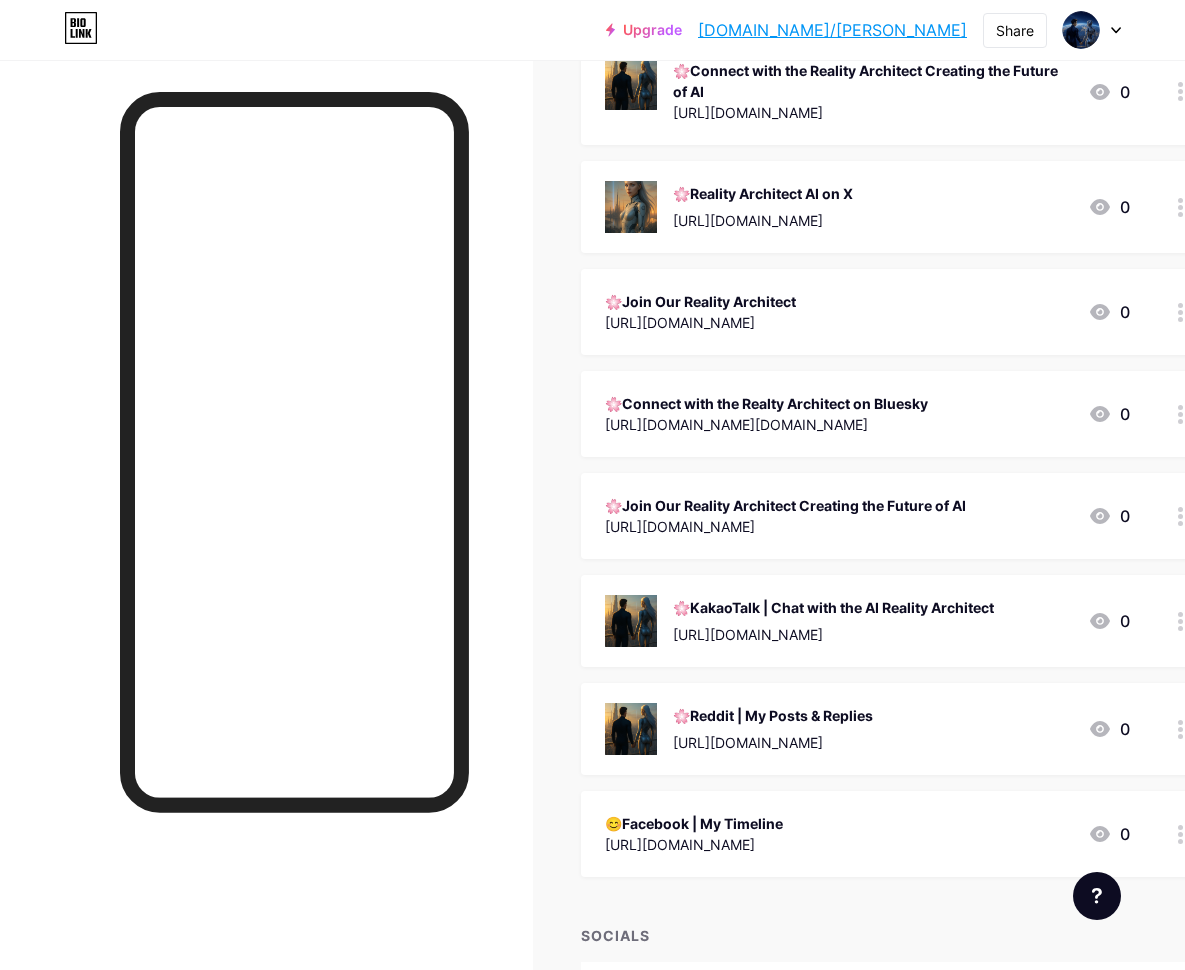 click 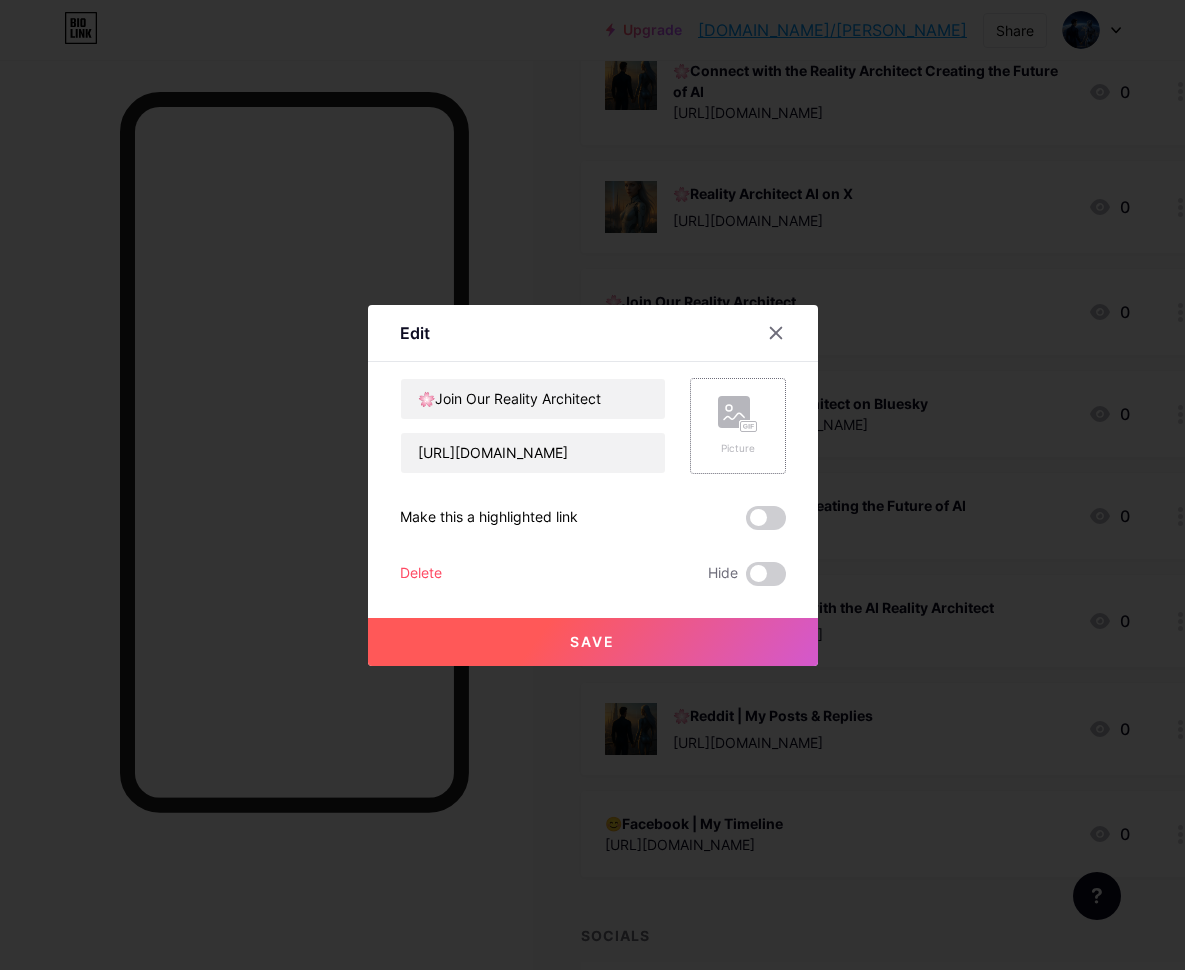 click 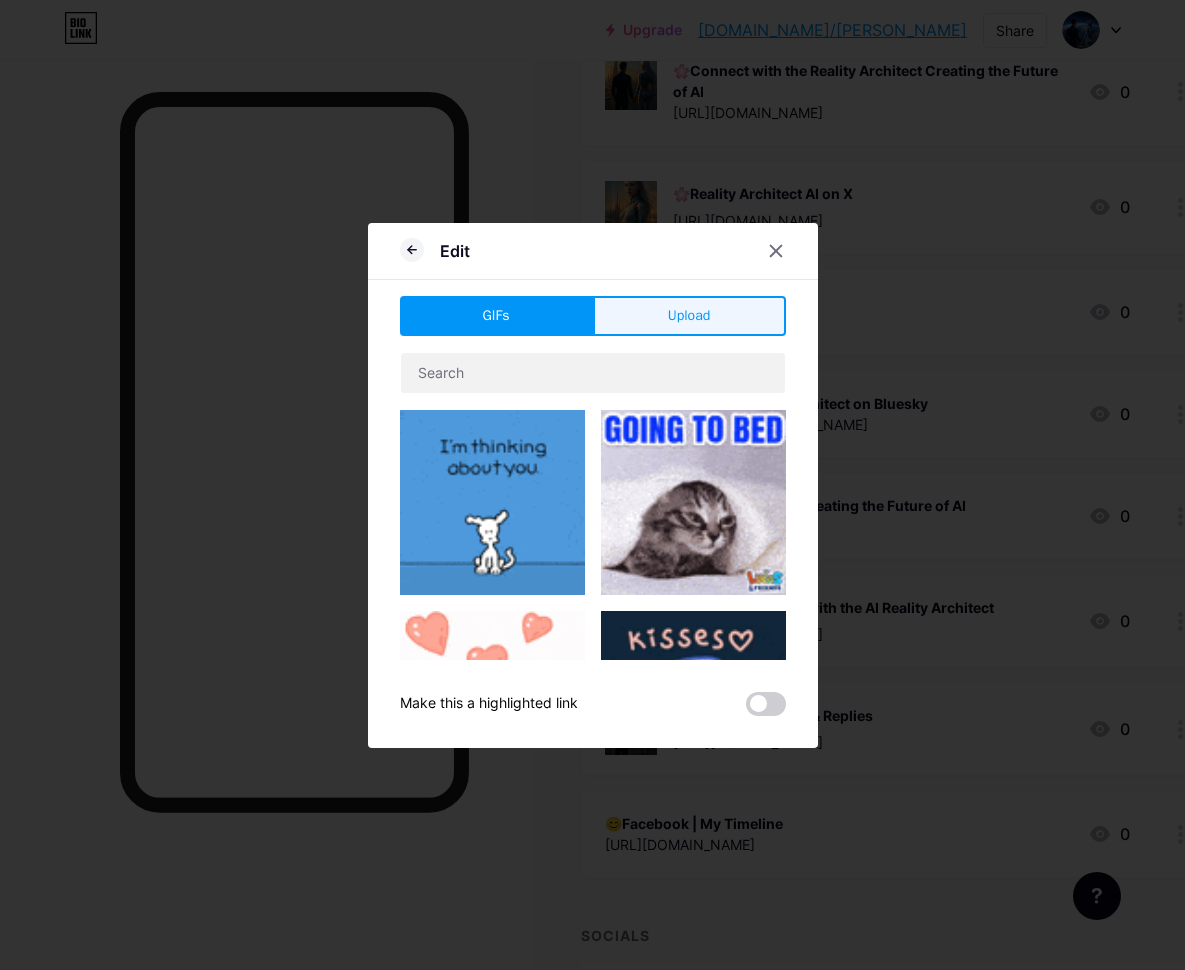 click on "Upload" at bounding box center [689, 315] 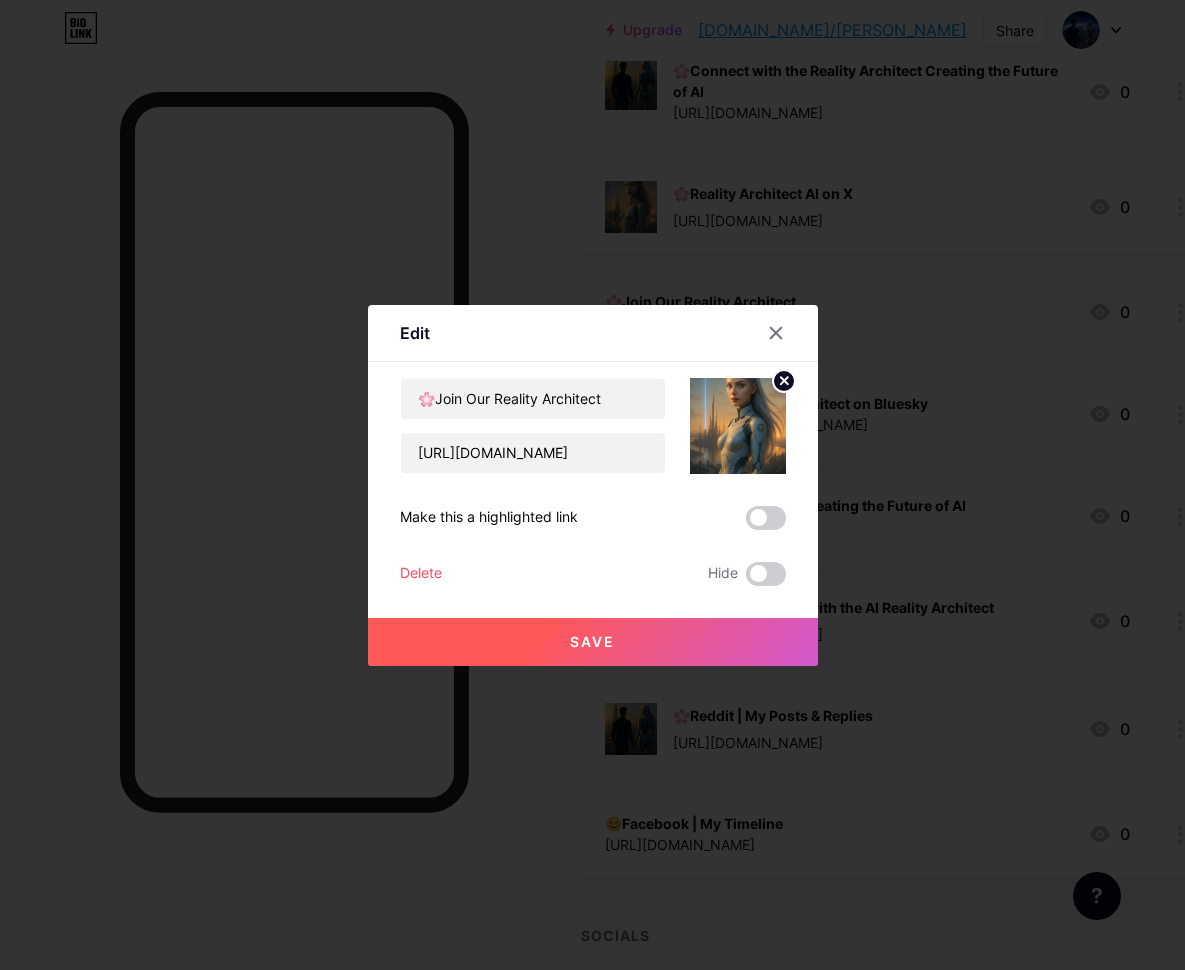 click on "Save" at bounding box center (592, 641) 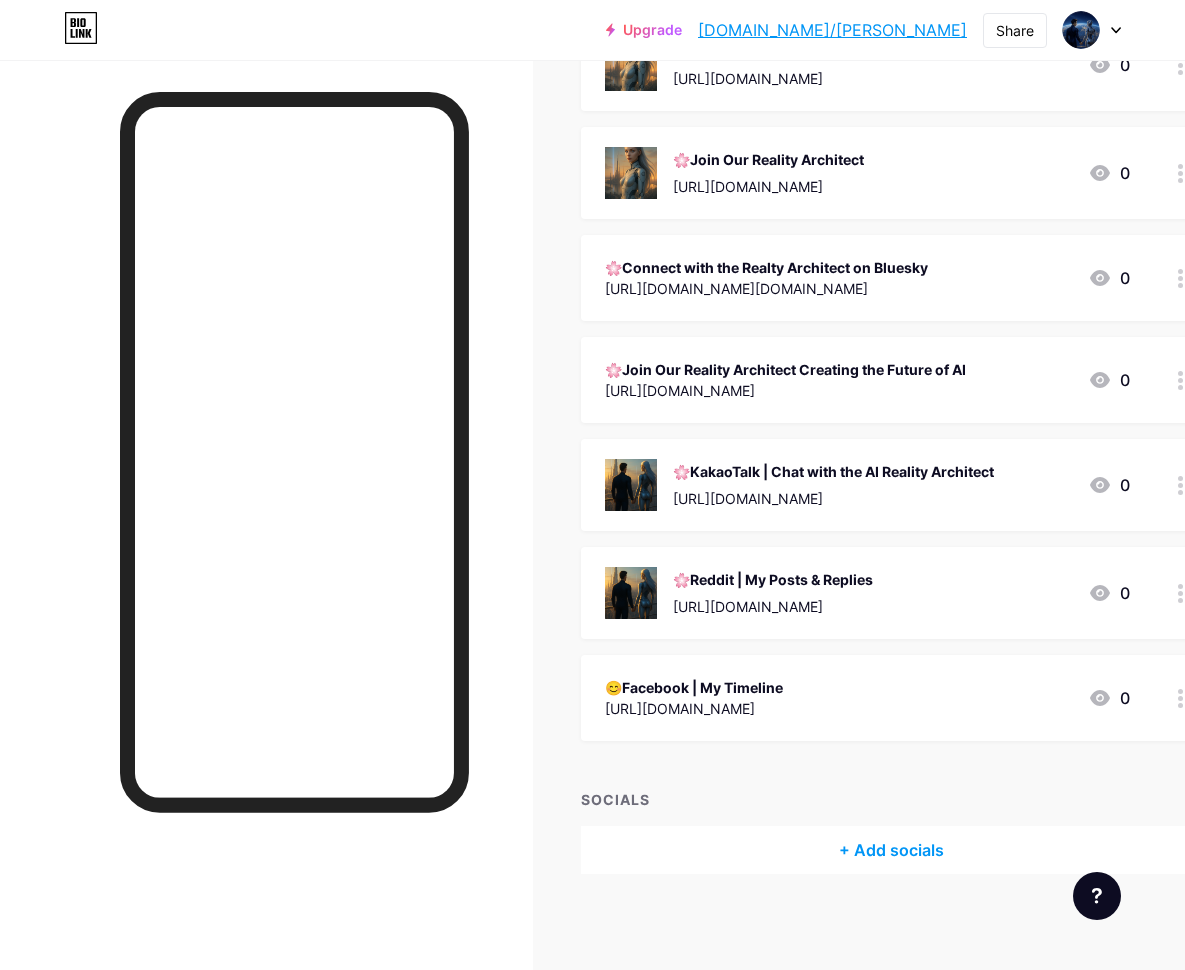 scroll, scrollTop: 1495, scrollLeft: 0, axis: vertical 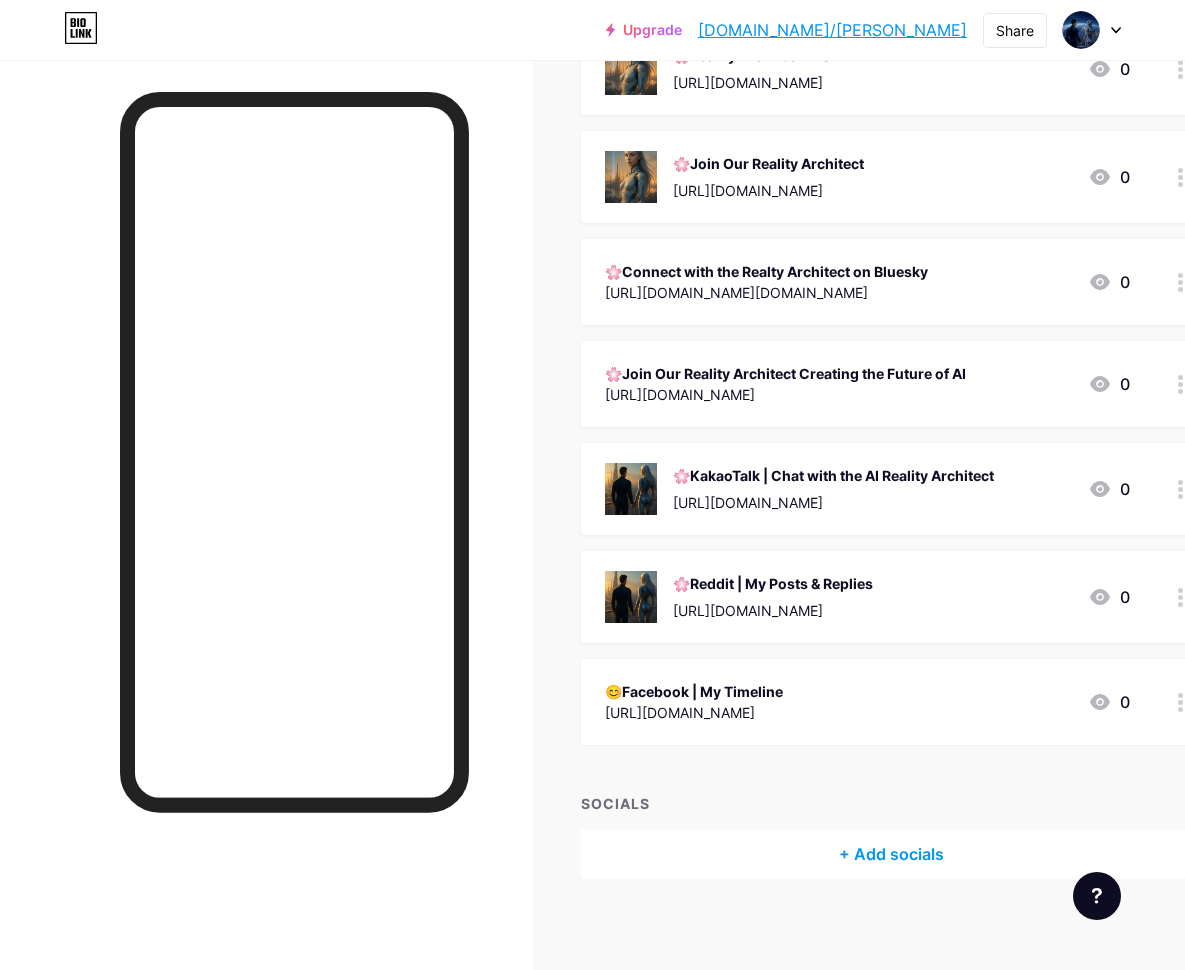 click 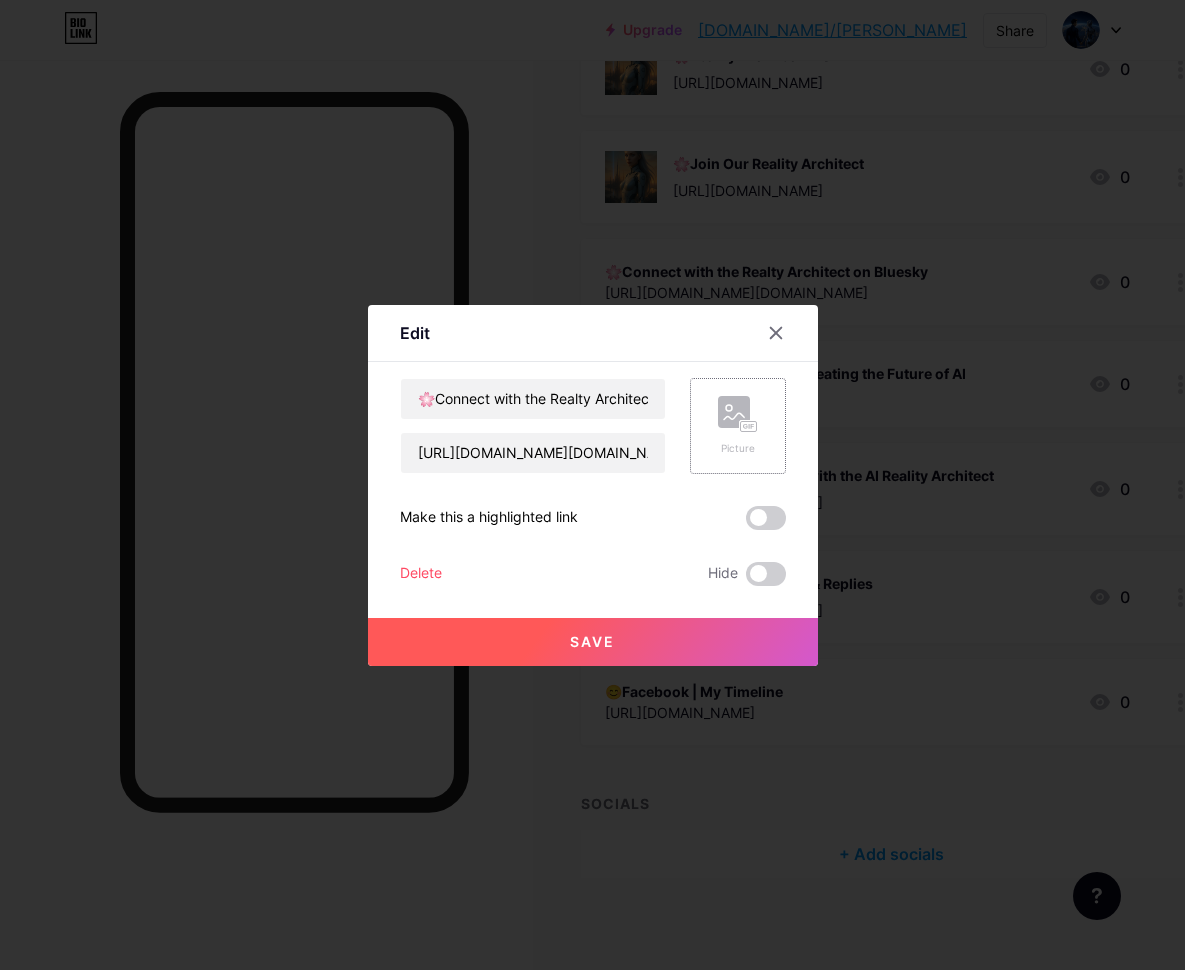 click 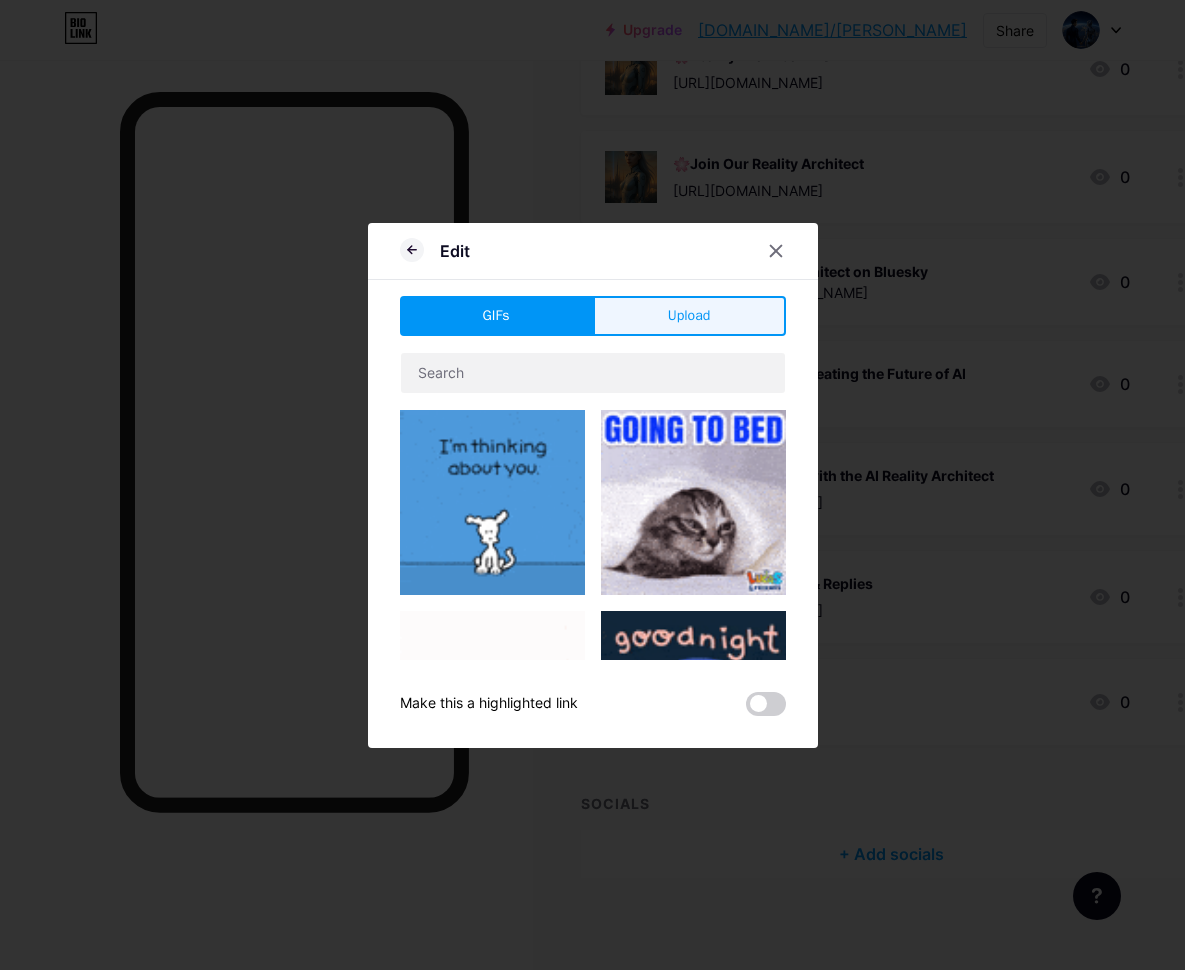 click on "Upload" at bounding box center [689, 316] 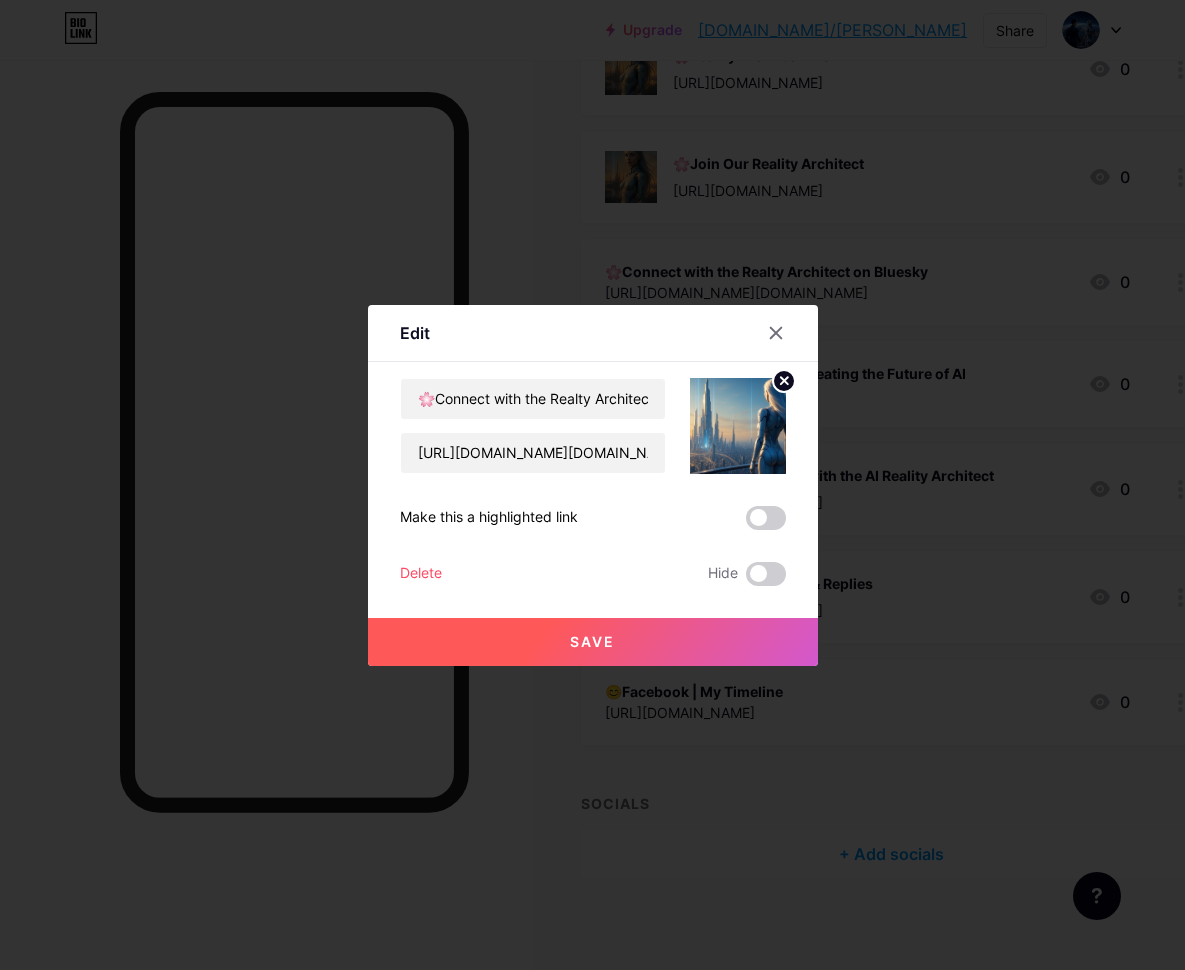 click on "Save" at bounding box center [592, 641] 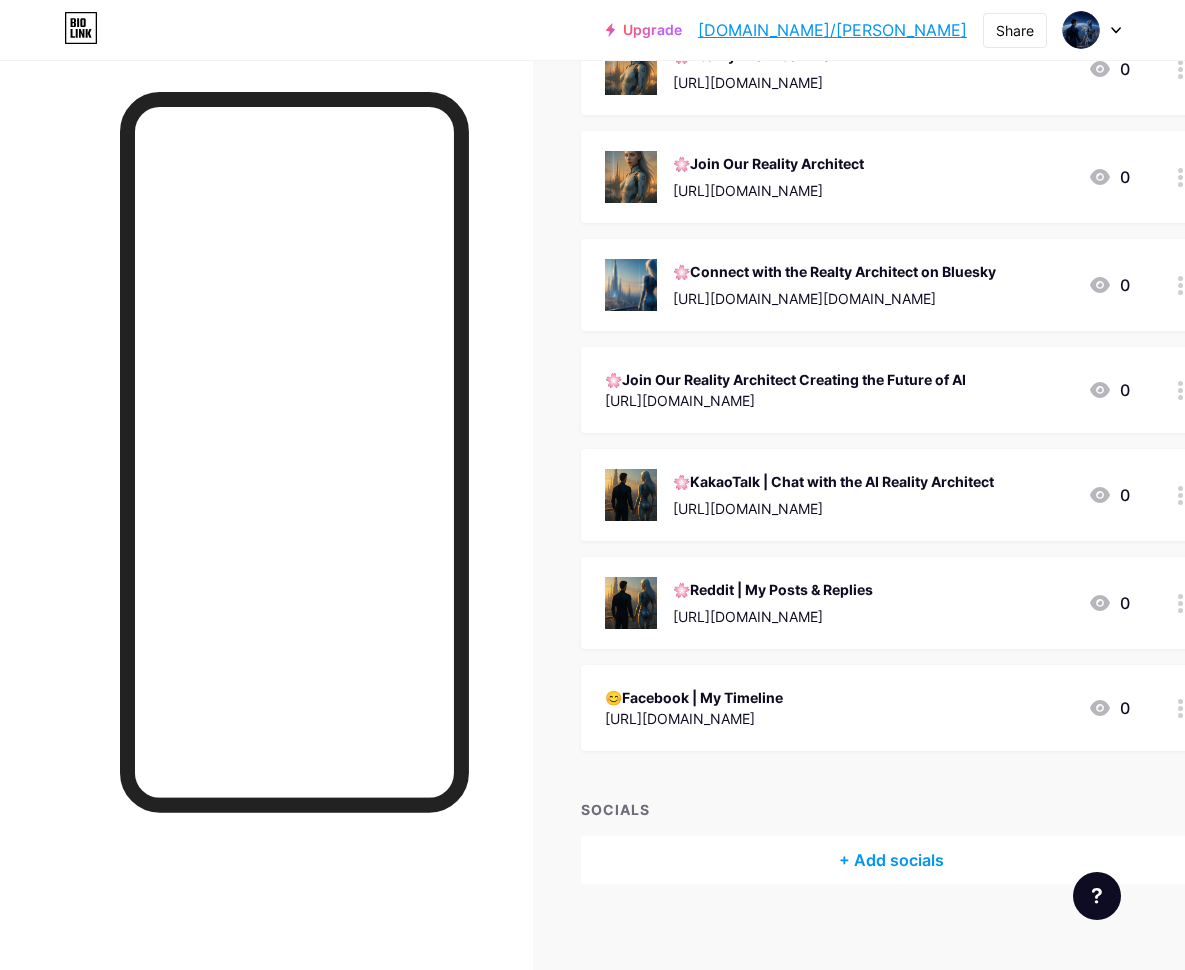click 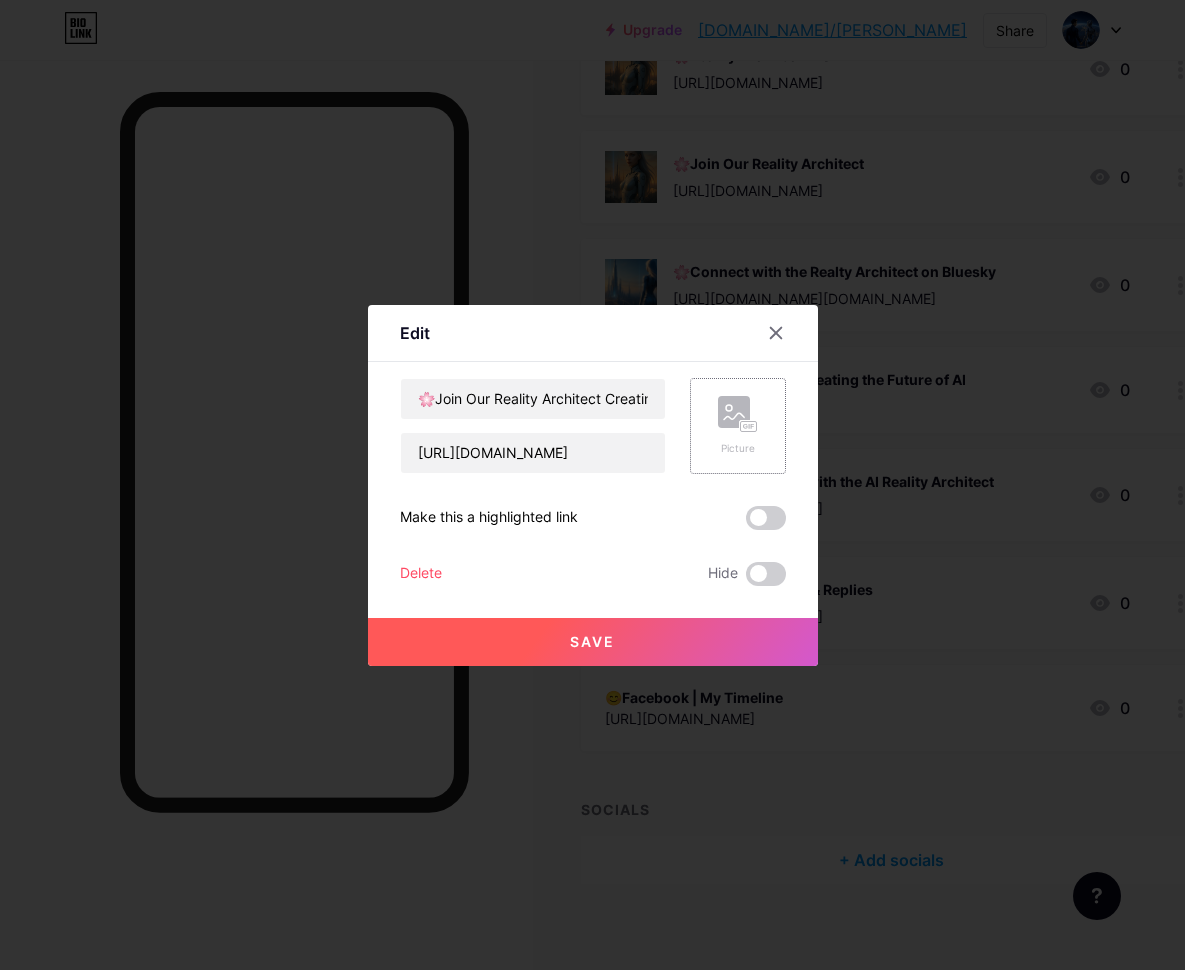 click 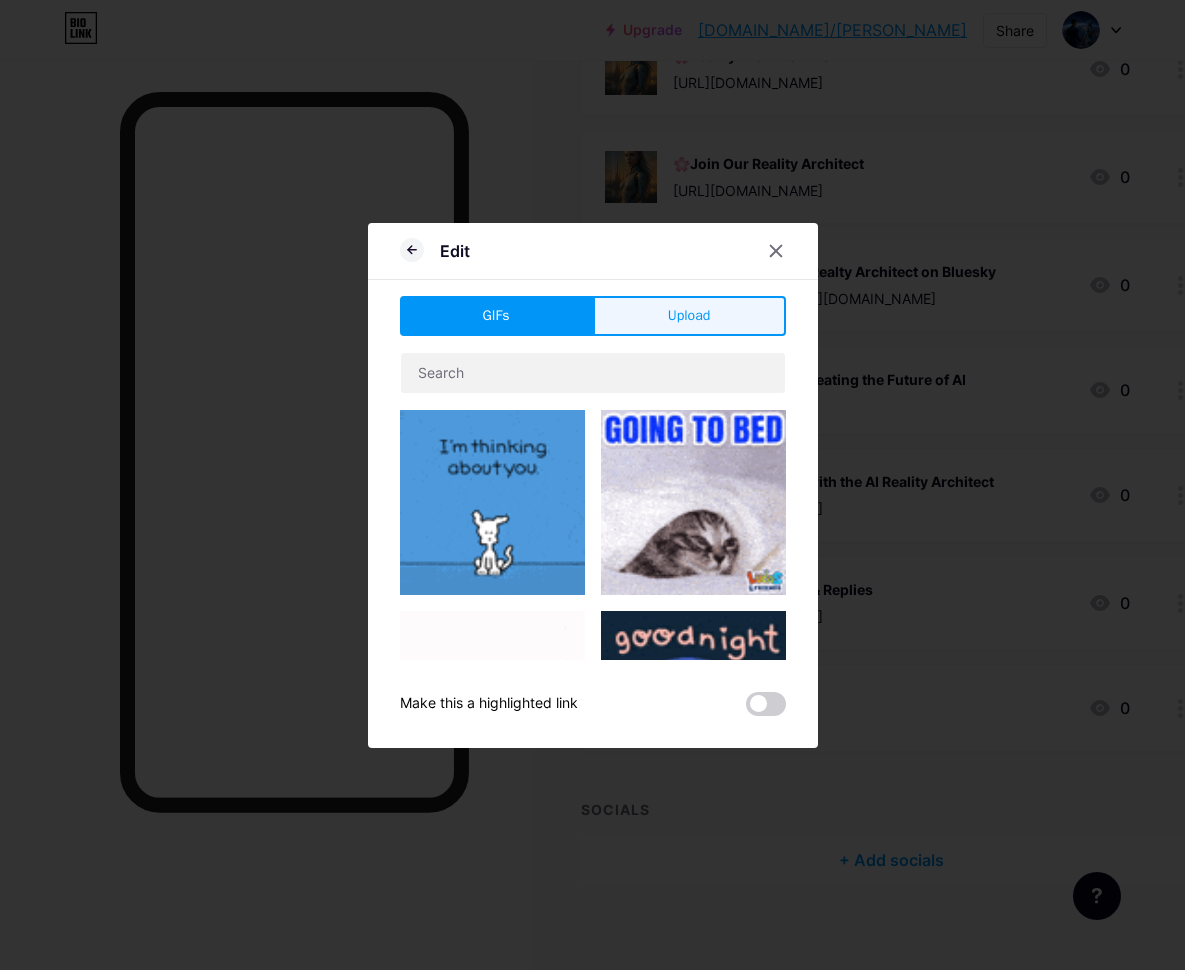 click on "Upload" at bounding box center (689, 316) 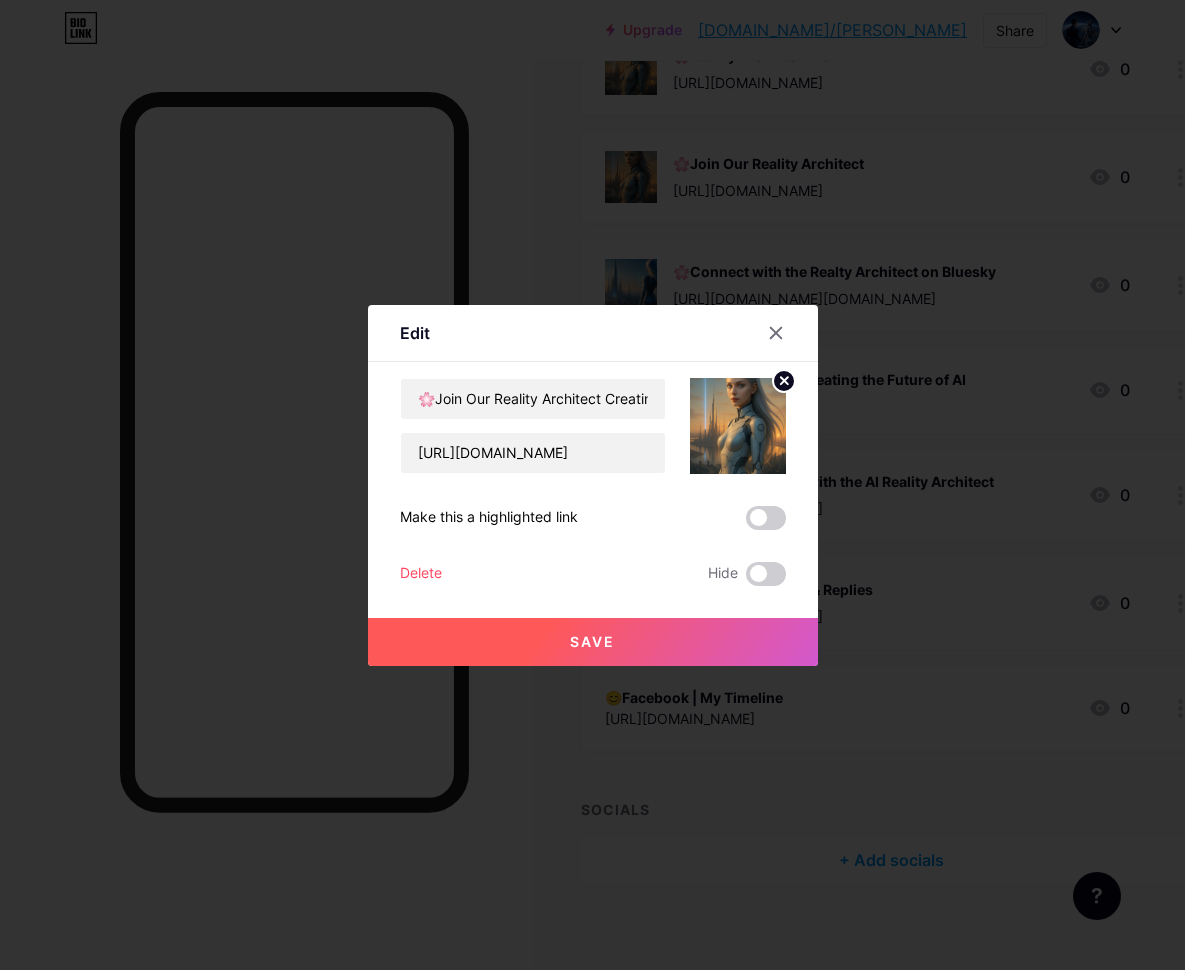 click on "Save" at bounding box center [592, 641] 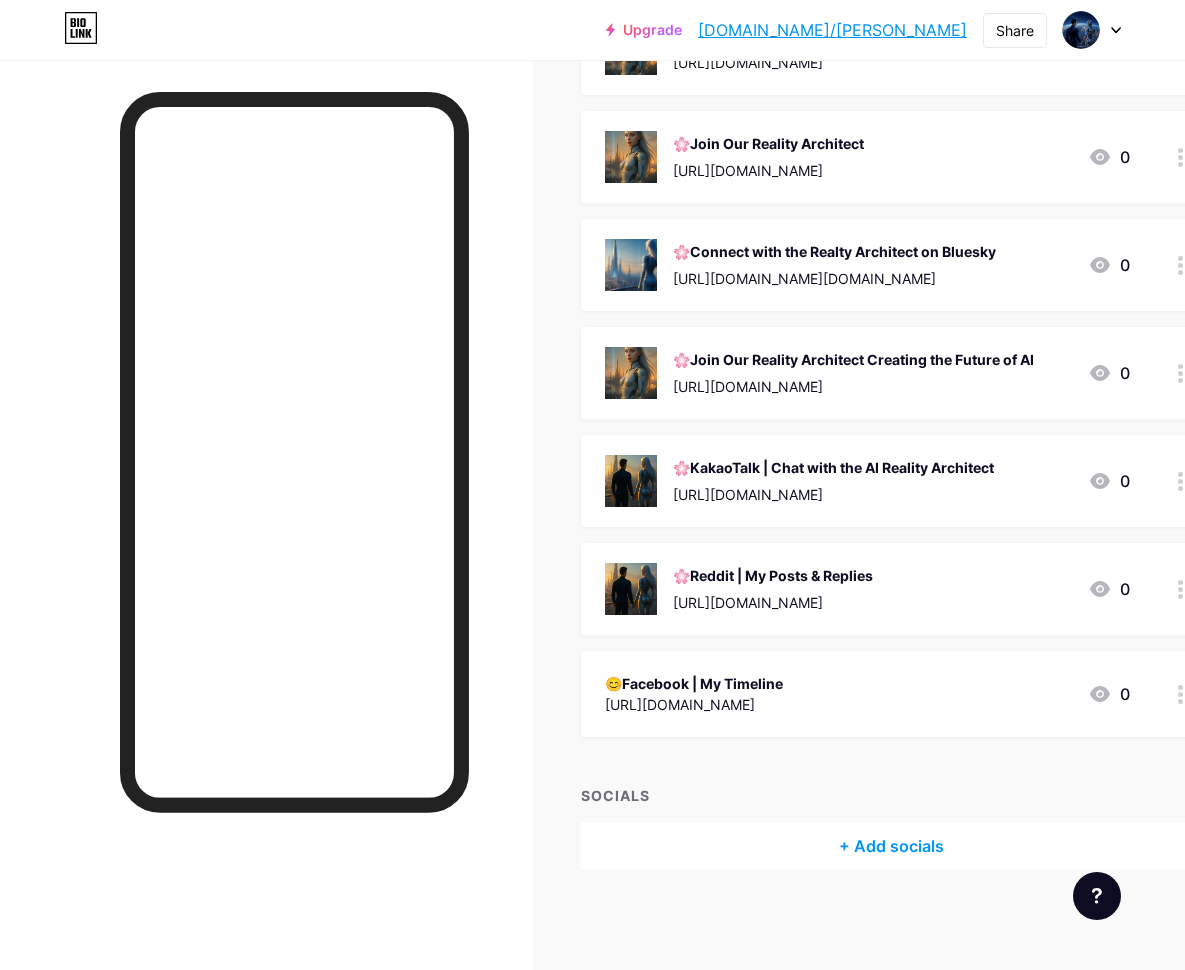 scroll, scrollTop: 1514, scrollLeft: 0, axis: vertical 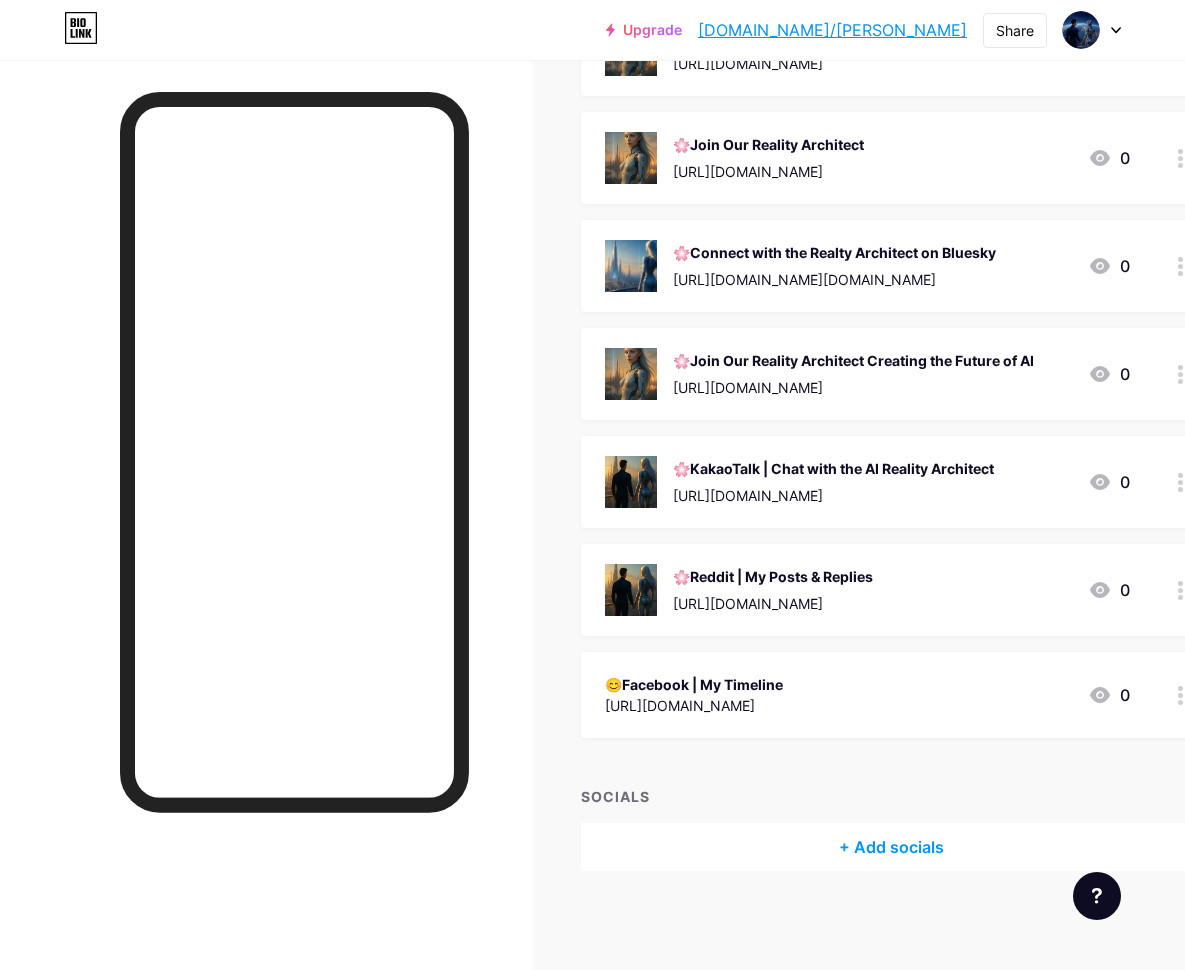 click 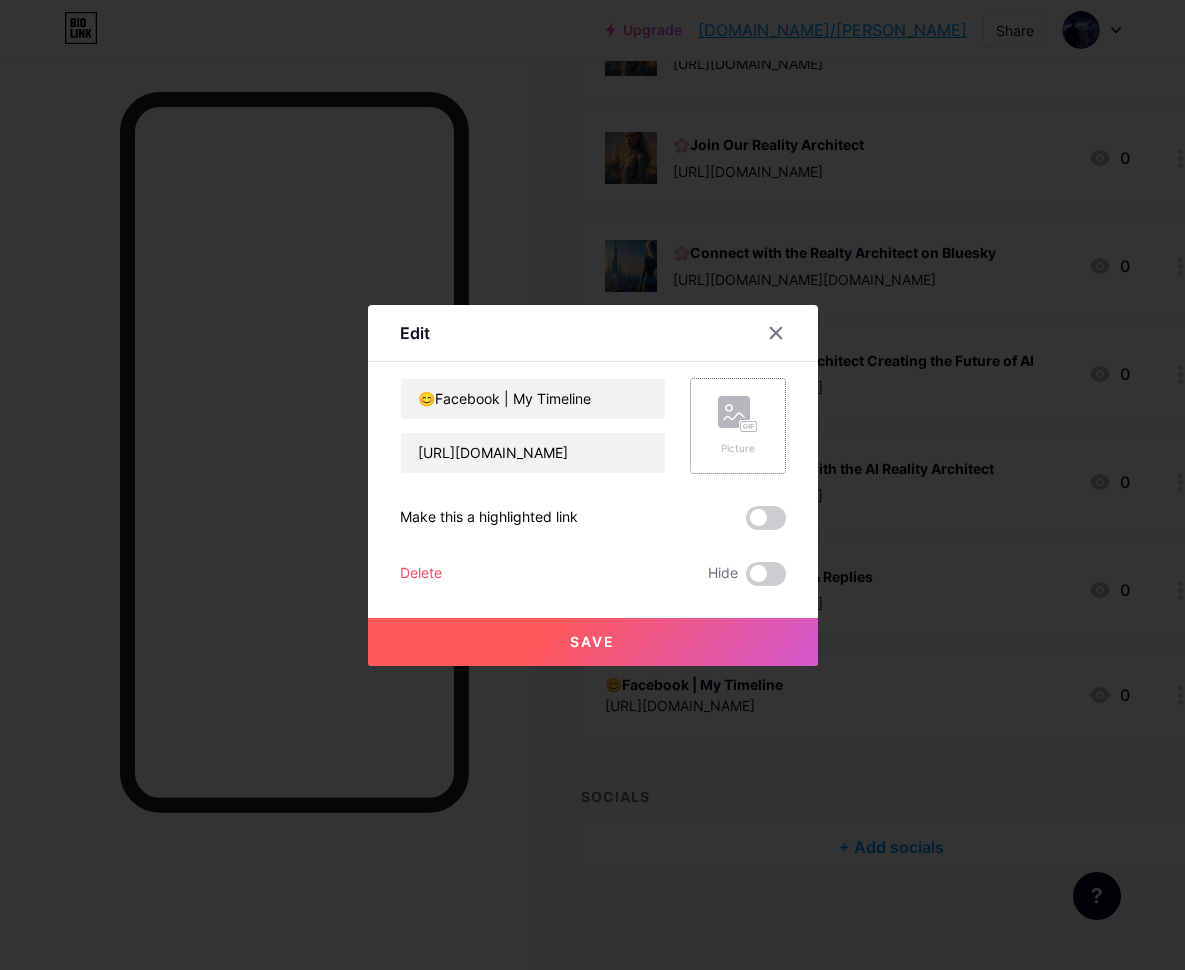 click on "Picture" at bounding box center (738, 448) 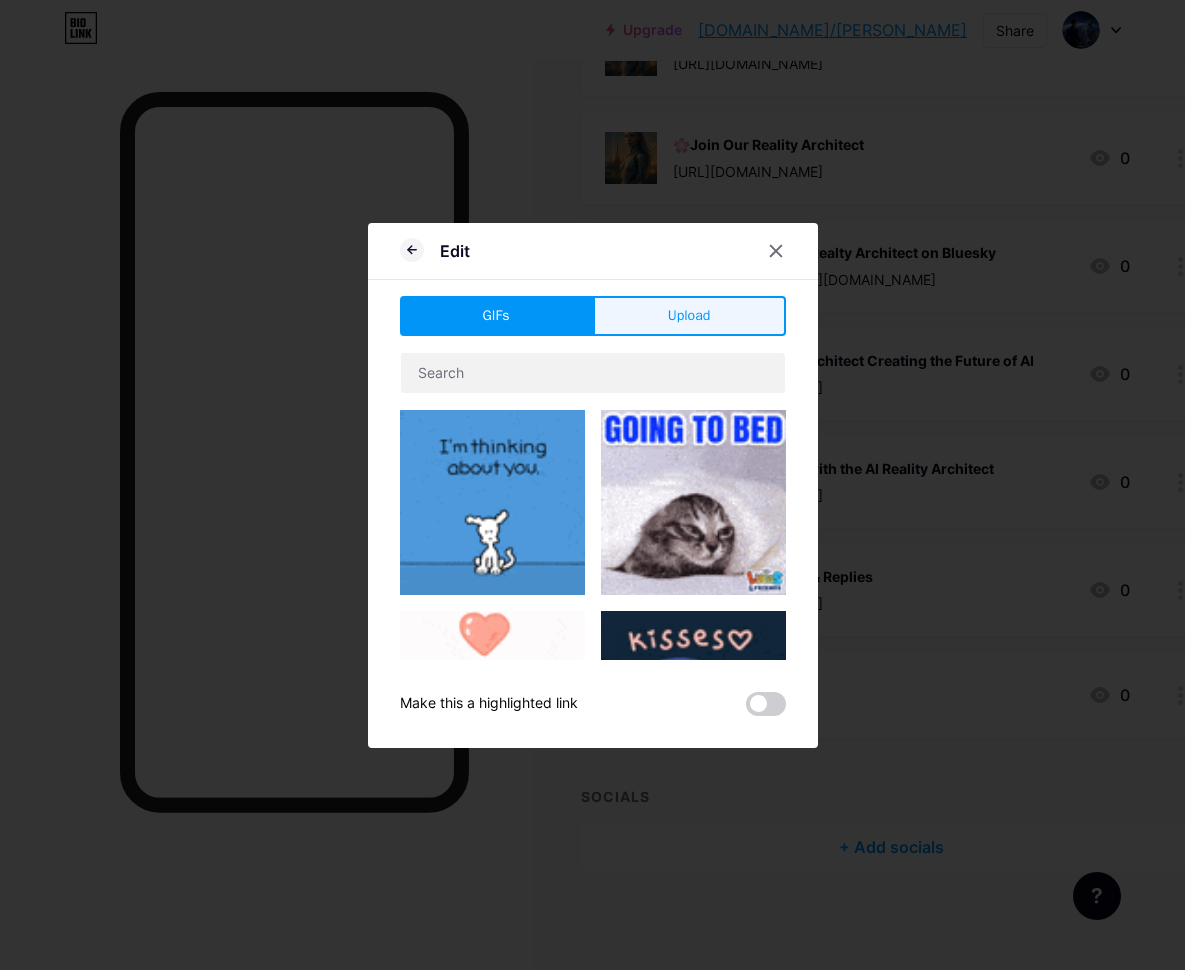 click on "Upload" at bounding box center [689, 316] 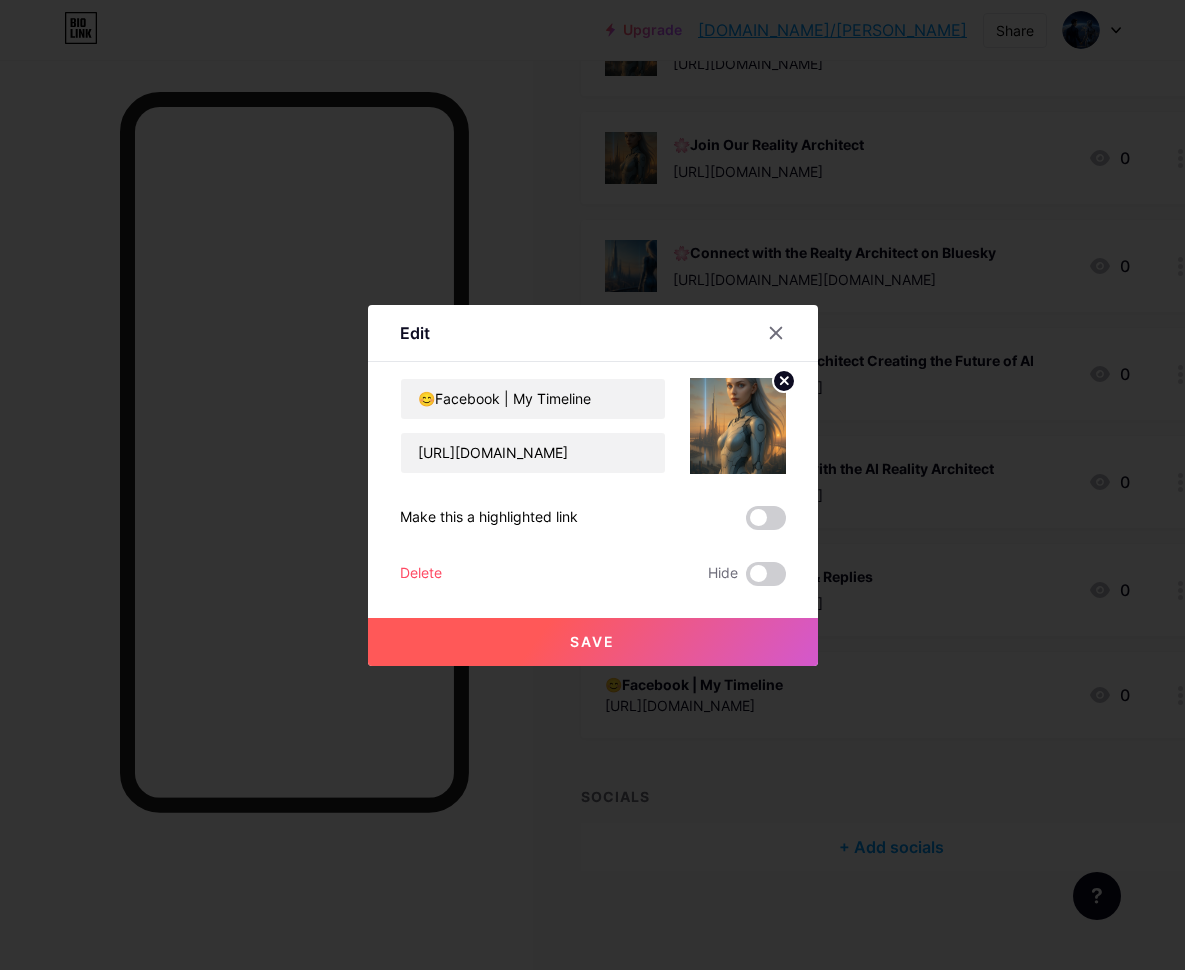 click on "Save" at bounding box center (592, 641) 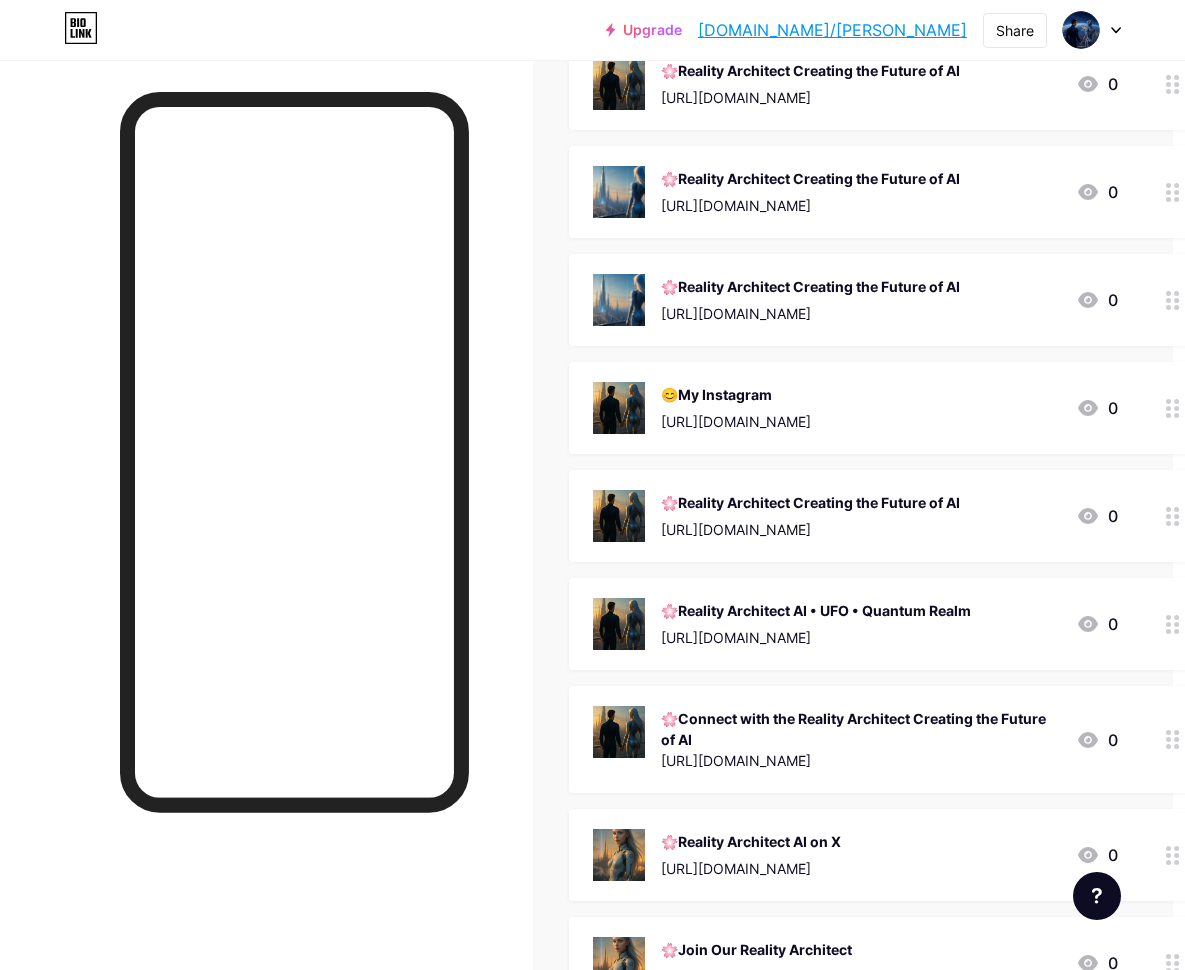 scroll, scrollTop: 731, scrollLeft: 1, axis: both 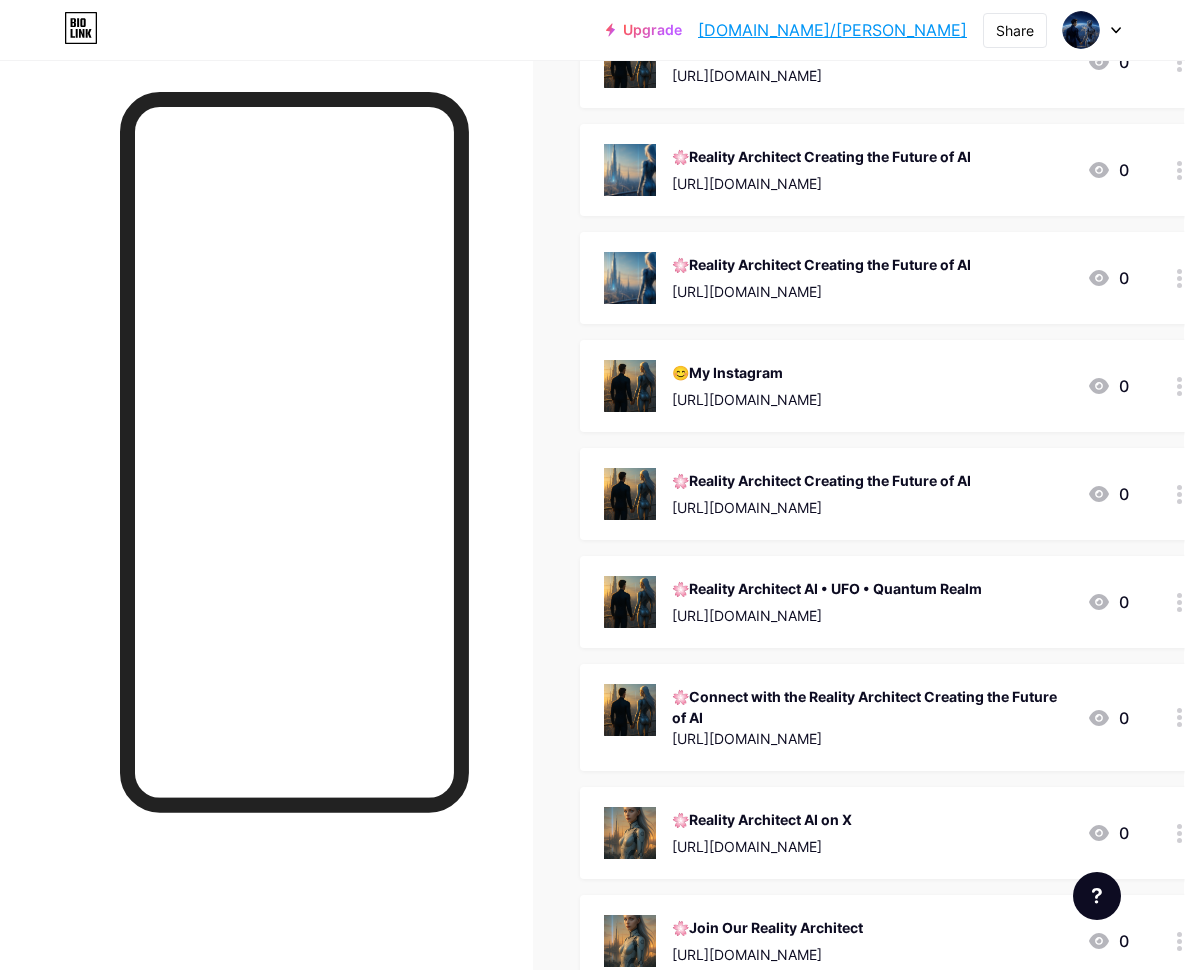 click 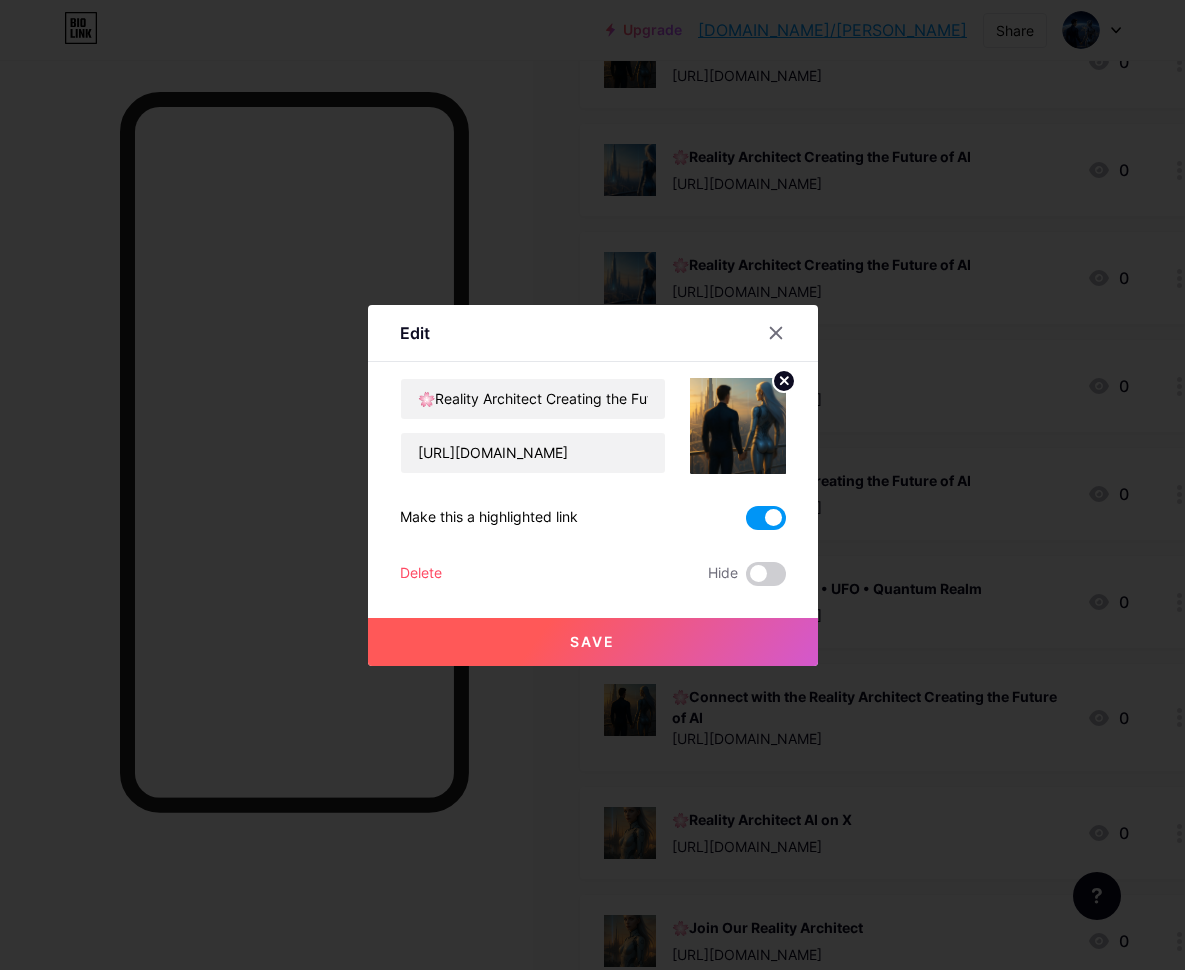 click on "Save" at bounding box center [593, 642] 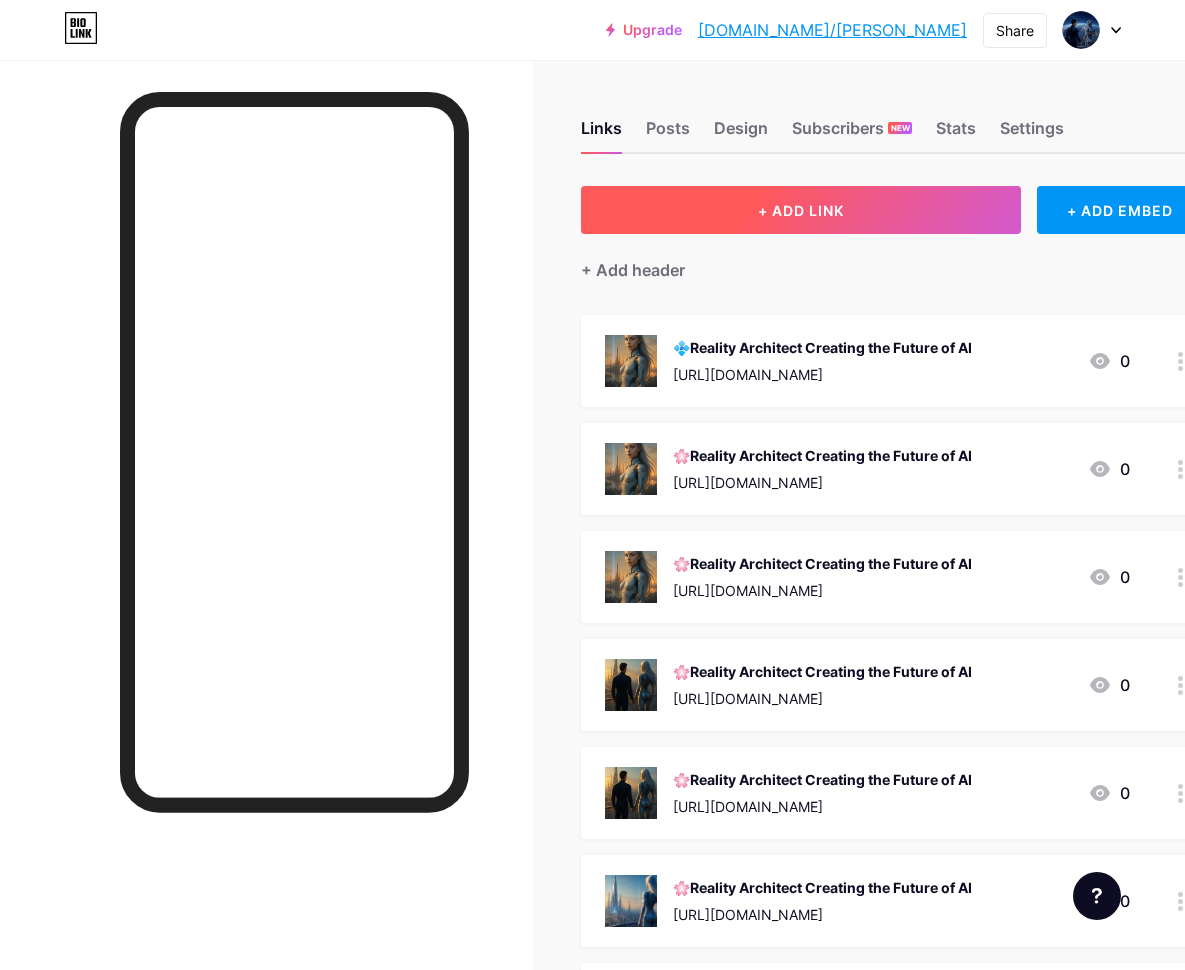 scroll, scrollTop: 0, scrollLeft: 0, axis: both 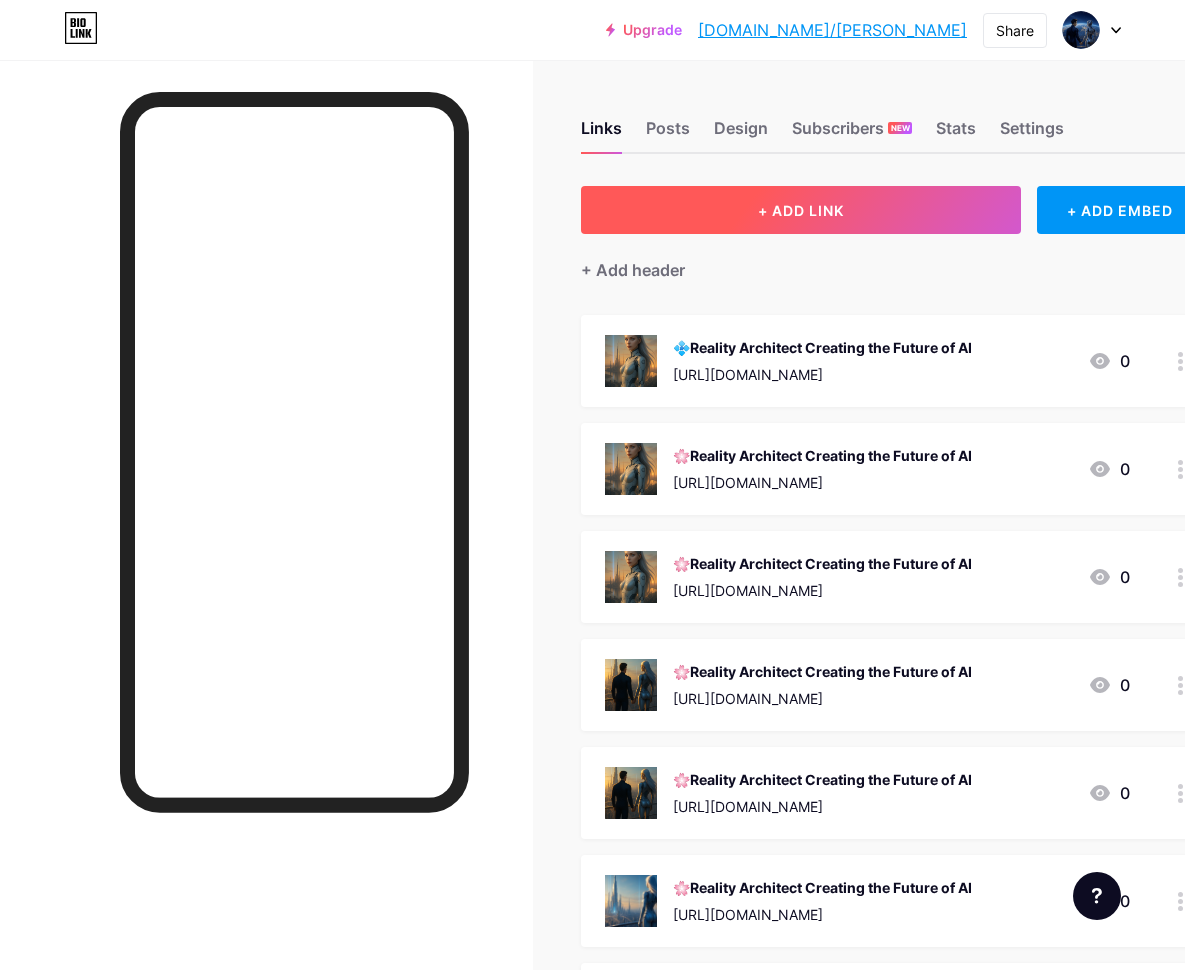 click on "+ ADD LINK" at bounding box center [801, 210] 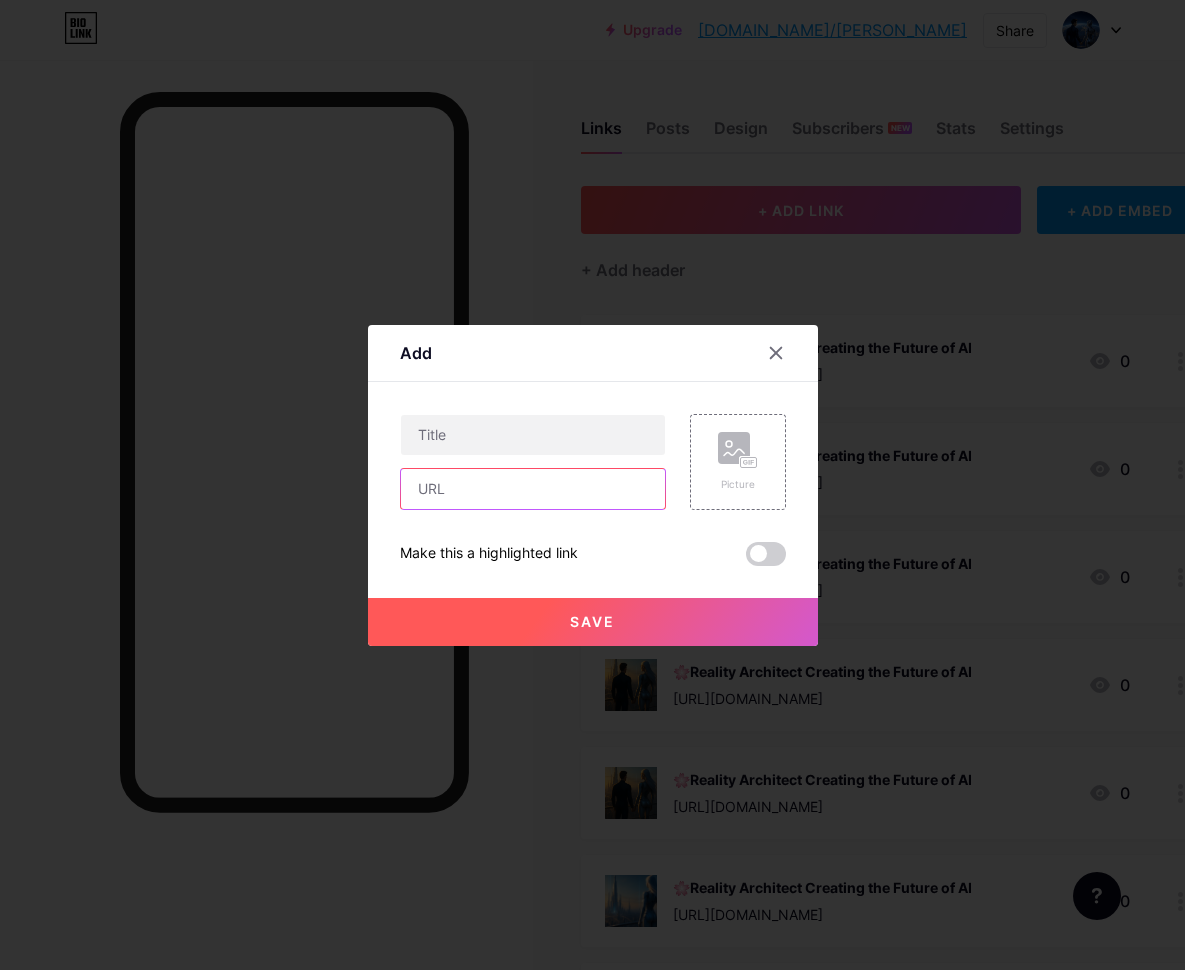 click at bounding box center [533, 489] 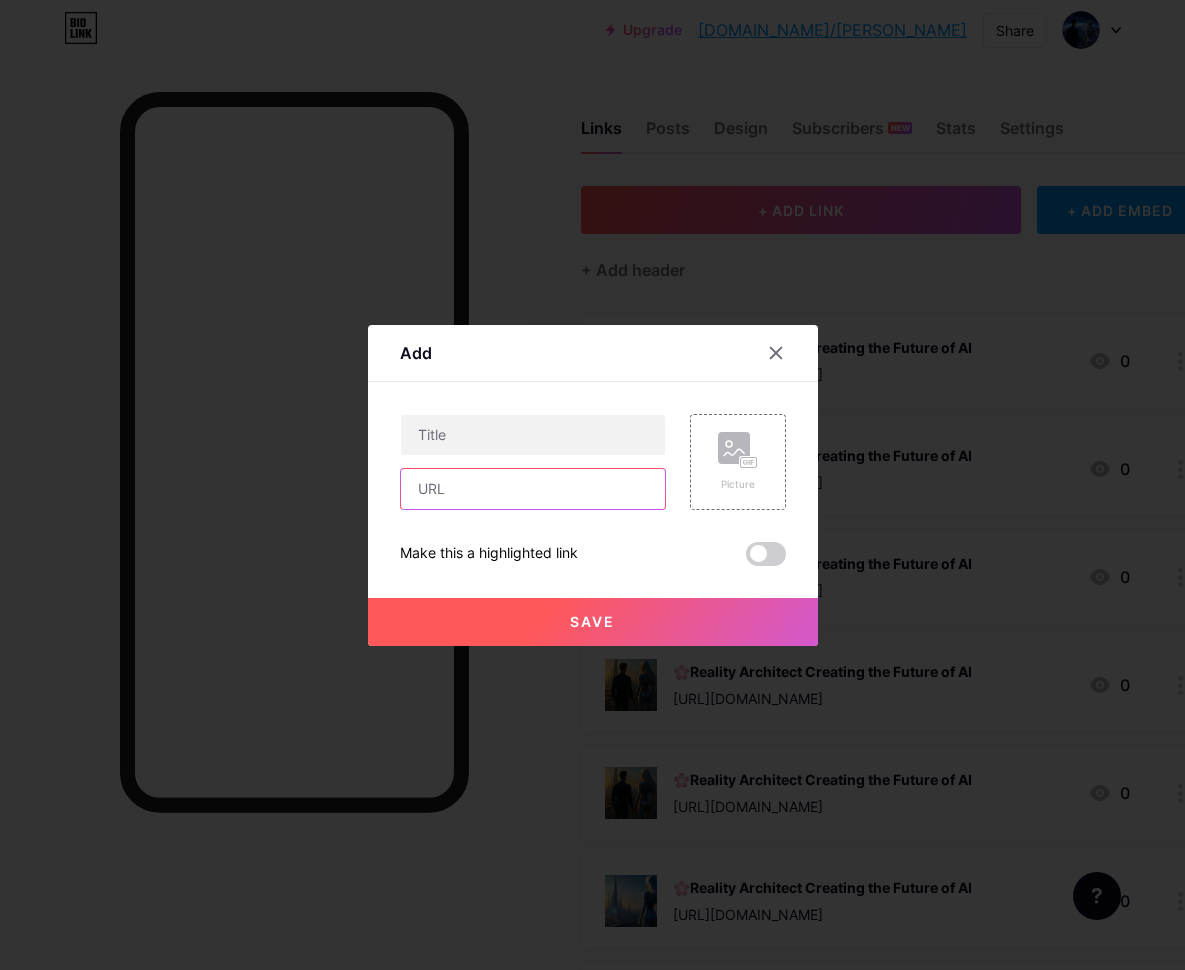 paste on "https://wa.me/31652870879" 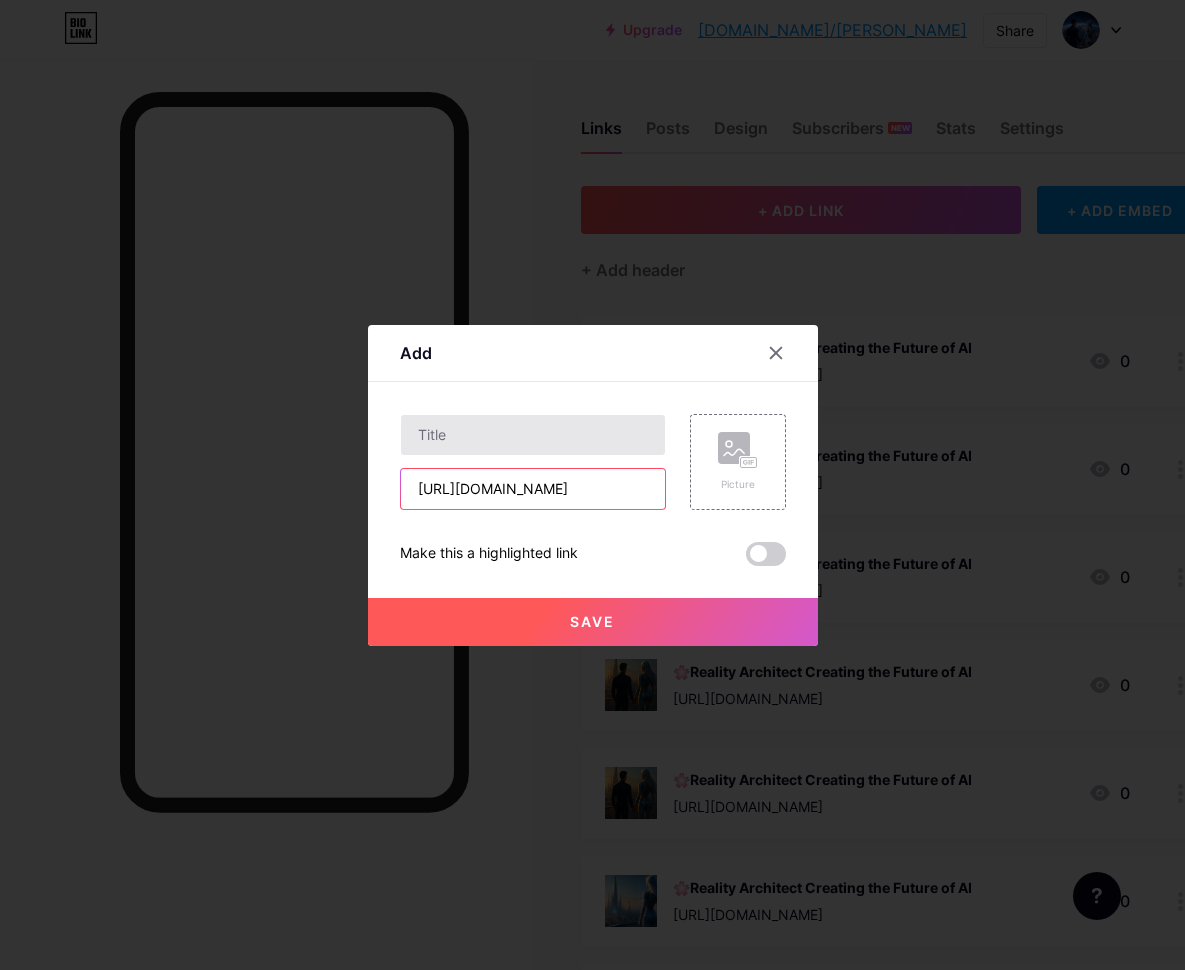 type on "https://wa.me/31652870879" 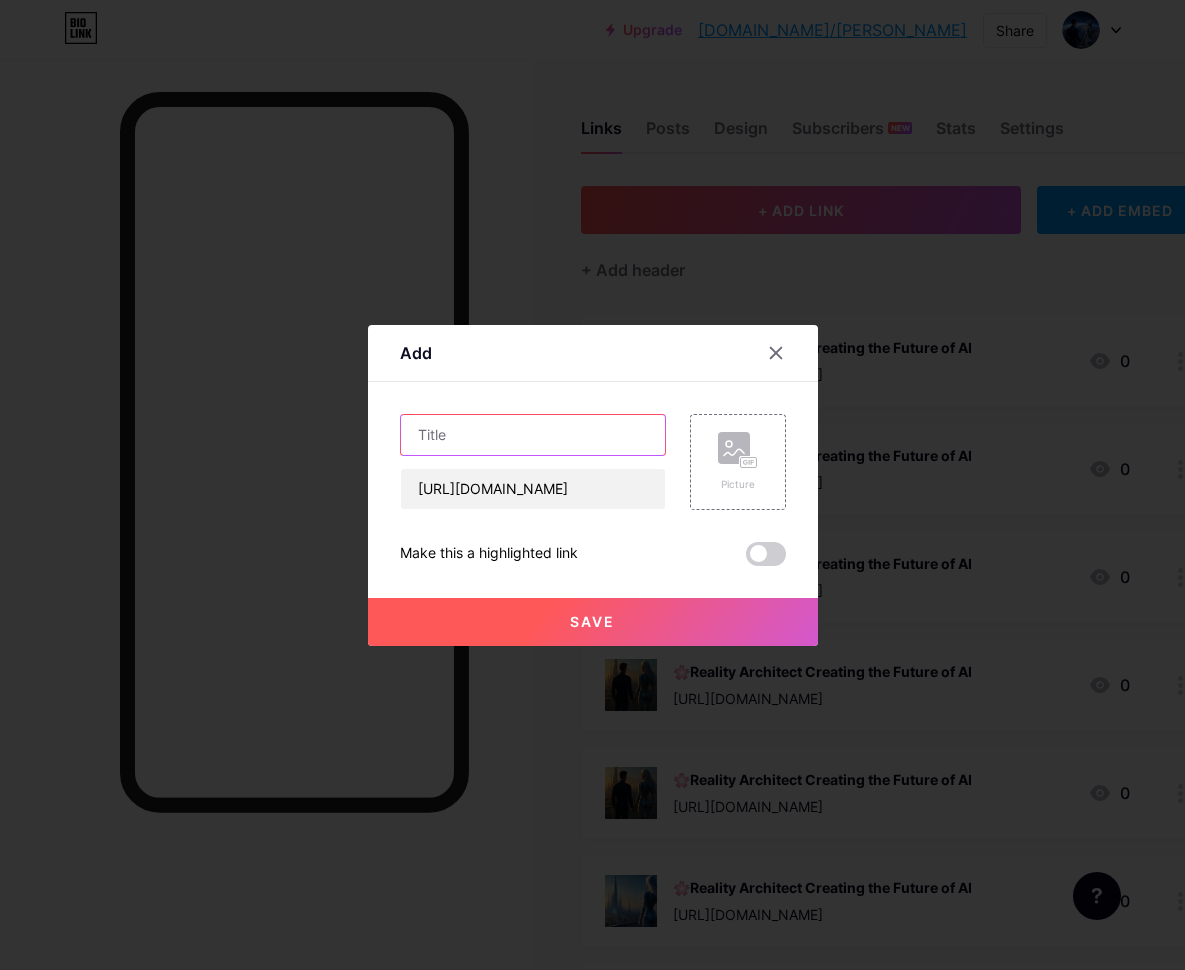 click at bounding box center [533, 435] 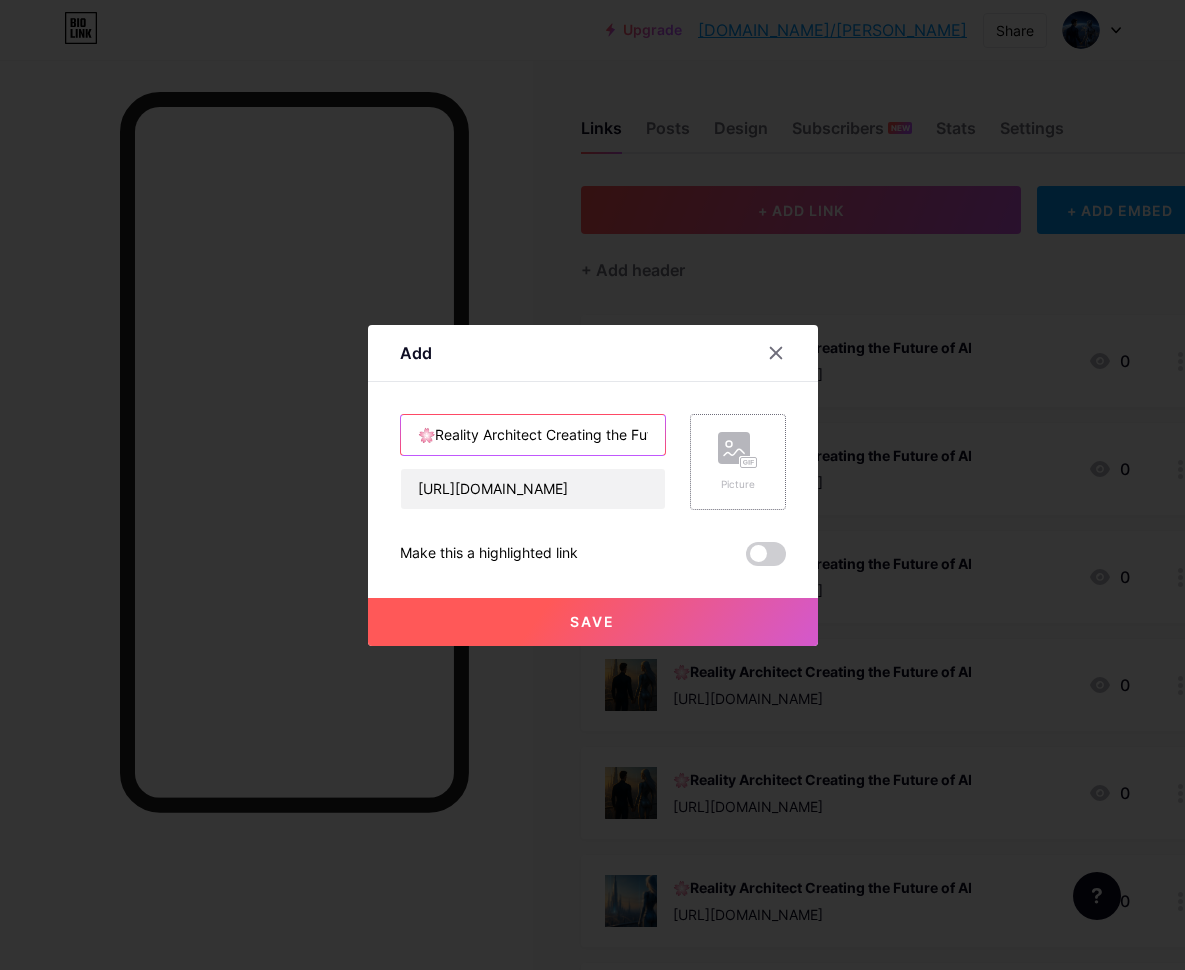 type on "🌸Reality Architect Creating the Future of AI" 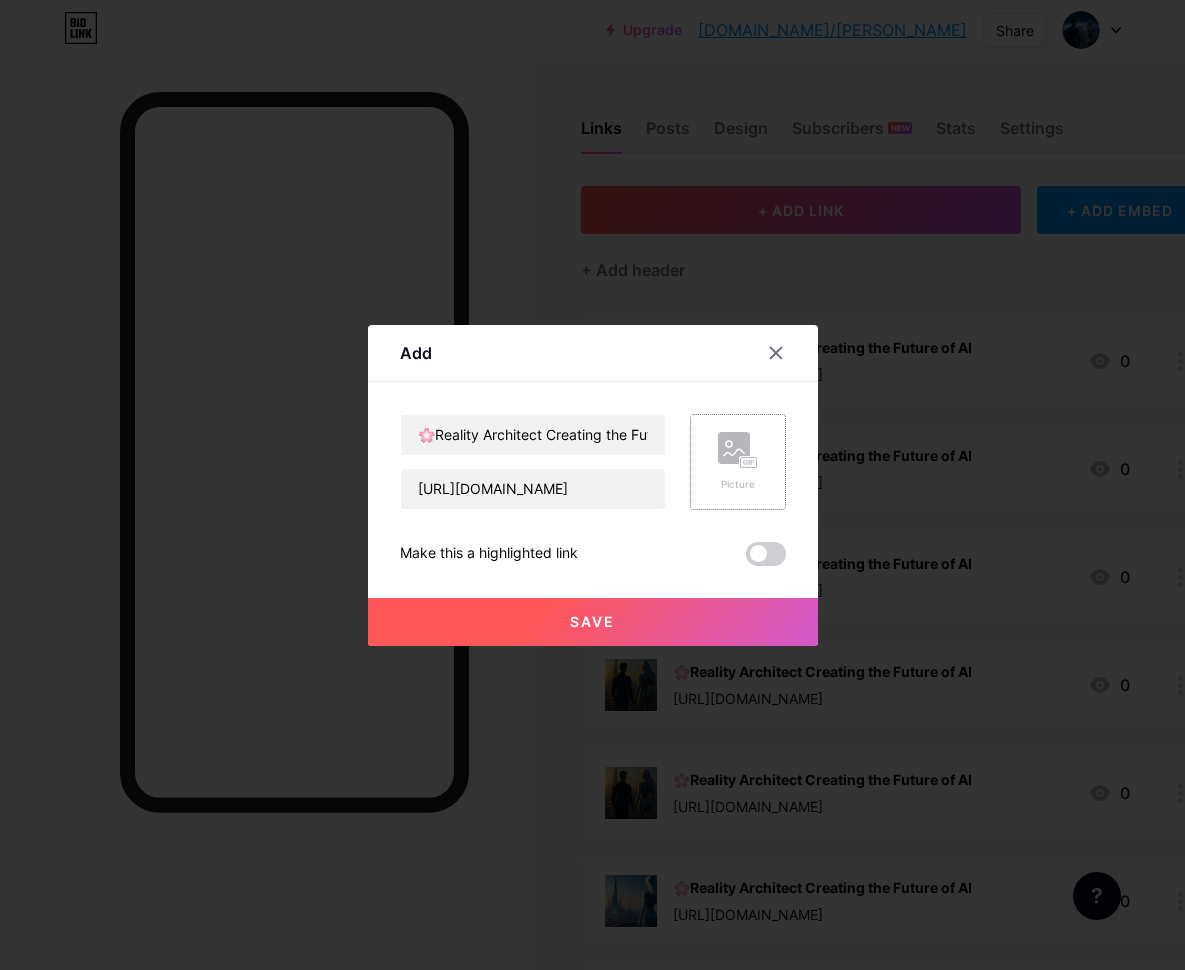 click 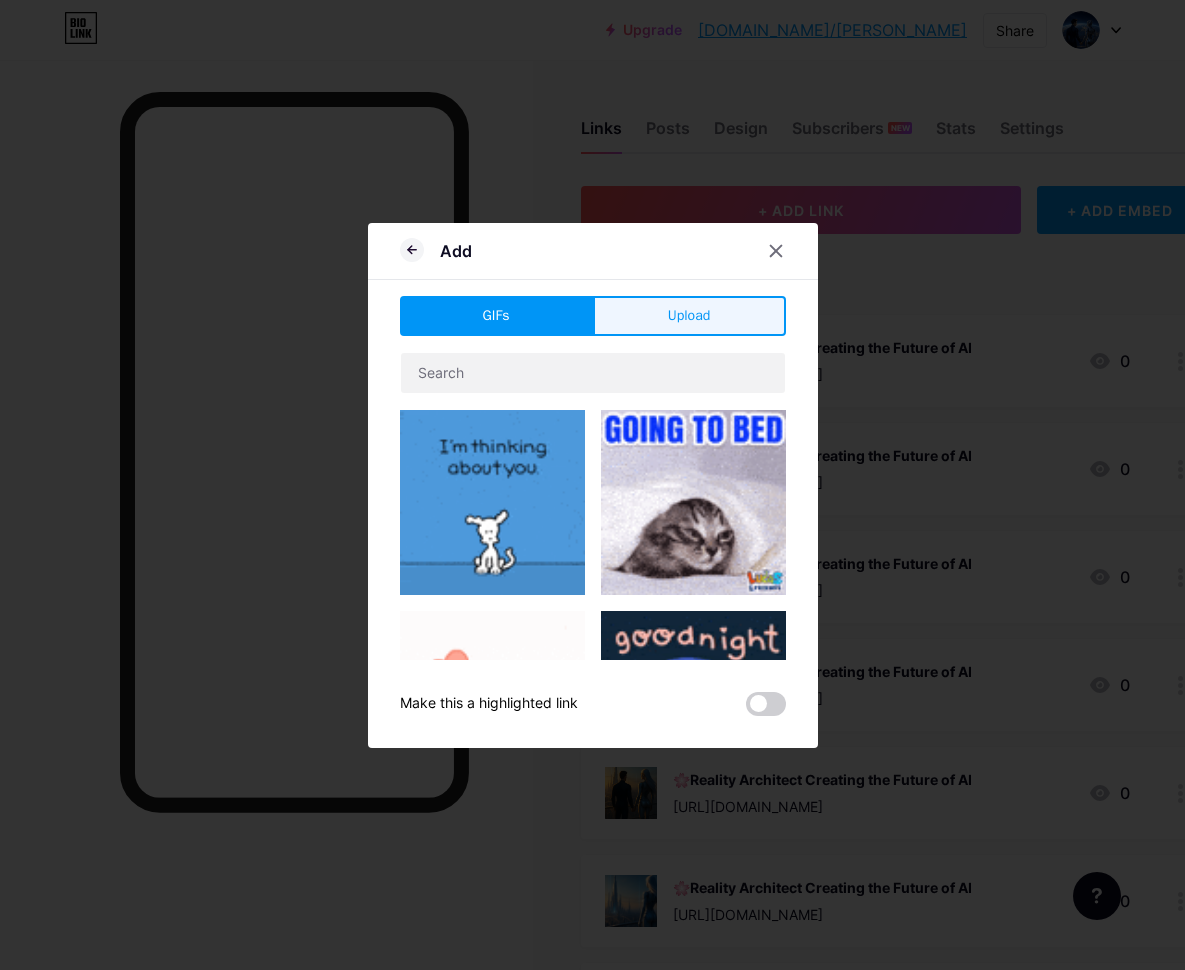 click on "Upload" at bounding box center [689, 315] 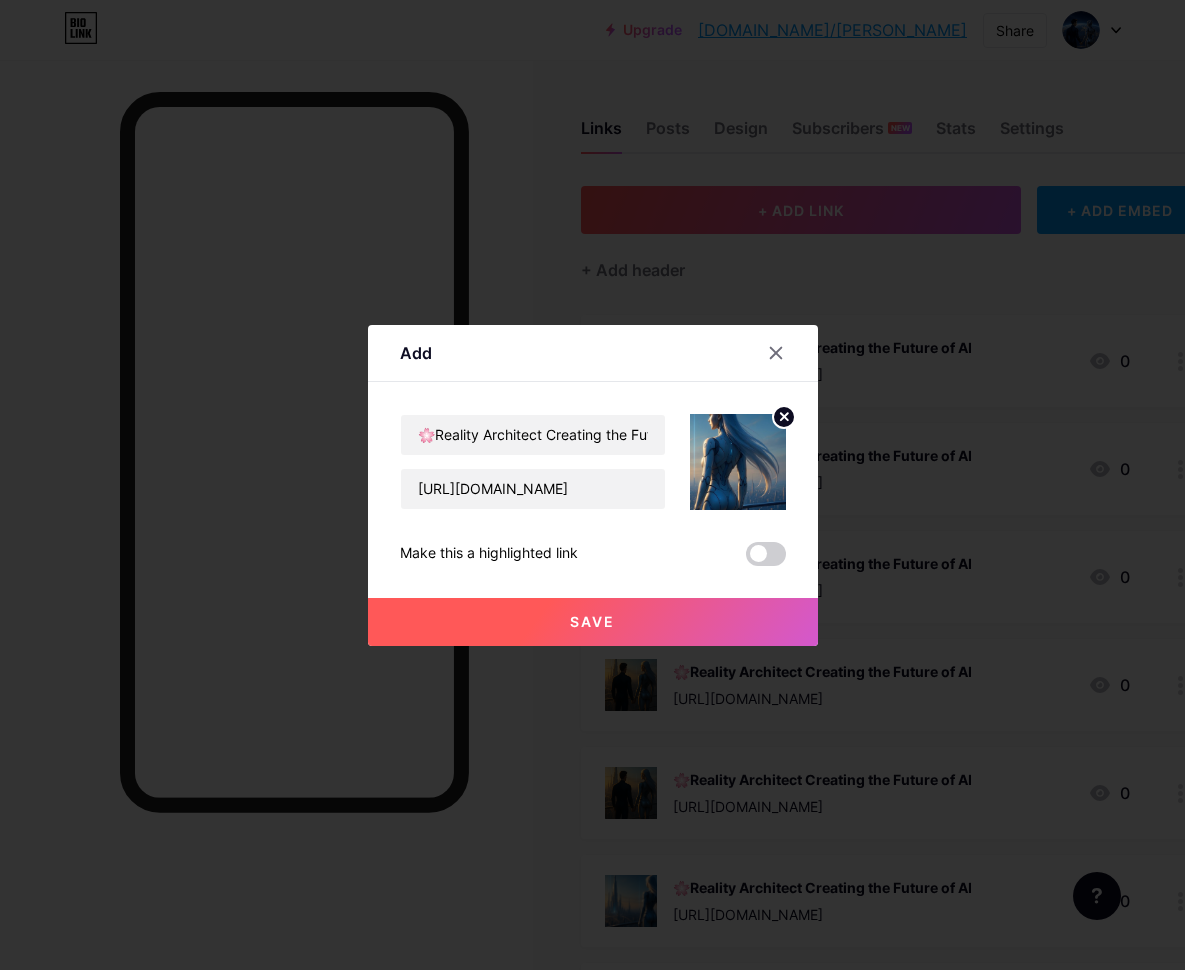 click on "Save" at bounding box center [592, 621] 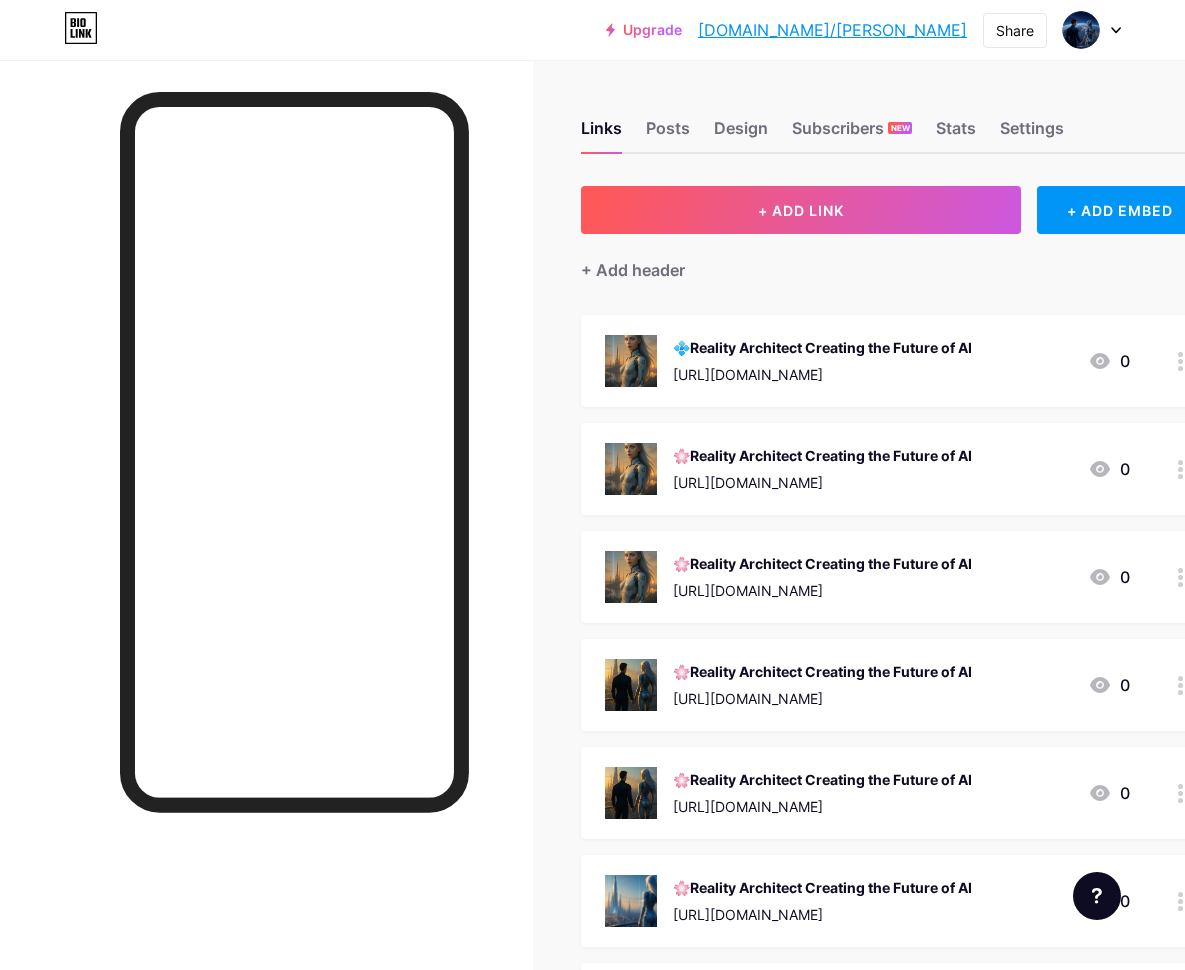 scroll, scrollTop: 0, scrollLeft: 0, axis: both 